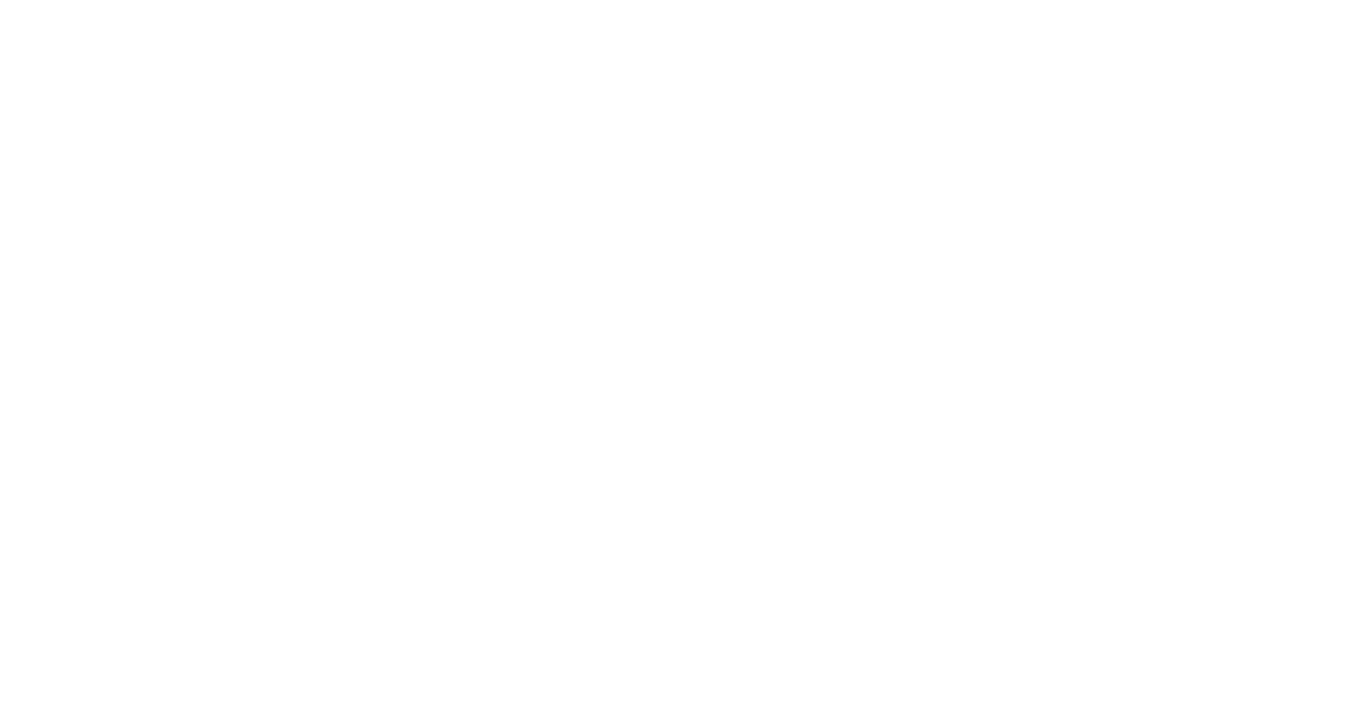 scroll, scrollTop: 0, scrollLeft: 0, axis: both 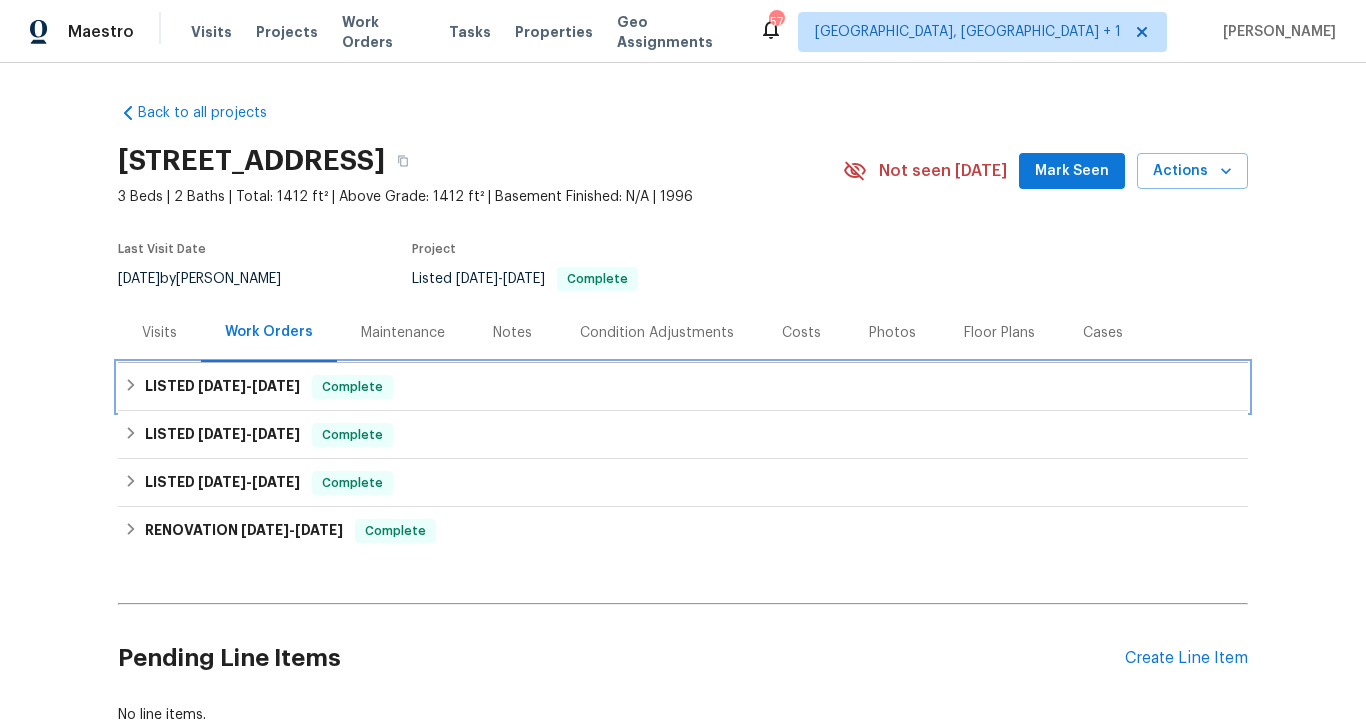 click on "7/11/25" at bounding box center (276, 386) 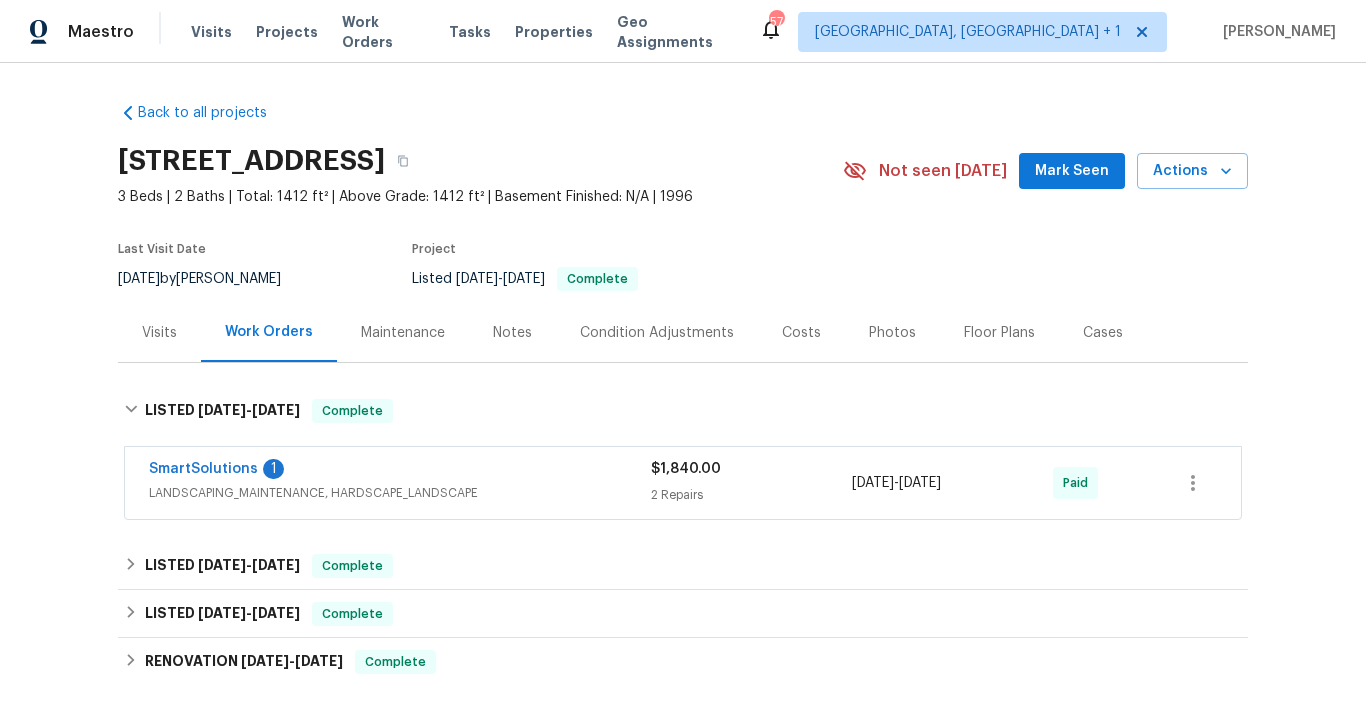 click on "LANDSCAPING_MAINTENANCE, HARDSCAPE_LANDSCAPE" at bounding box center (400, 493) 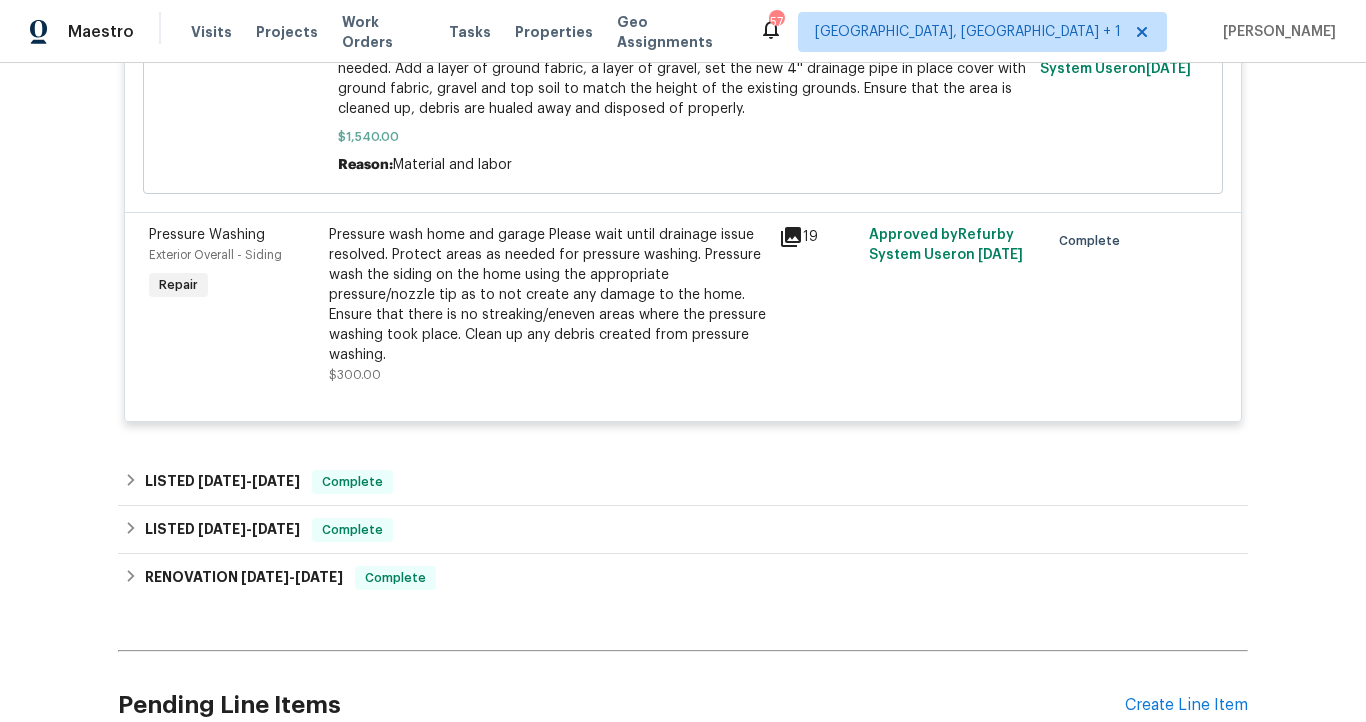 scroll, scrollTop: 710, scrollLeft: 0, axis: vertical 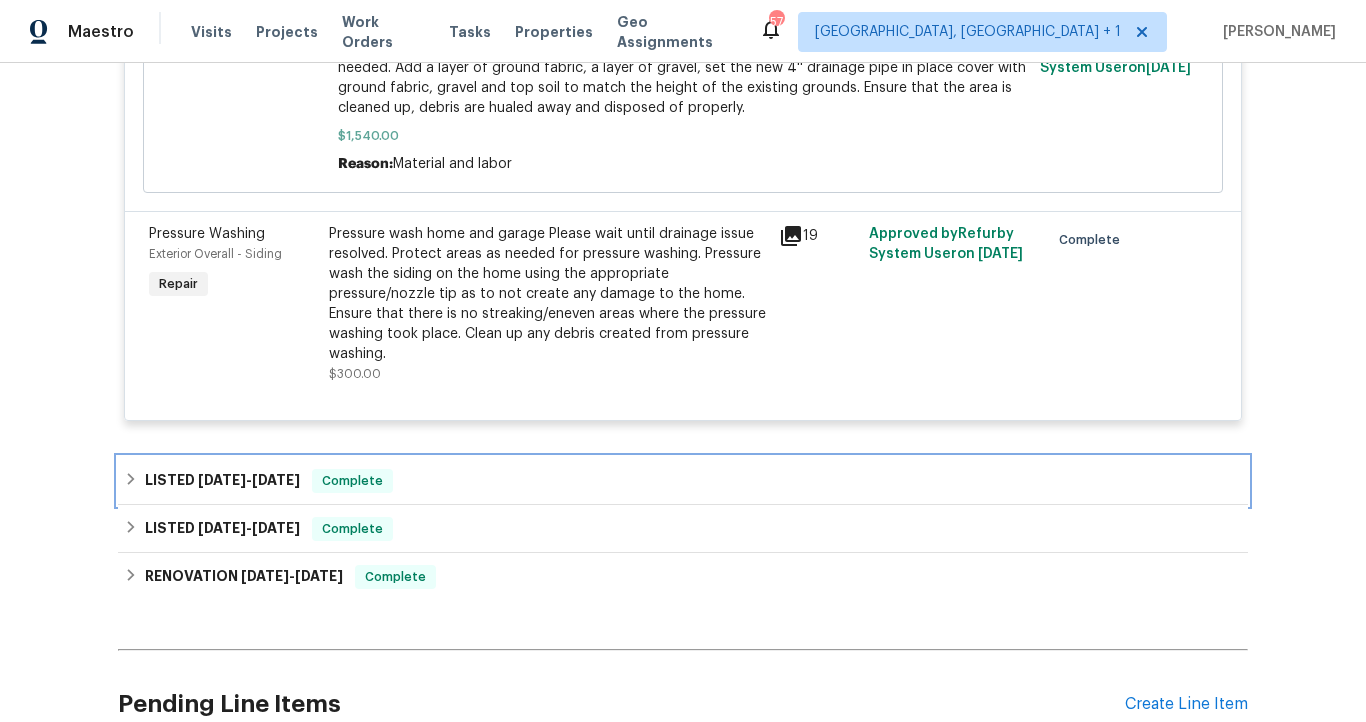 click on "LISTED   7/1/25  -  7/25/25 Complete" at bounding box center (683, 481) 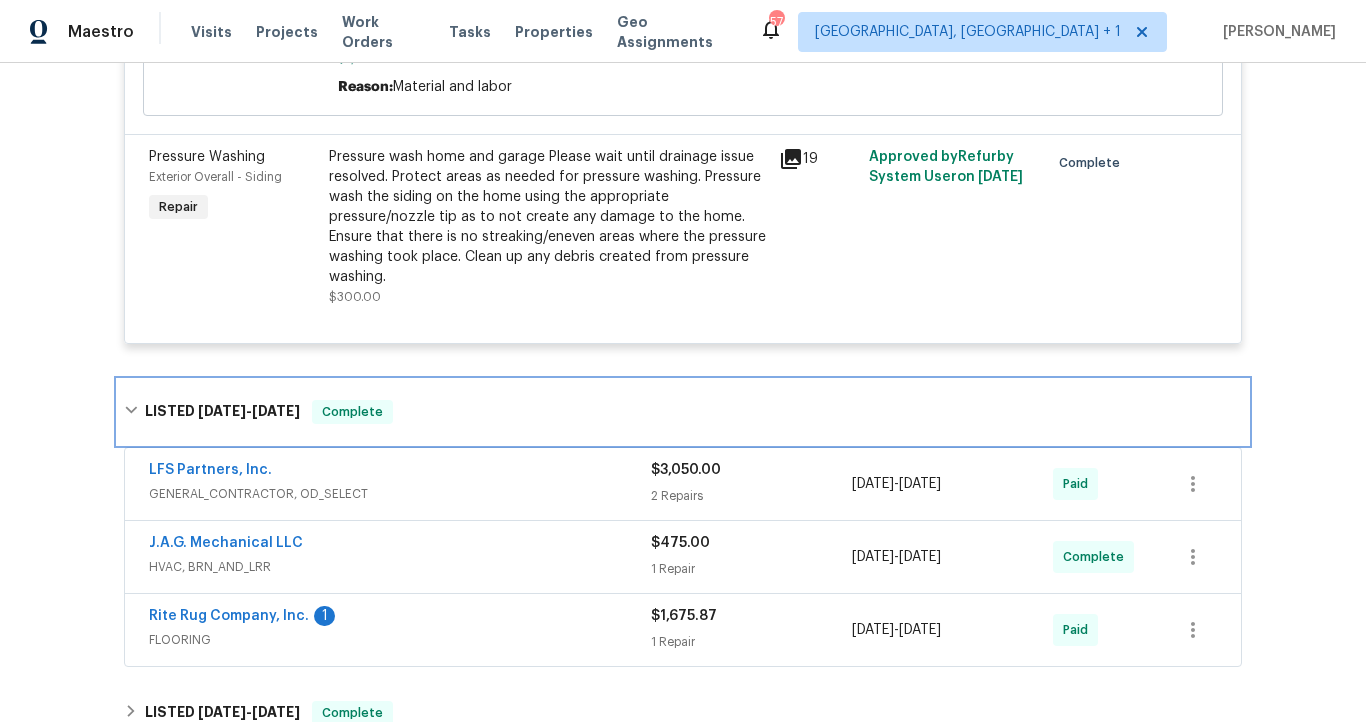 scroll, scrollTop: 813, scrollLeft: 0, axis: vertical 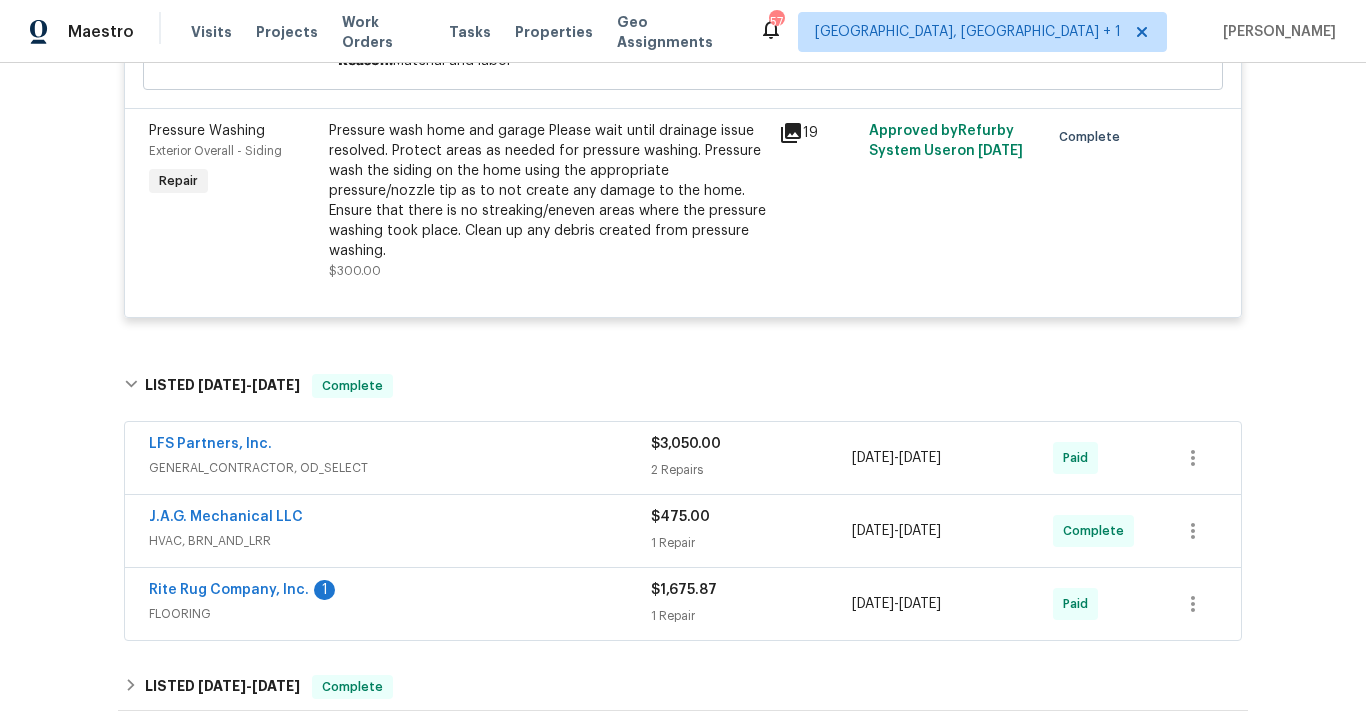 click on "GENERAL_CONTRACTOR, OD_SELECT" at bounding box center (400, 468) 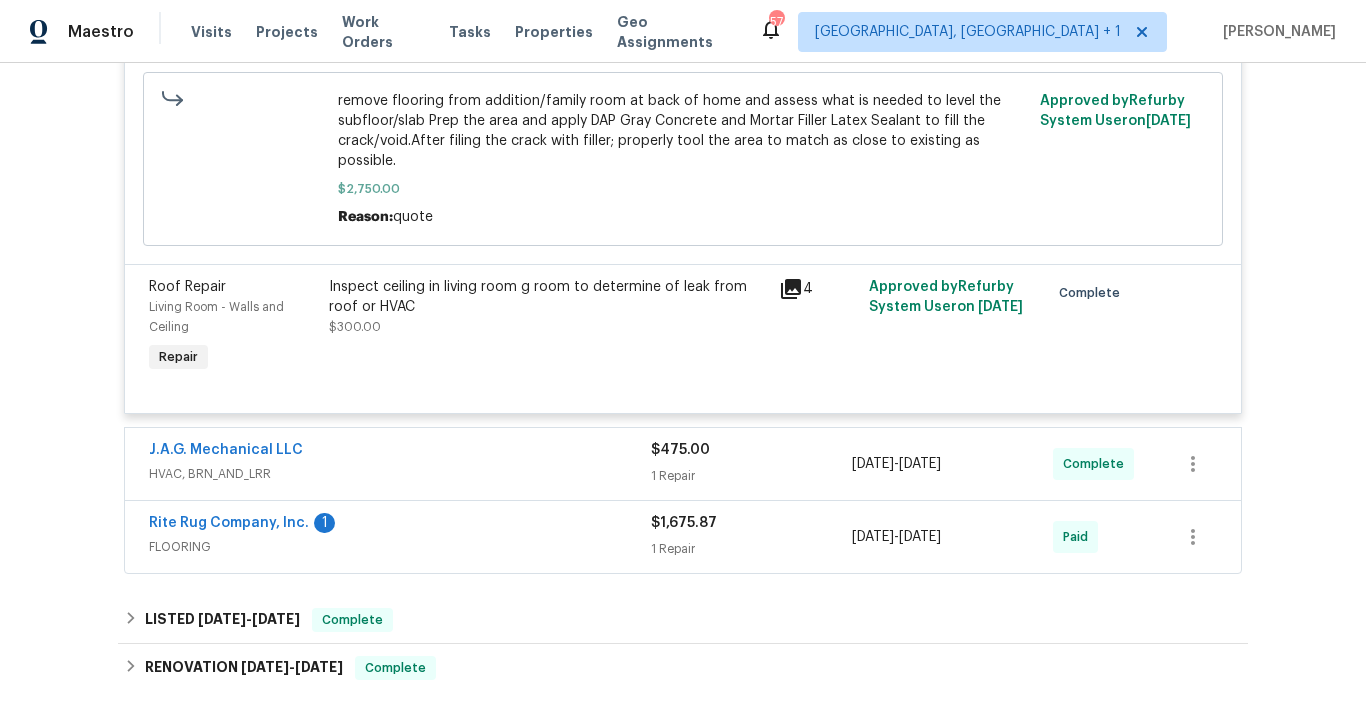 scroll, scrollTop: 1427, scrollLeft: 0, axis: vertical 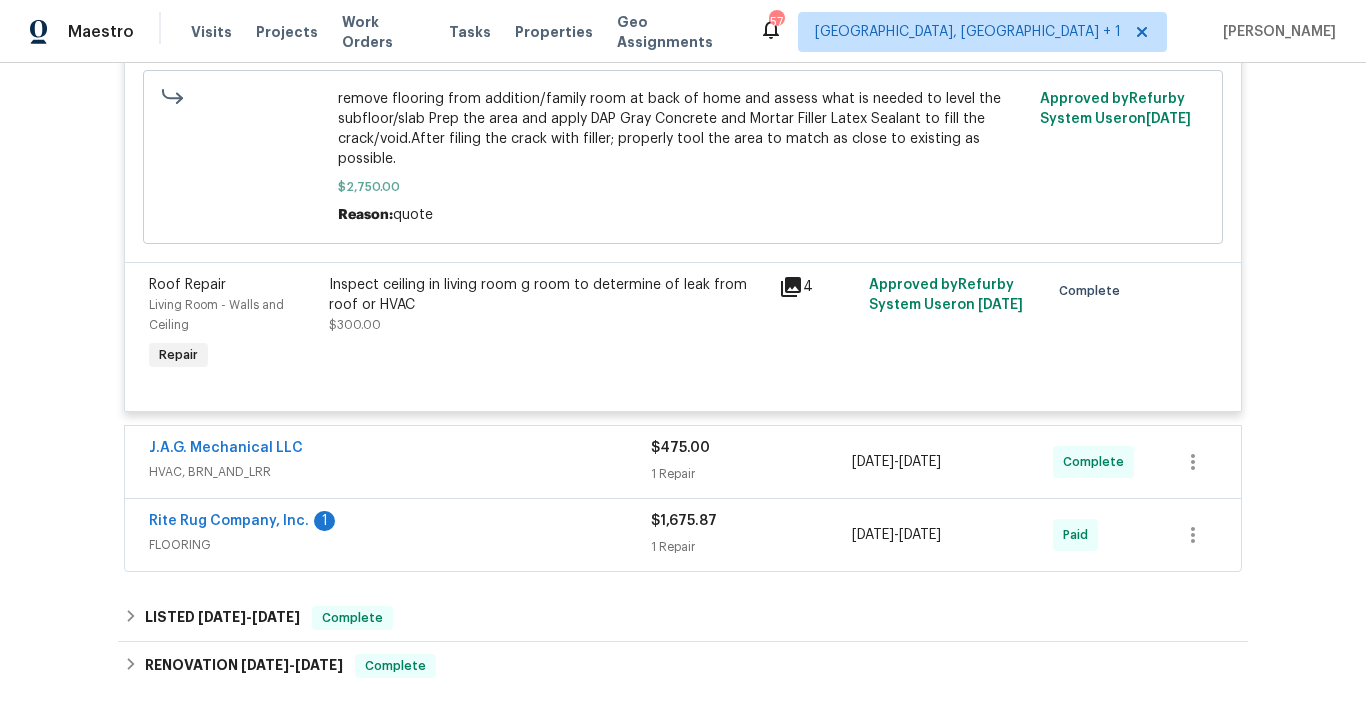 click on "HVAC, BRN_AND_LRR" at bounding box center (400, 472) 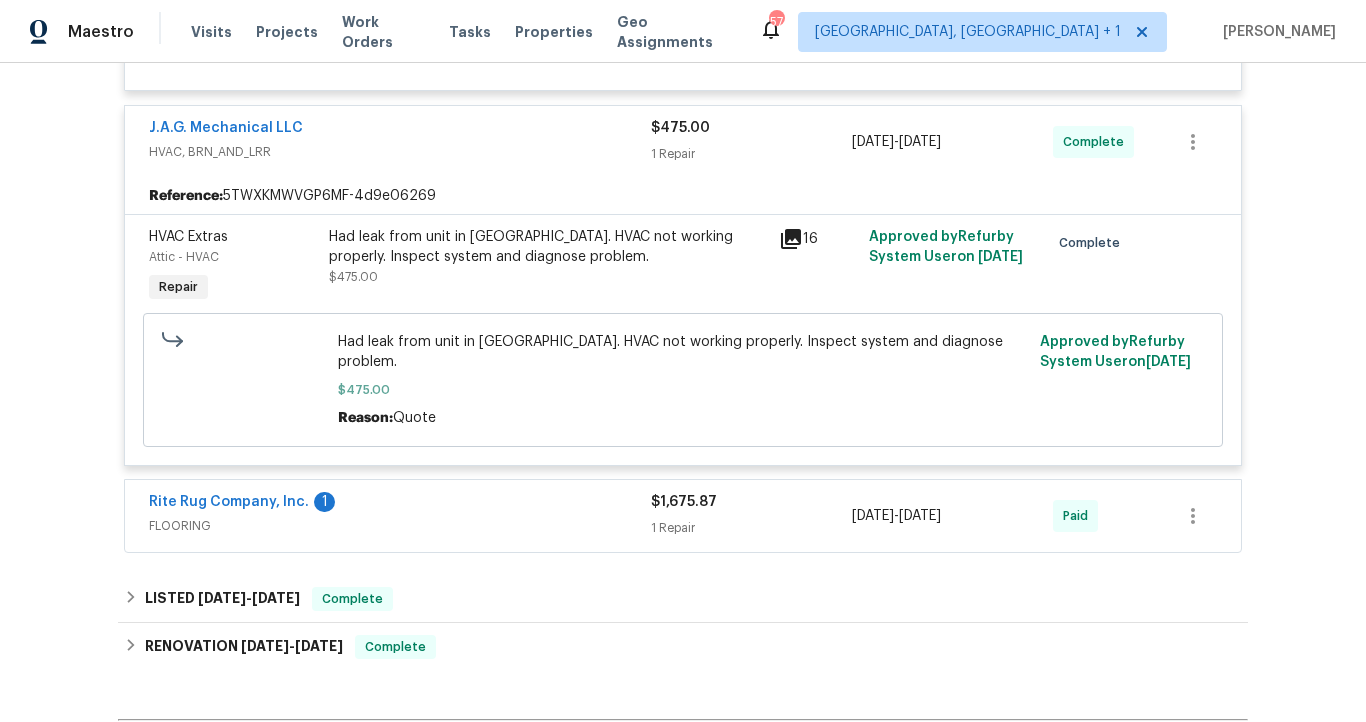 scroll, scrollTop: 1856, scrollLeft: 0, axis: vertical 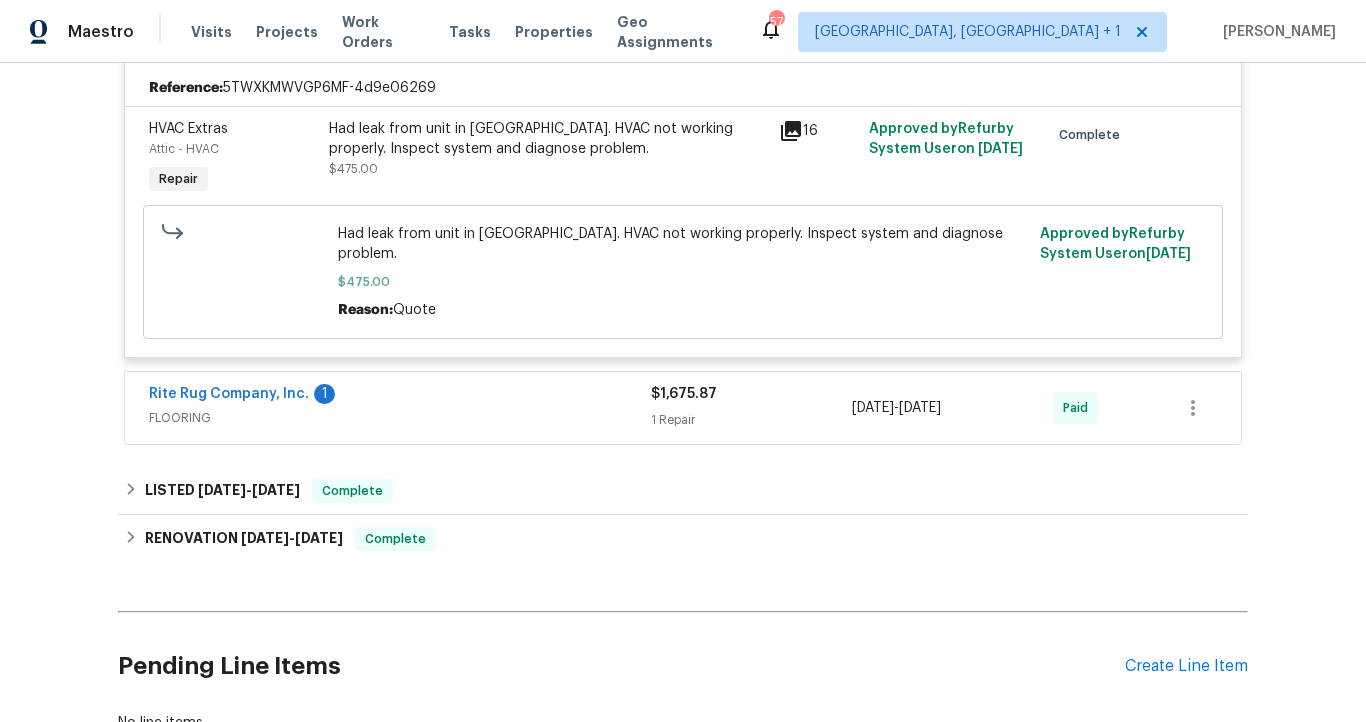 click on "FLOORING" at bounding box center (400, 418) 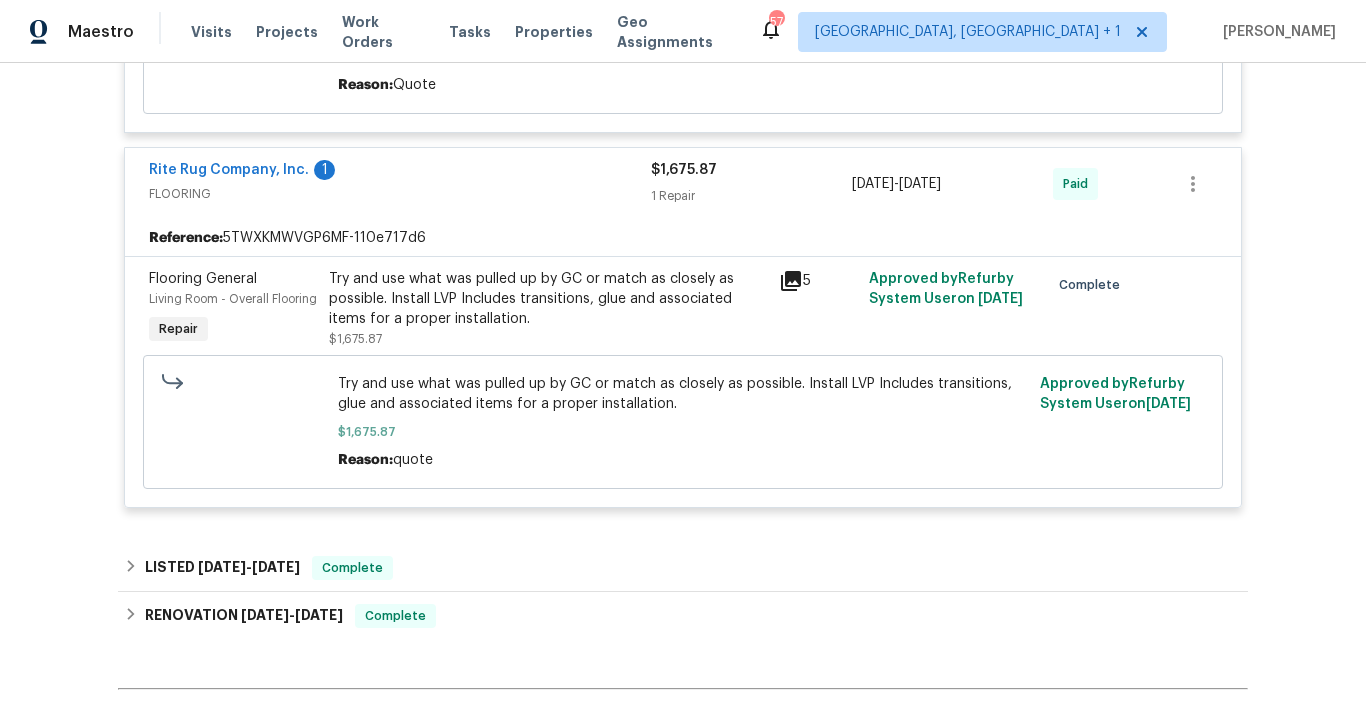 scroll, scrollTop: 2095, scrollLeft: 0, axis: vertical 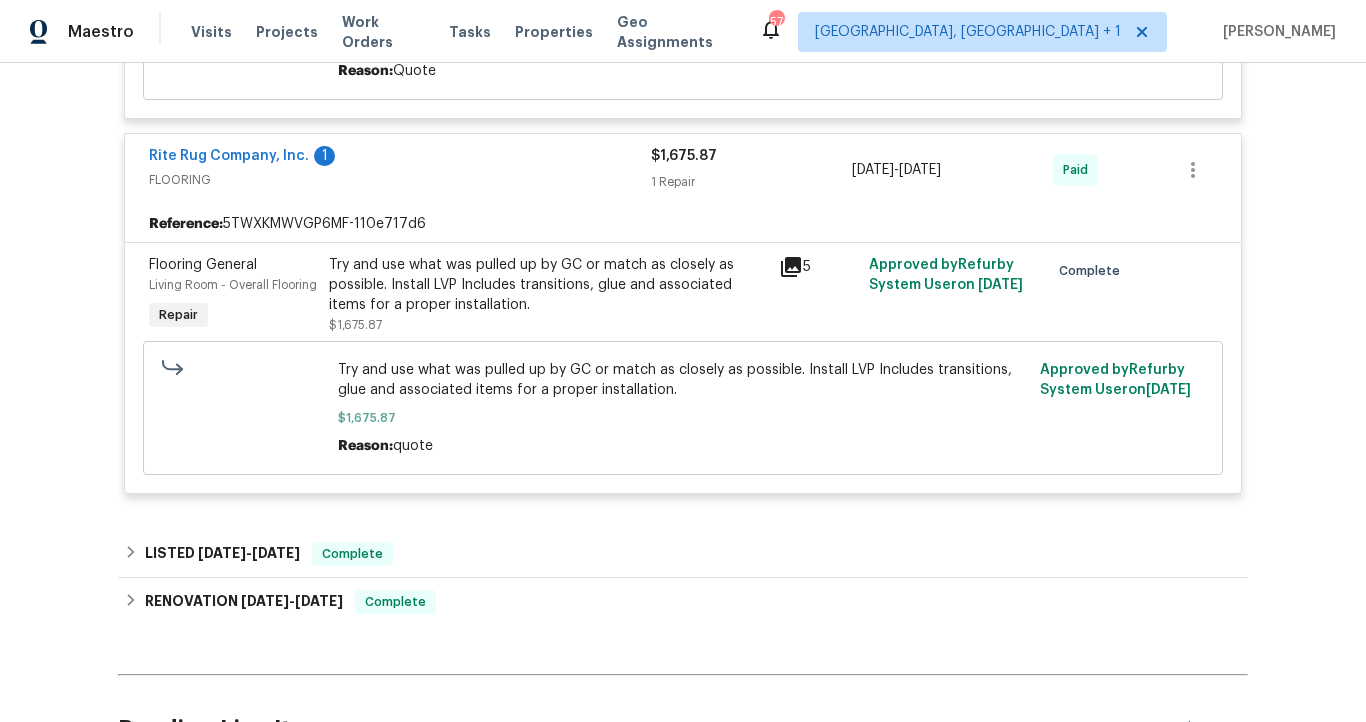 click 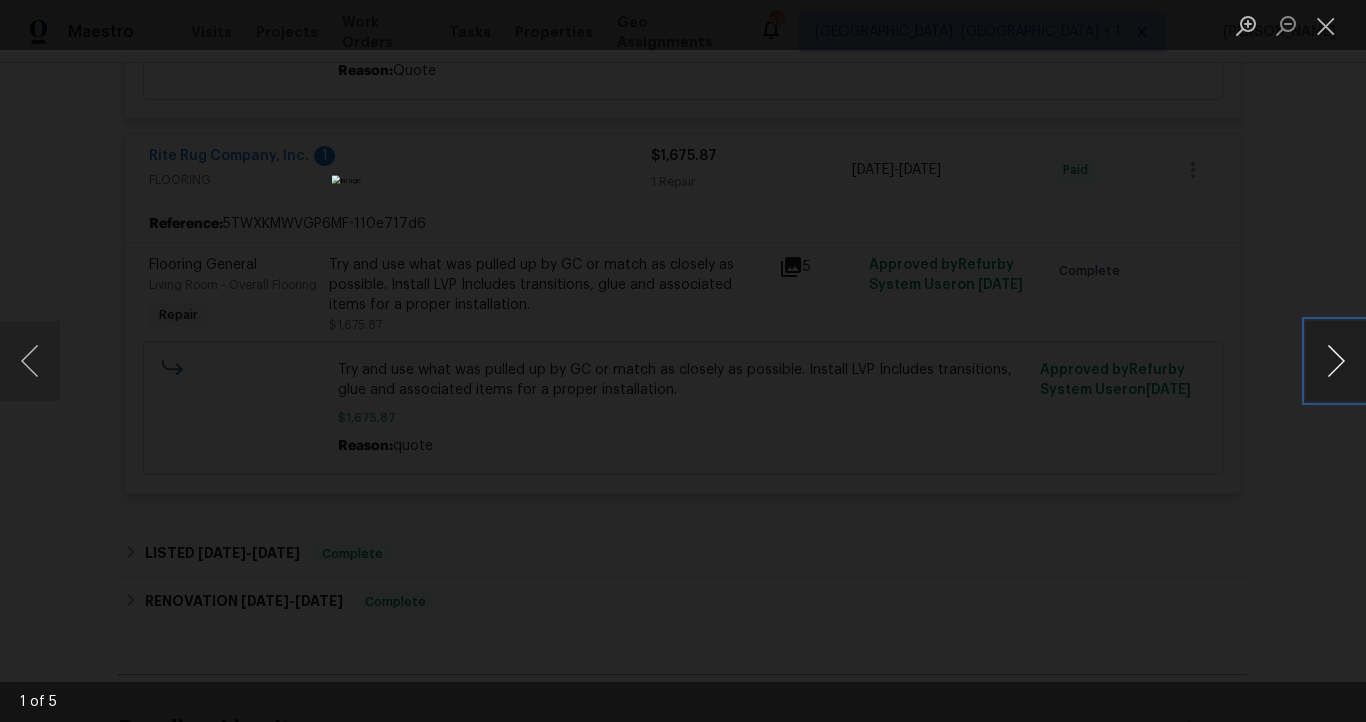 click at bounding box center [1336, 361] 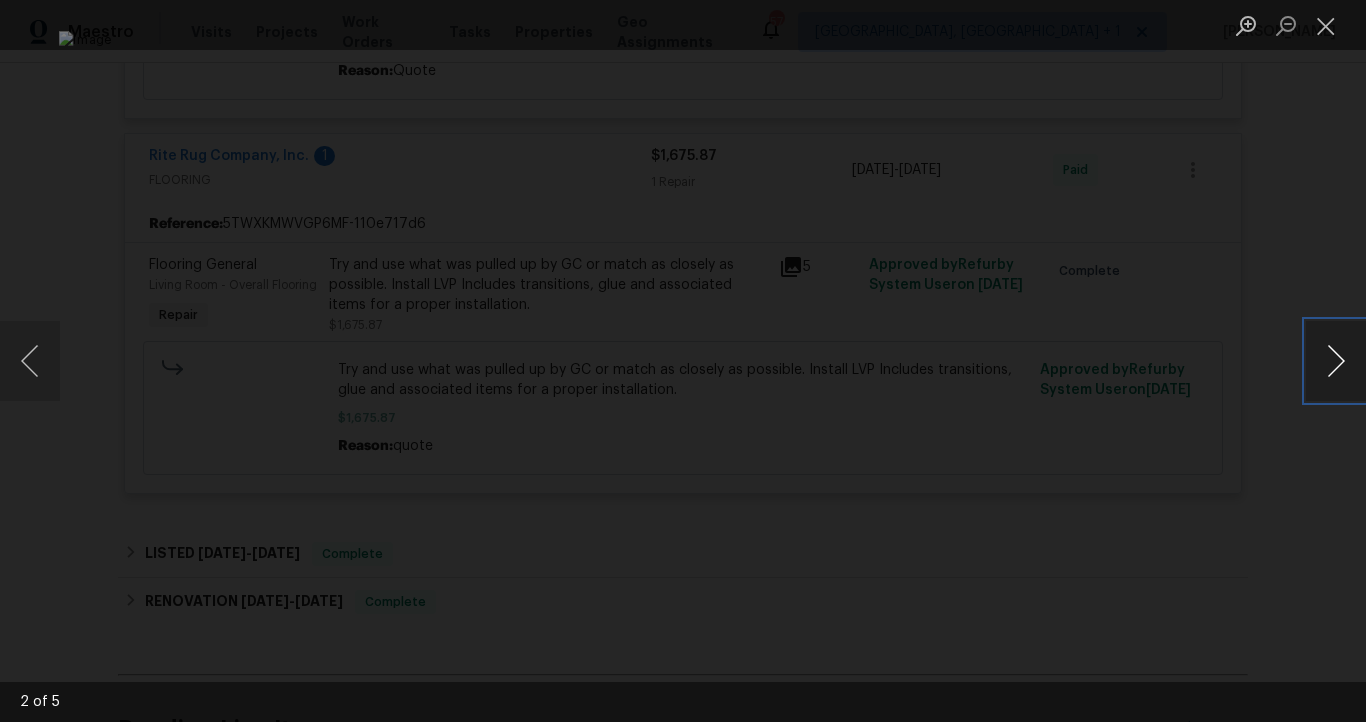 click at bounding box center (1336, 361) 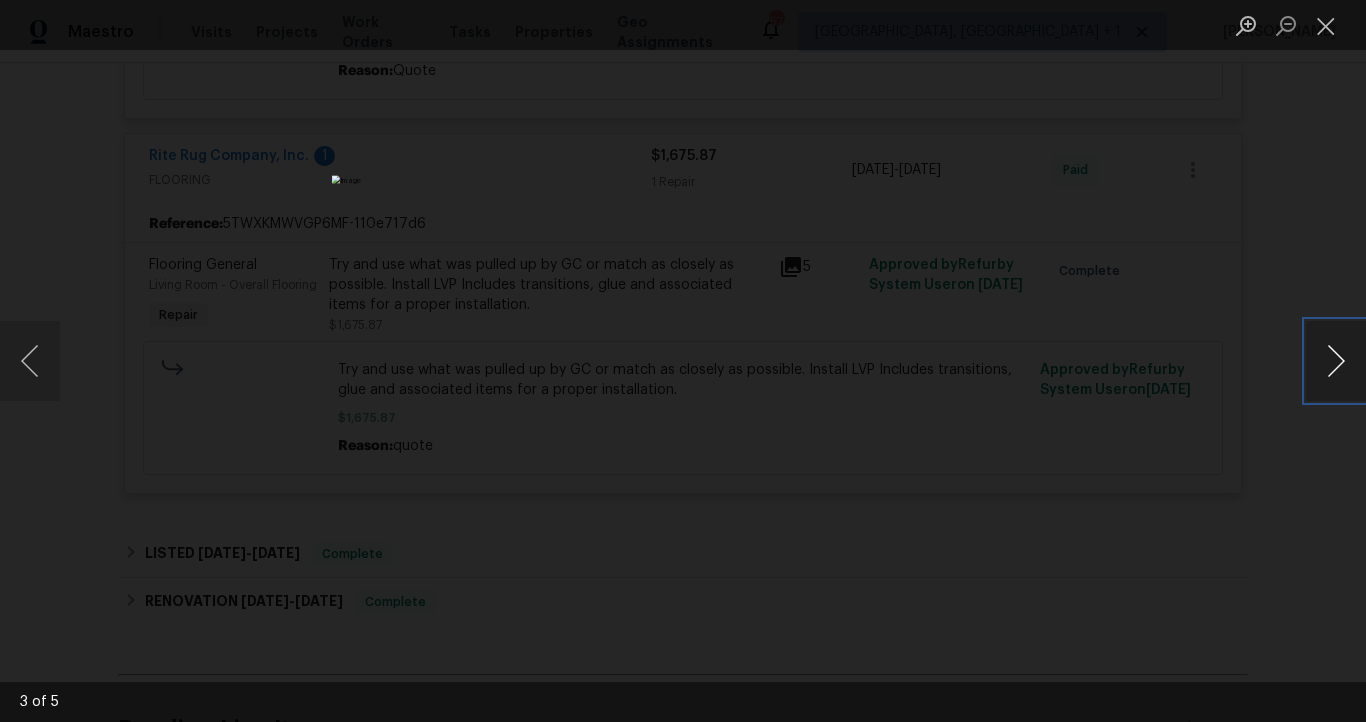 click at bounding box center [1336, 361] 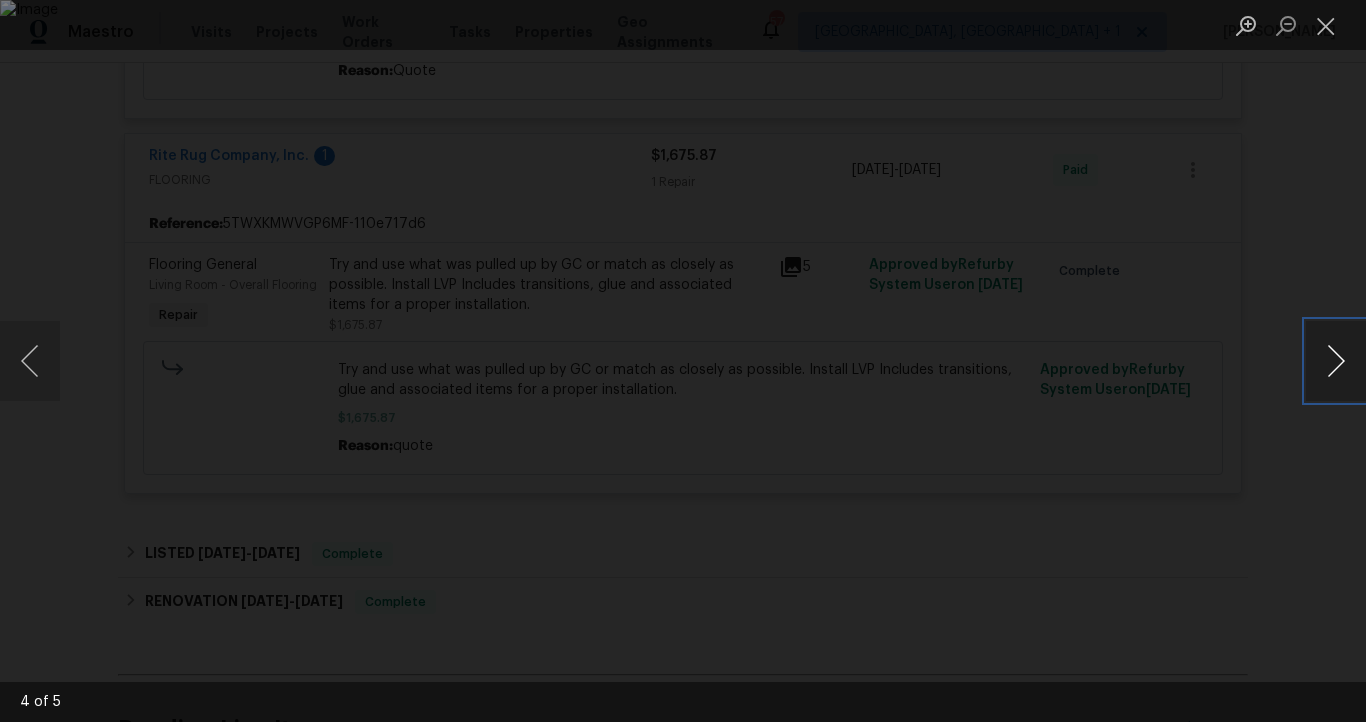 click at bounding box center [1336, 361] 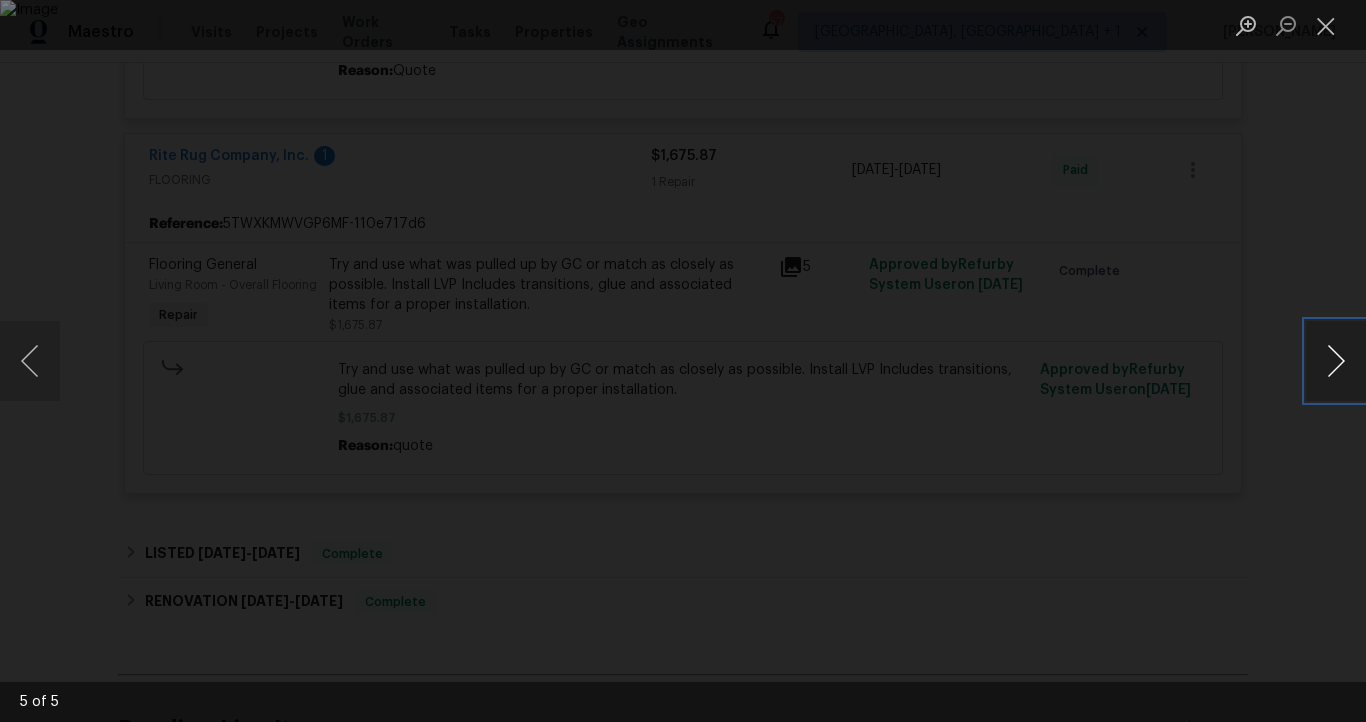 click at bounding box center [1336, 361] 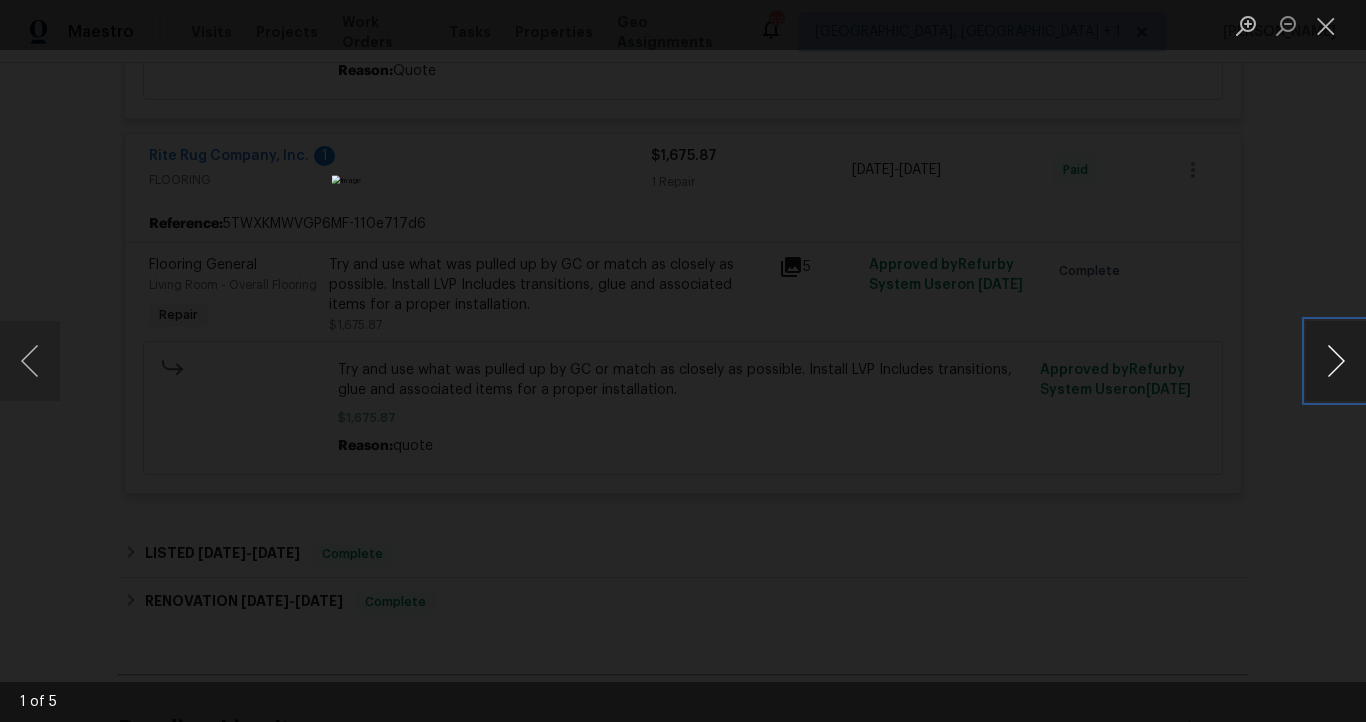 click at bounding box center (1336, 361) 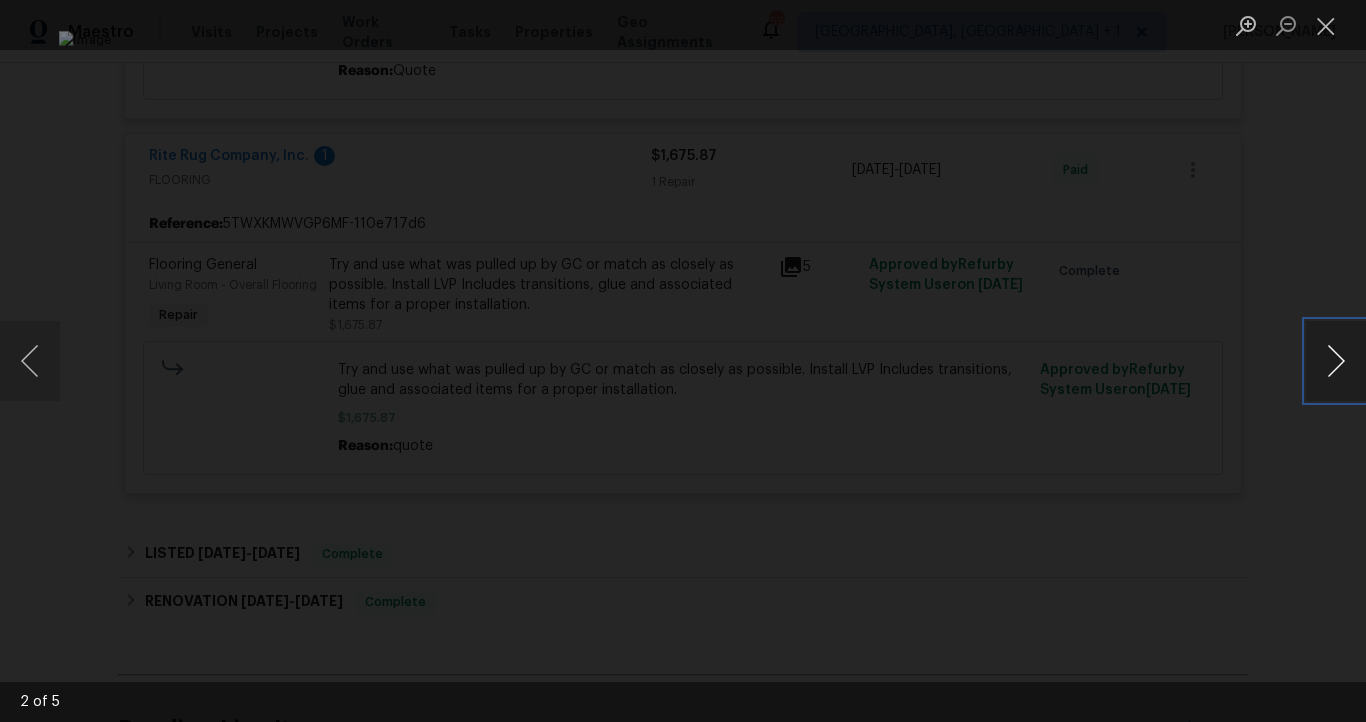 click at bounding box center [1336, 361] 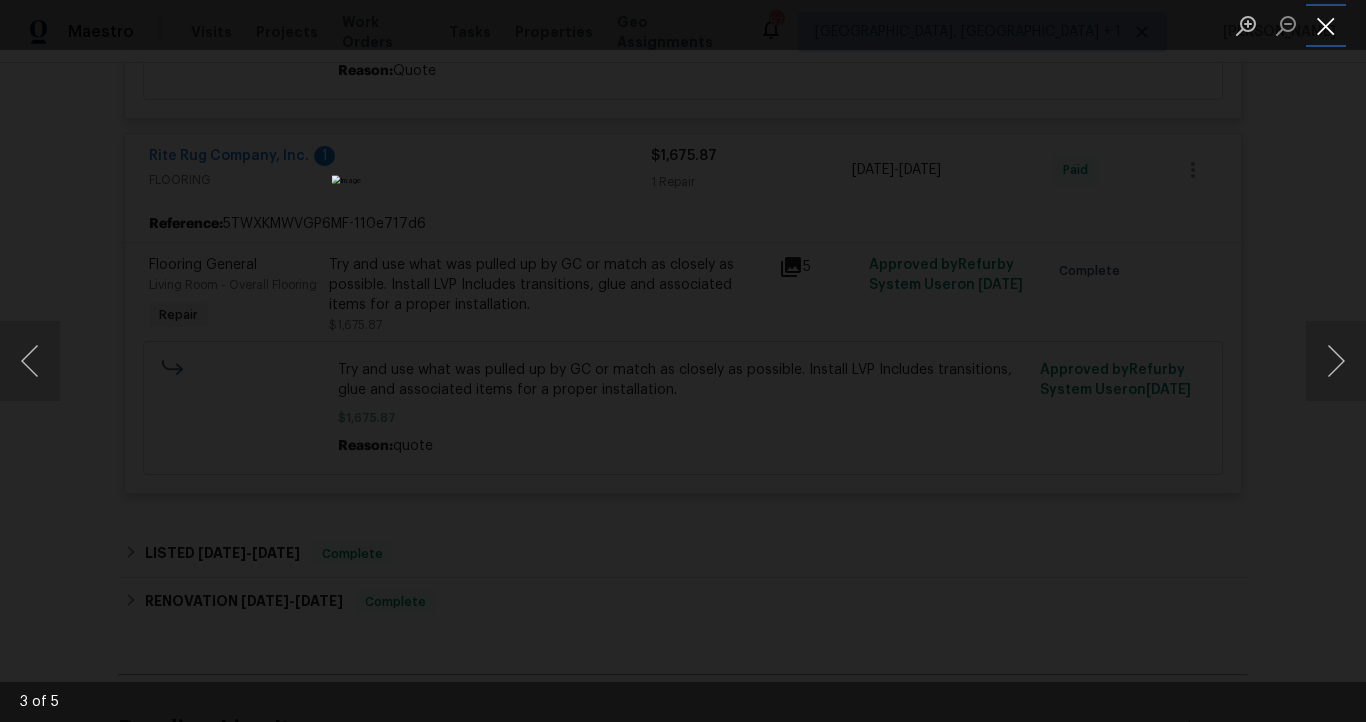click at bounding box center (1326, 25) 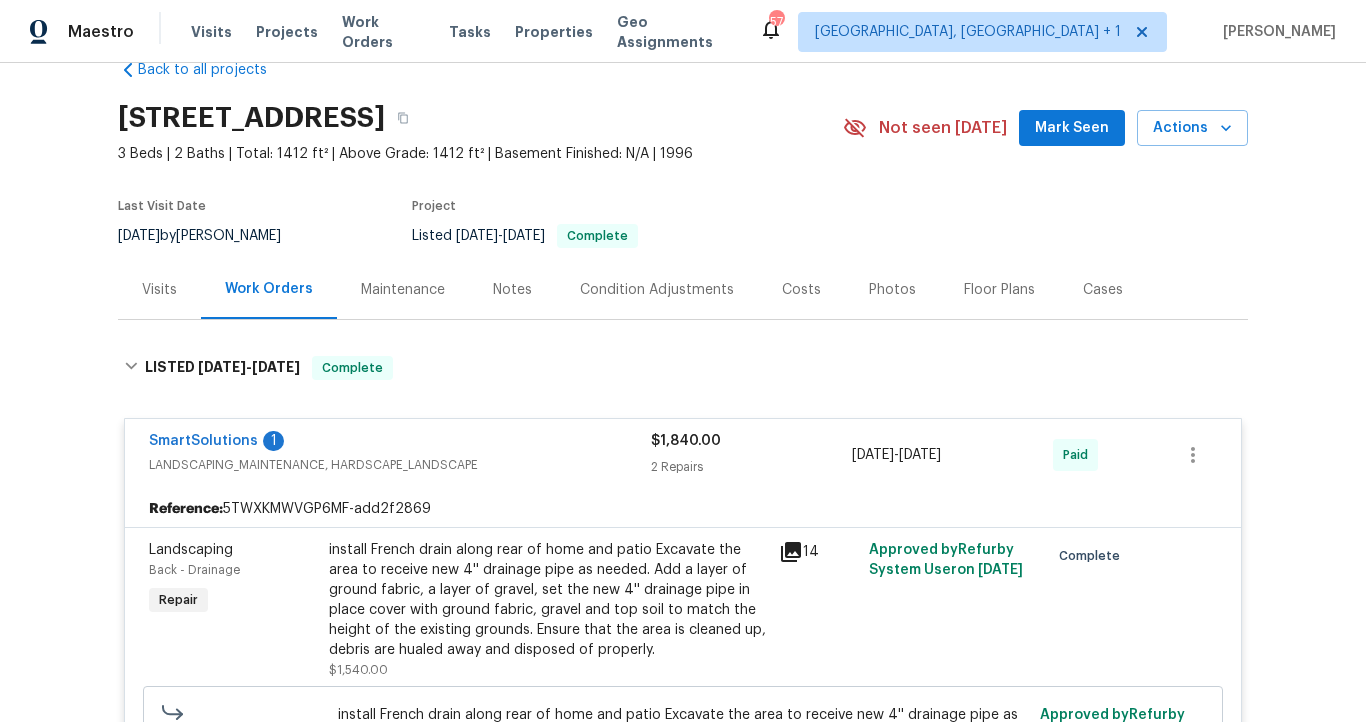scroll, scrollTop: 67, scrollLeft: 0, axis: vertical 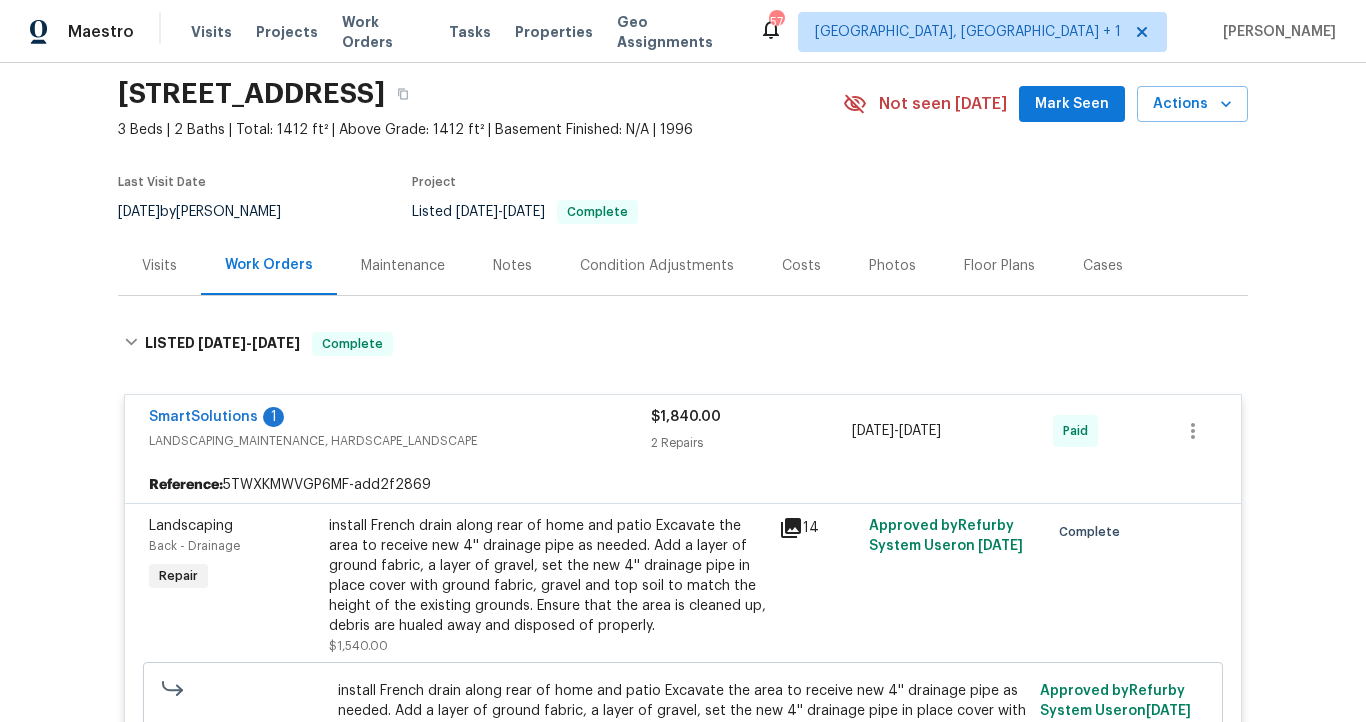 click on "SmartSolutions 1" at bounding box center [400, 419] 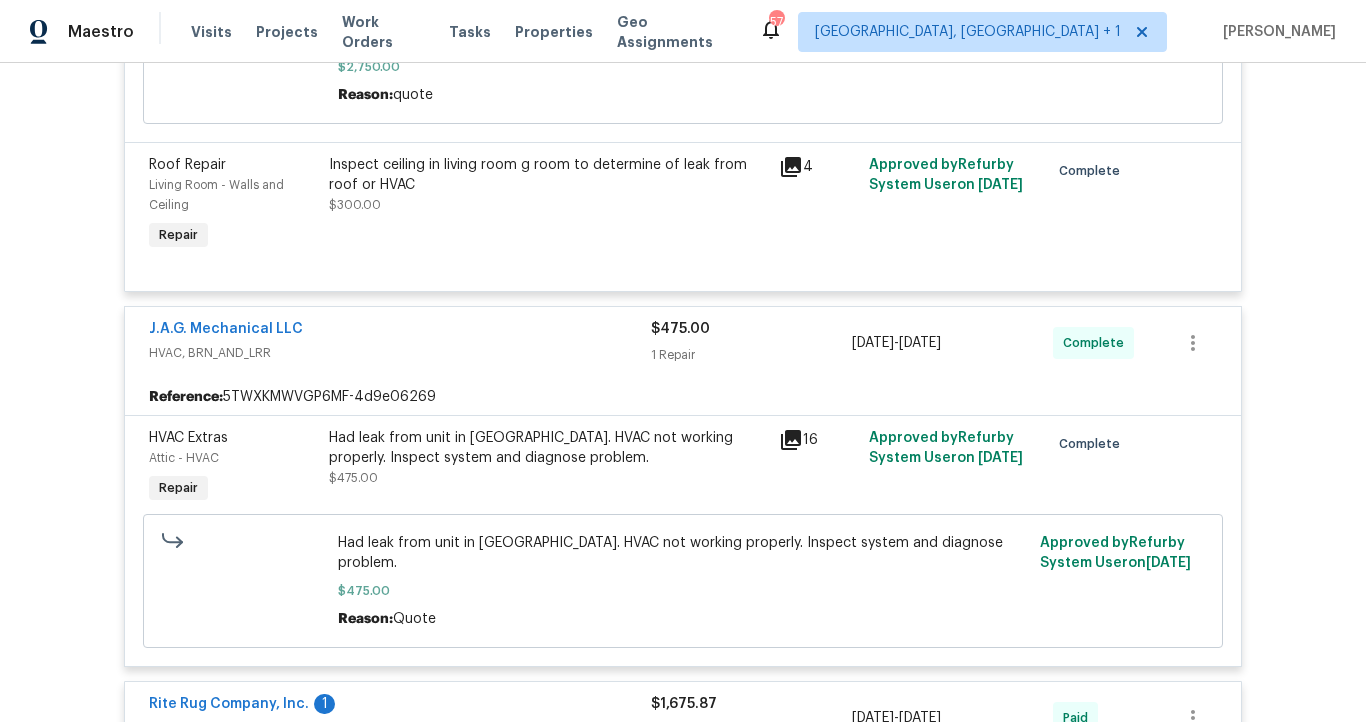 scroll, scrollTop: 966, scrollLeft: 0, axis: vertical 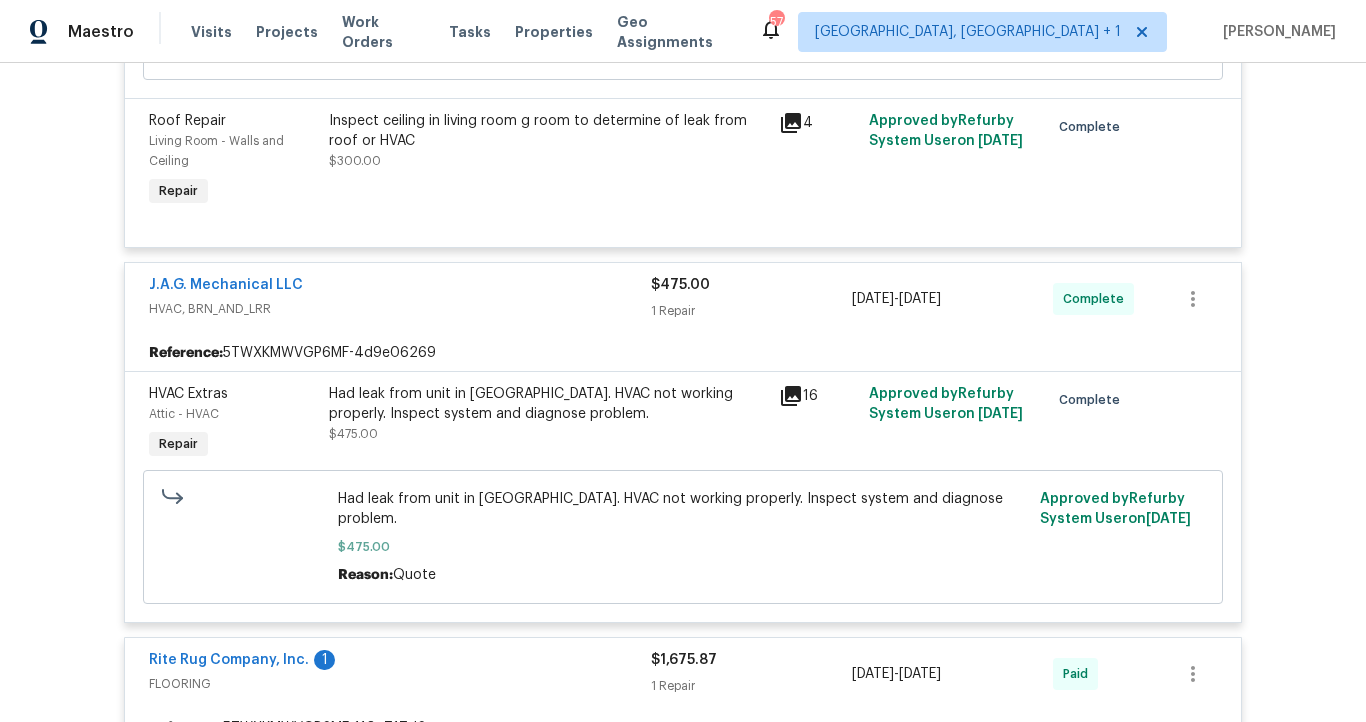 click on "HVAC, BRN_AND_LRR" at bounding box center [400, 309] 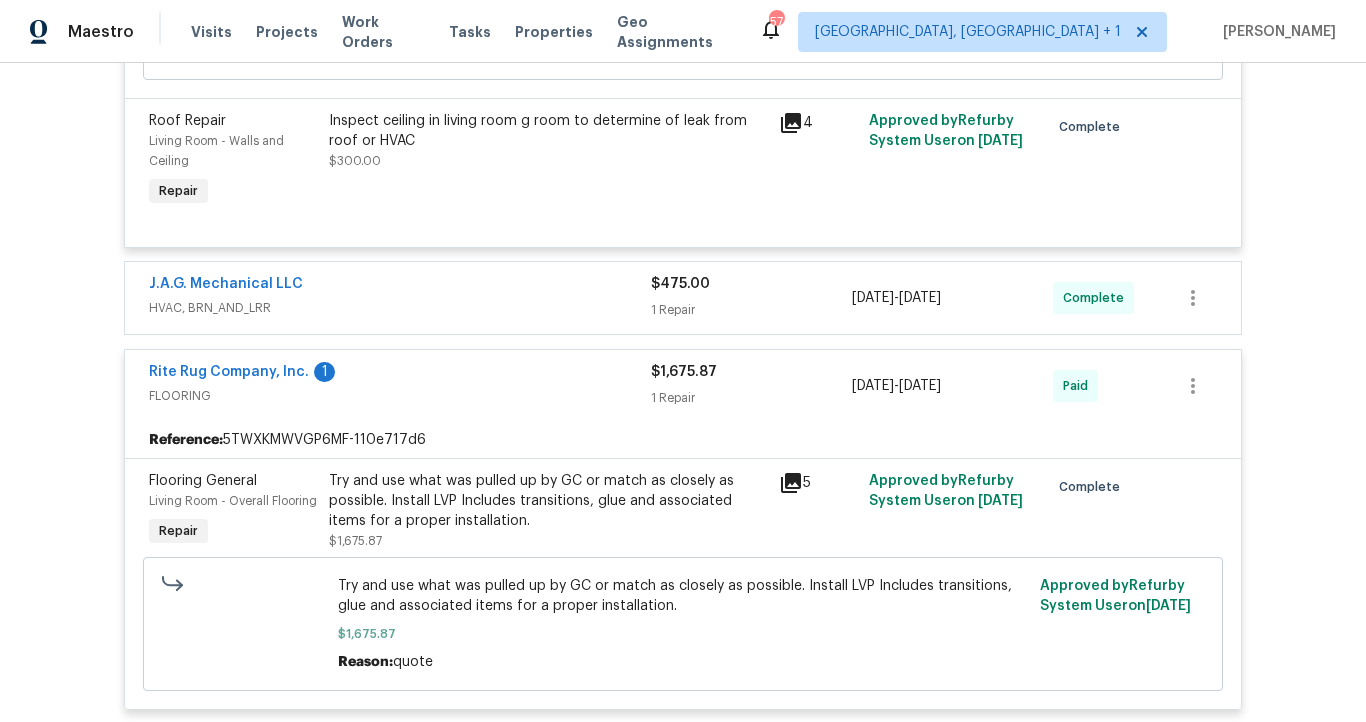 scroll, scrollTop: 956, scrollLeft: 0, axis: vertical 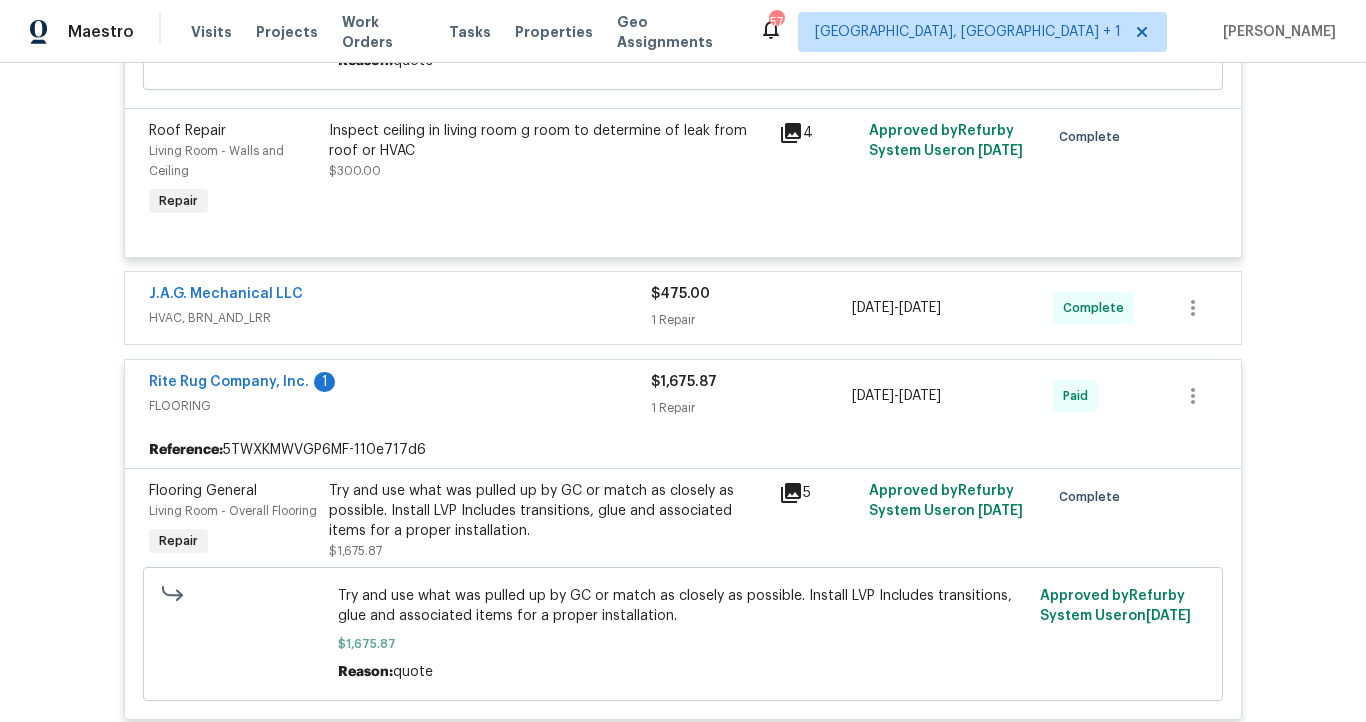click 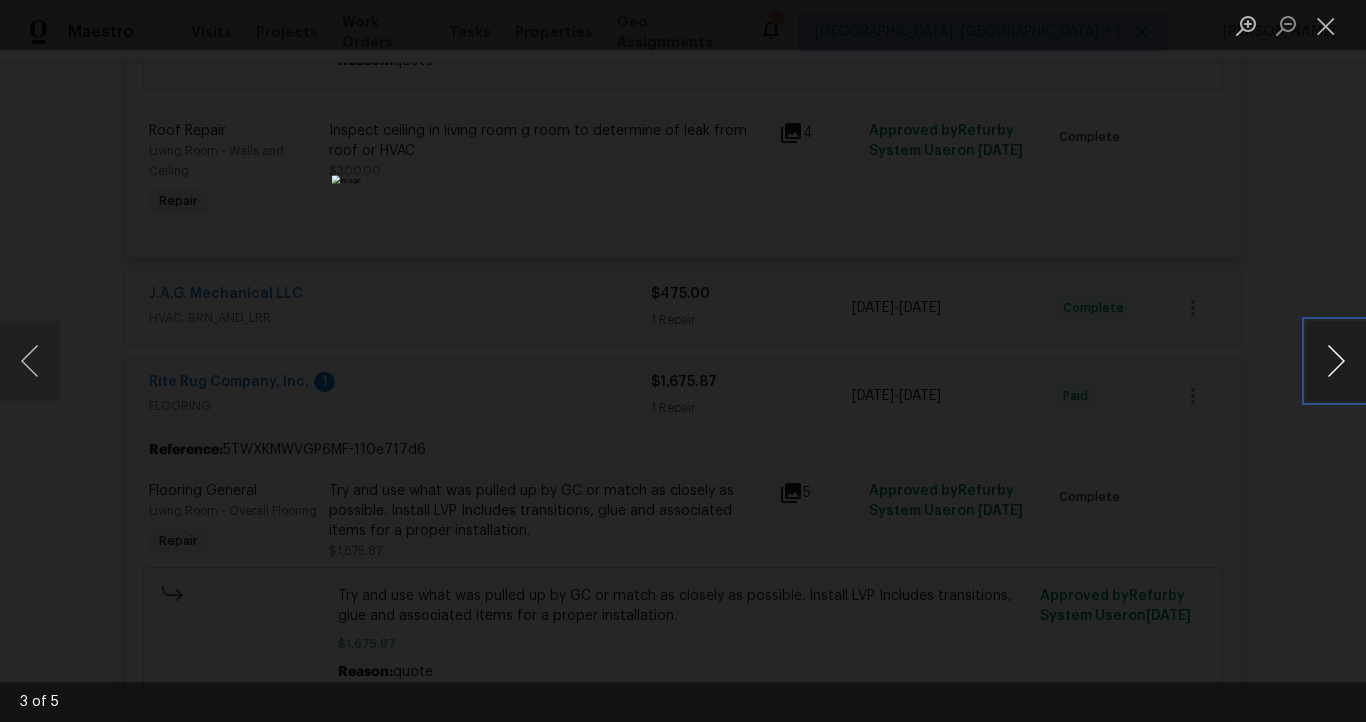 click at bounding box center [1336, 361] 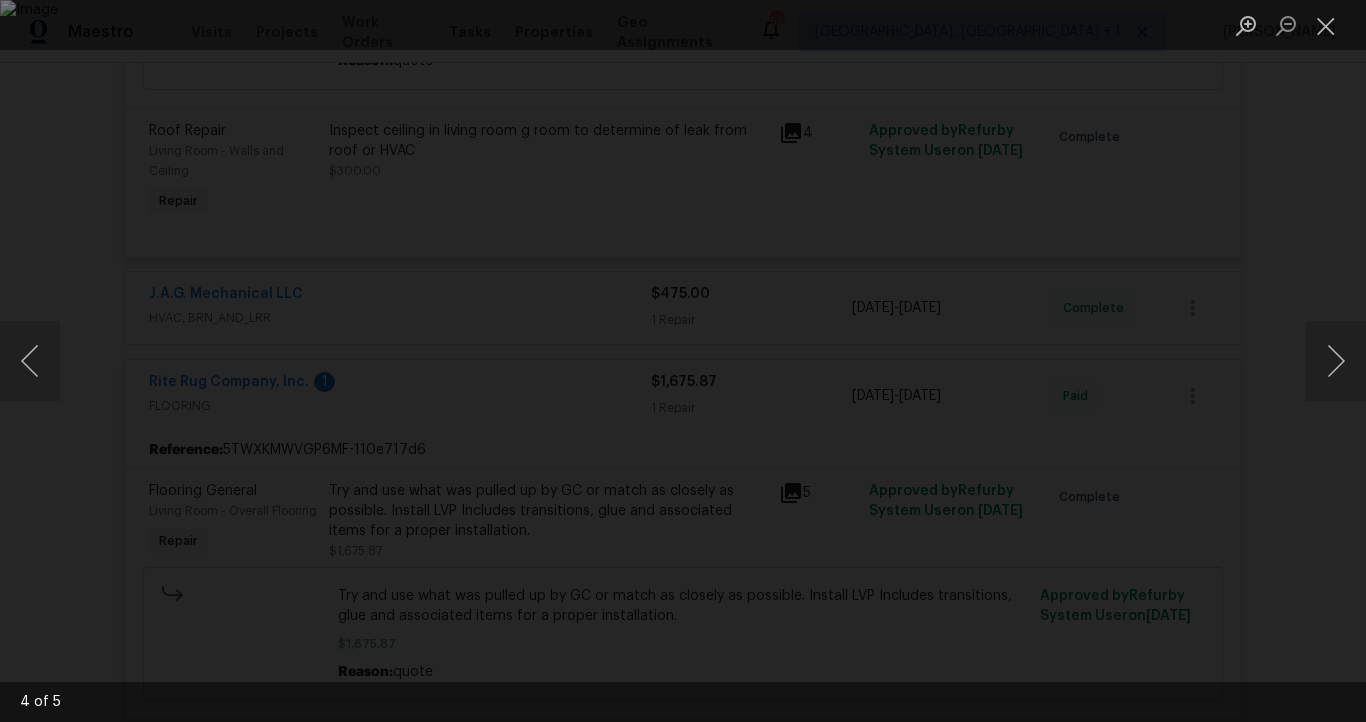 click at bounding box center (683, 361) 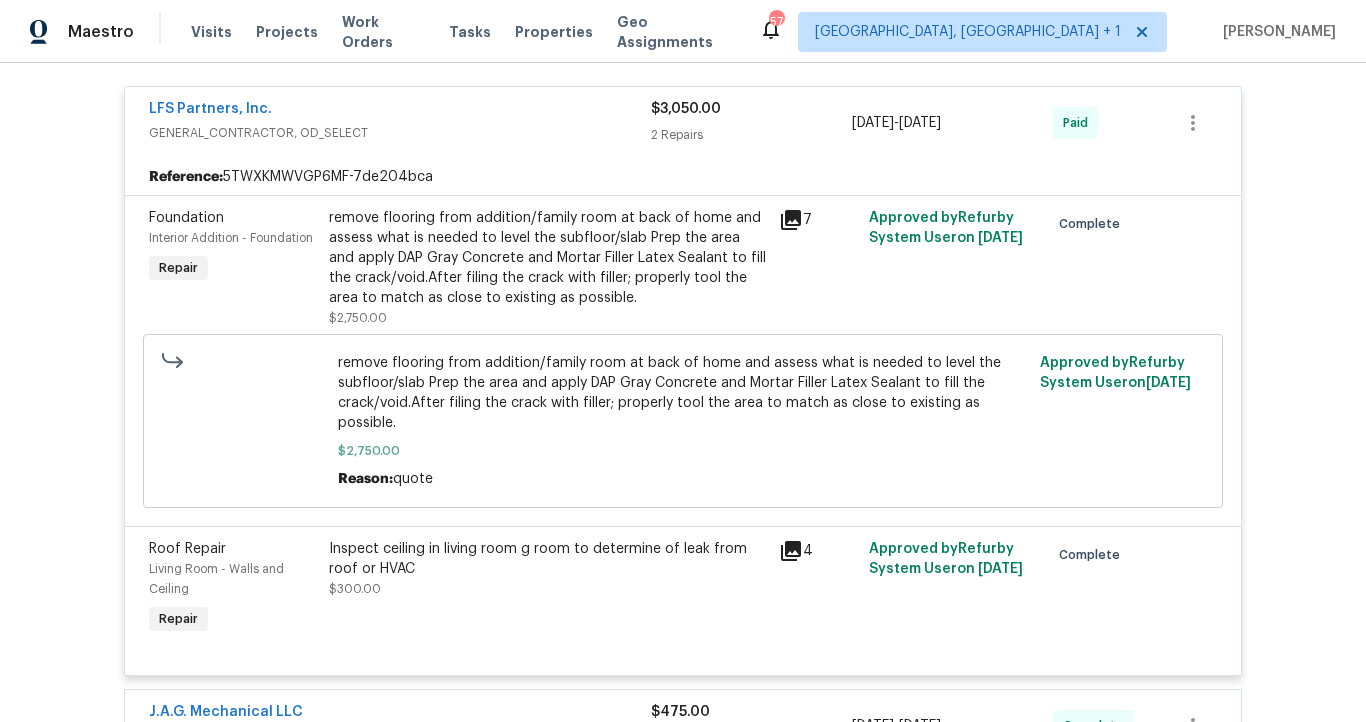 scroll, scrollTop: 539, scrollLeft: 0, axis: vertical 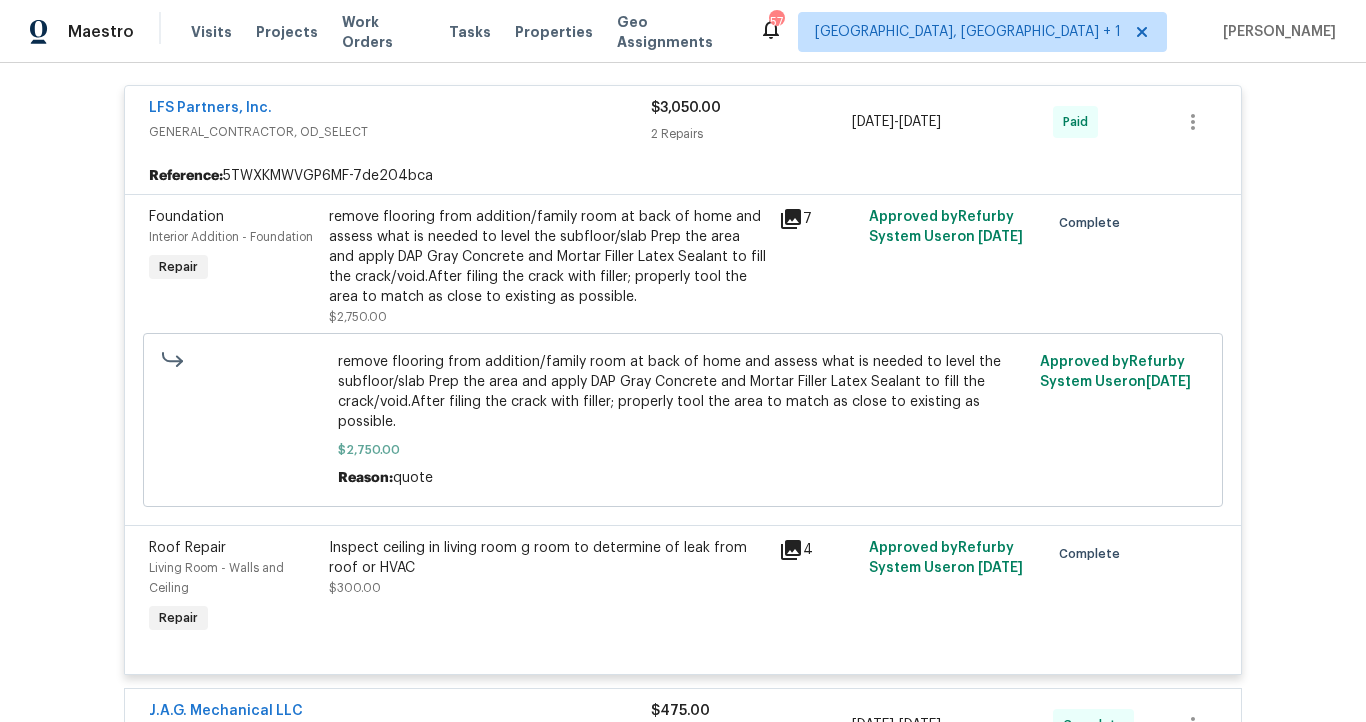 click 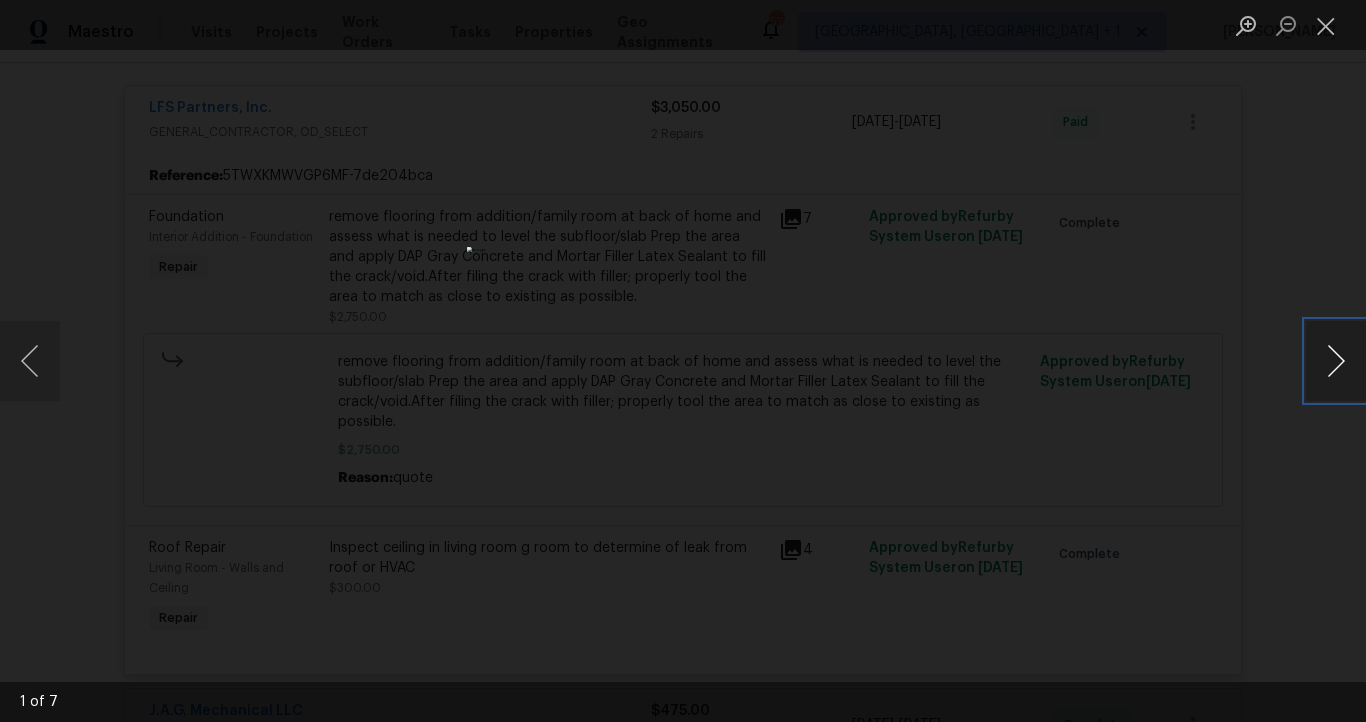 click at bounding box center [1336, 361] 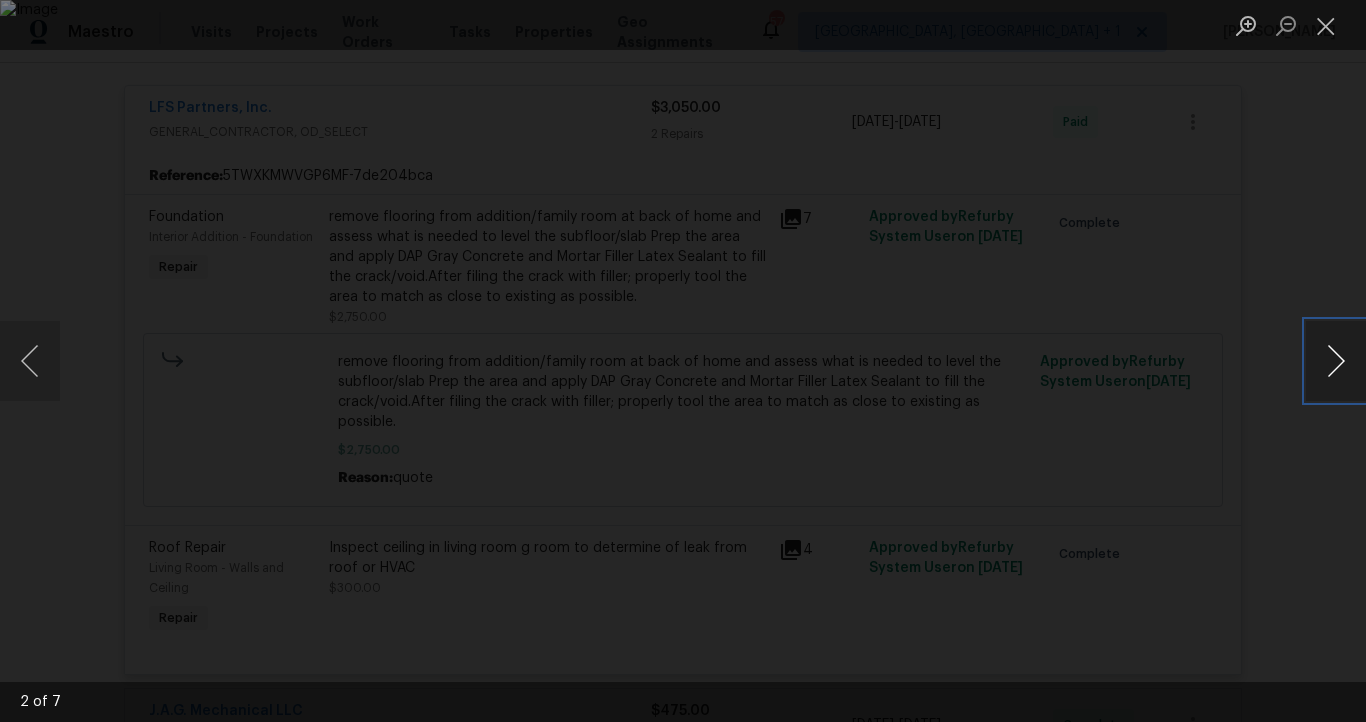 click at bounding box center (1336, 361) 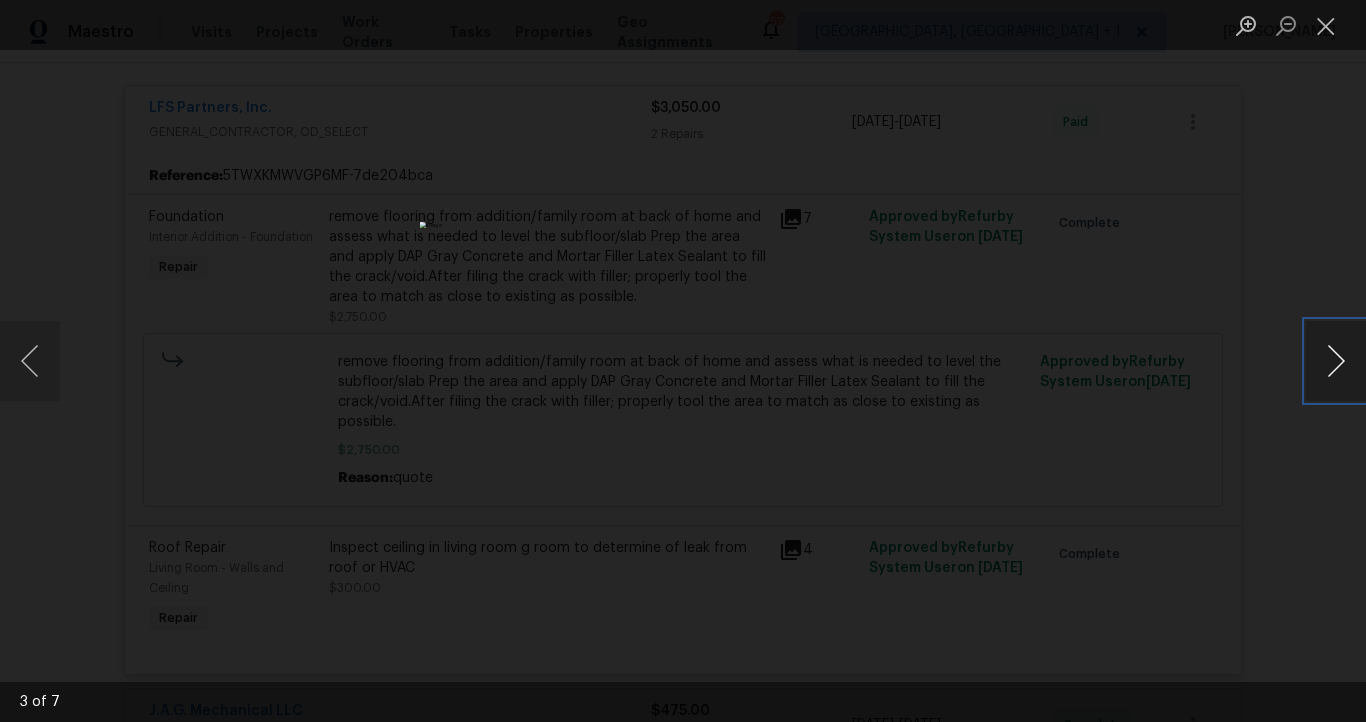 click at bounding box center [1336, 361] 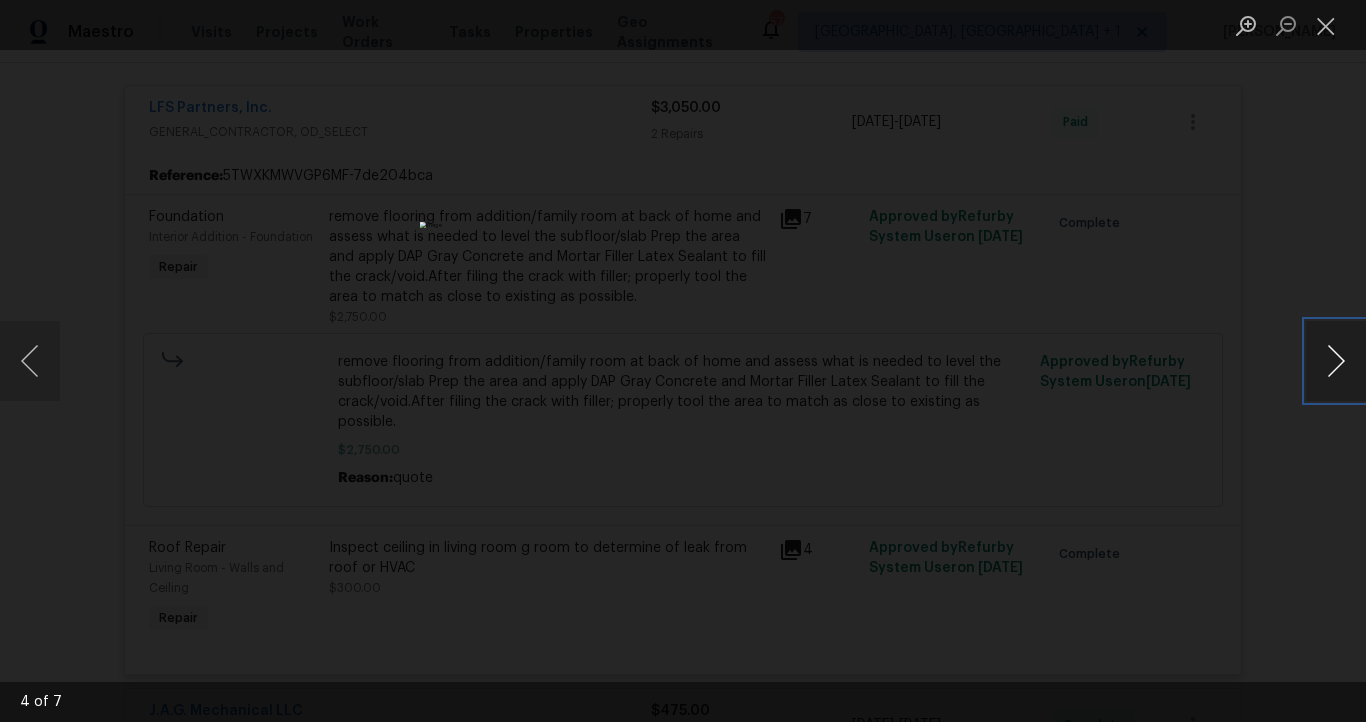 click at bounding box center [1336, 361] 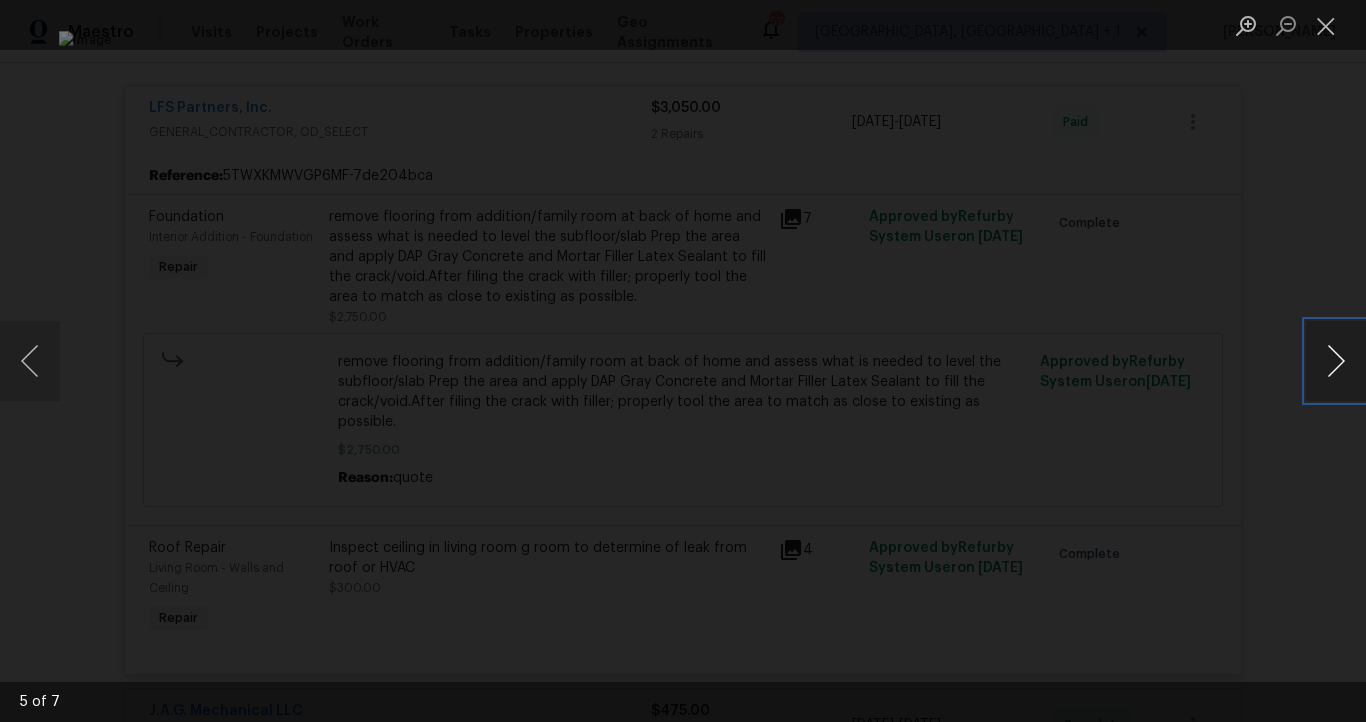 click at bounding box center [1336, 361] 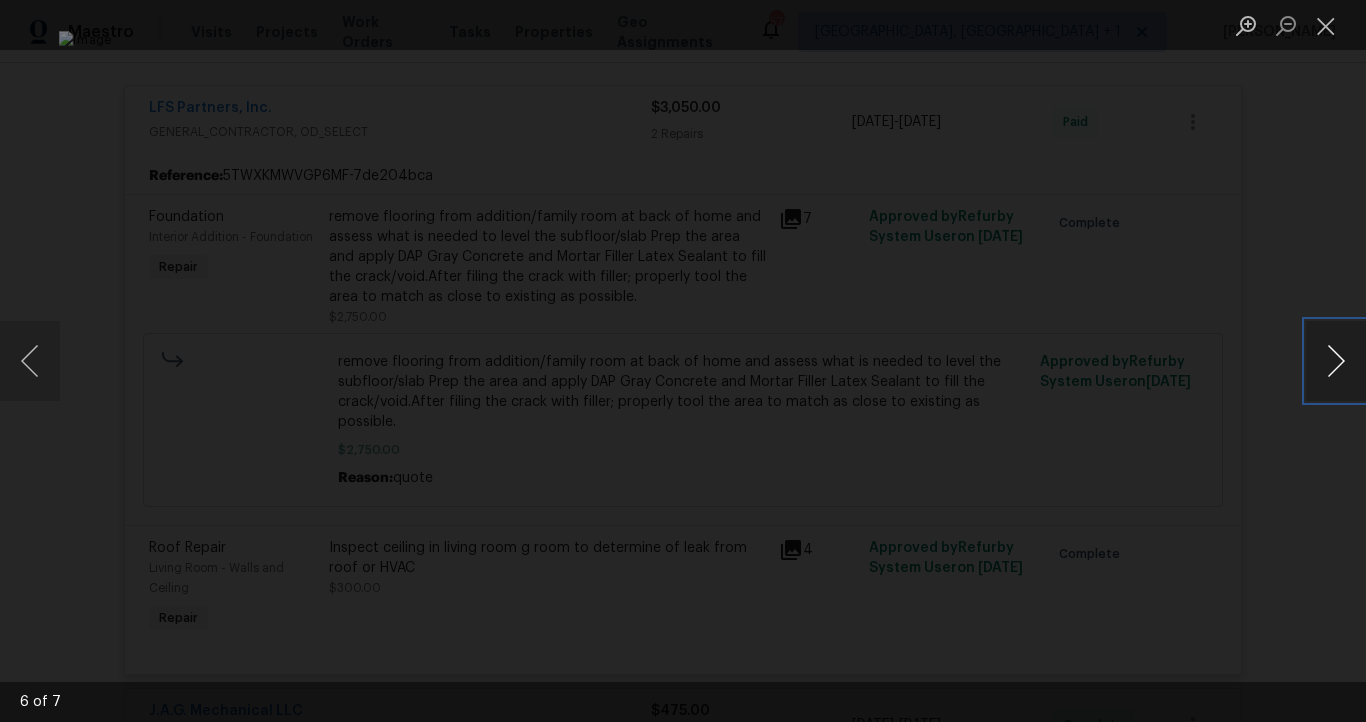 click at bounding box center (1336, 361) 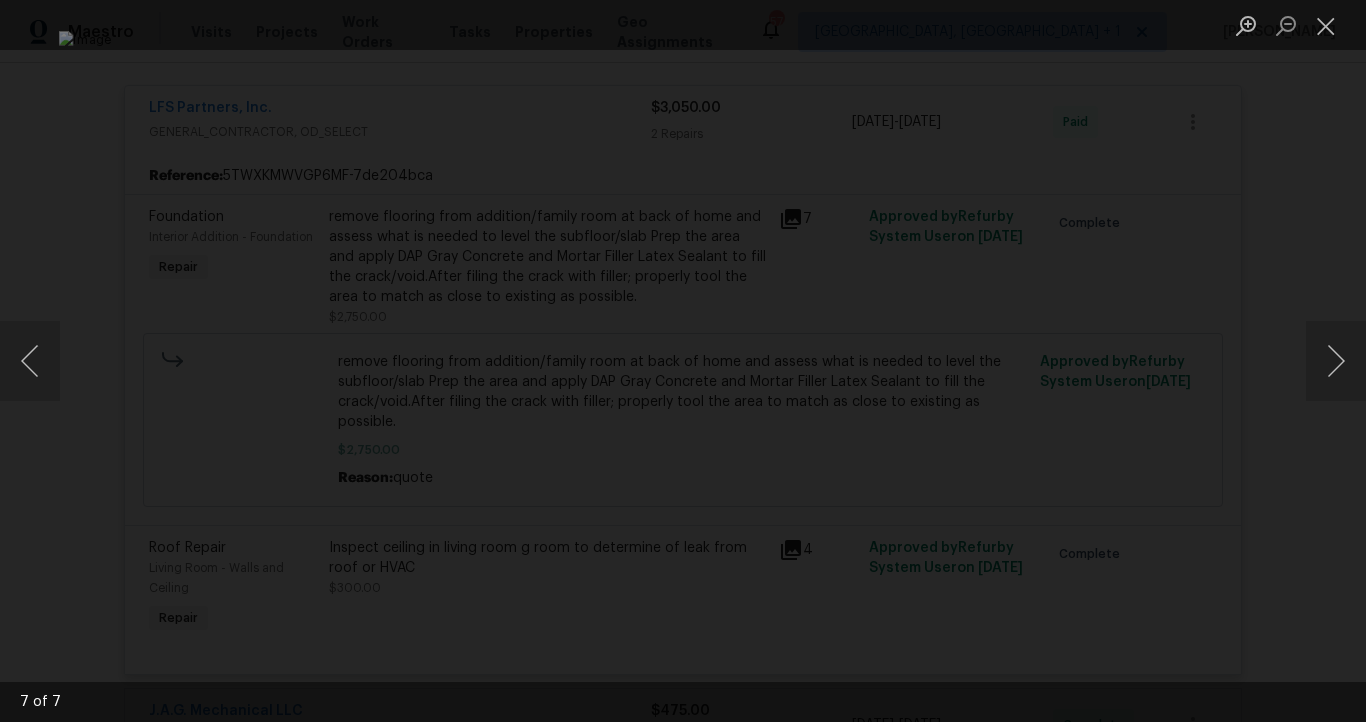 click at bounding box center [683, 361] 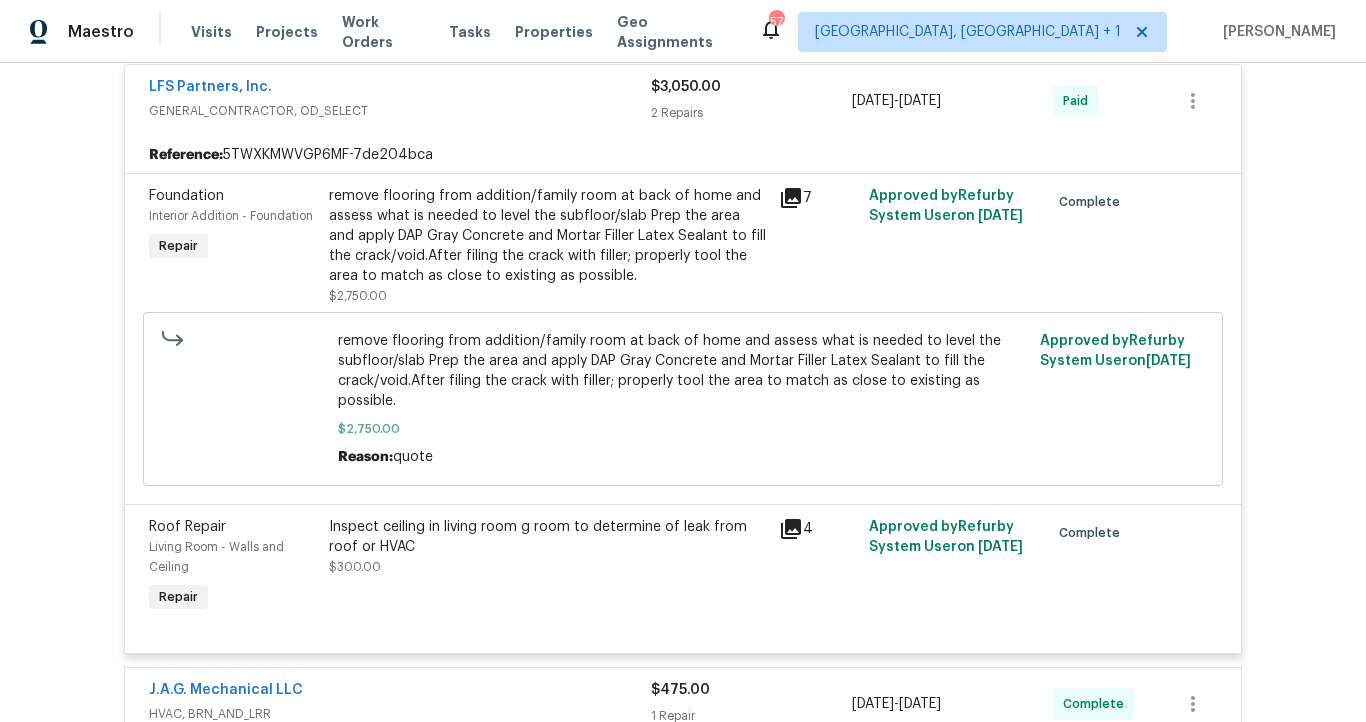 scroll, scrollTop: 569, scrollLeft: 0, axis: vertical 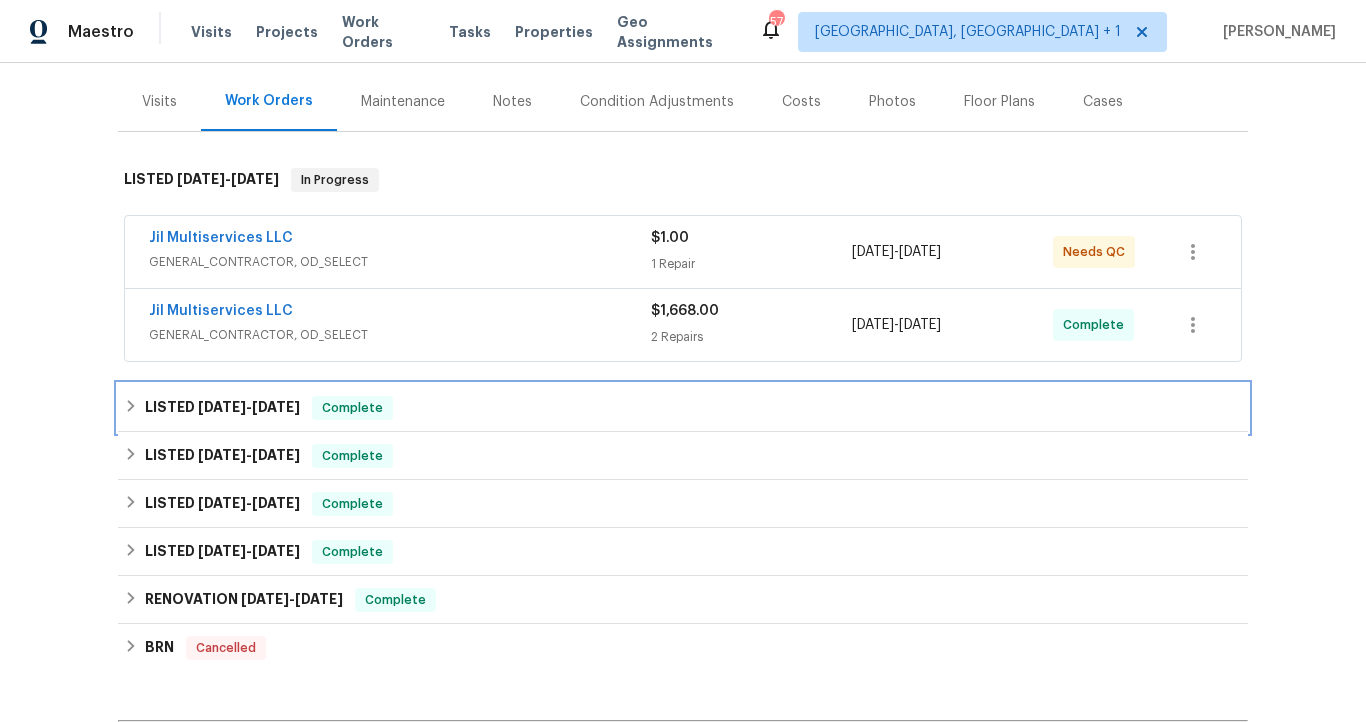 click on "[DATE]" at bounding box center [222, 407] 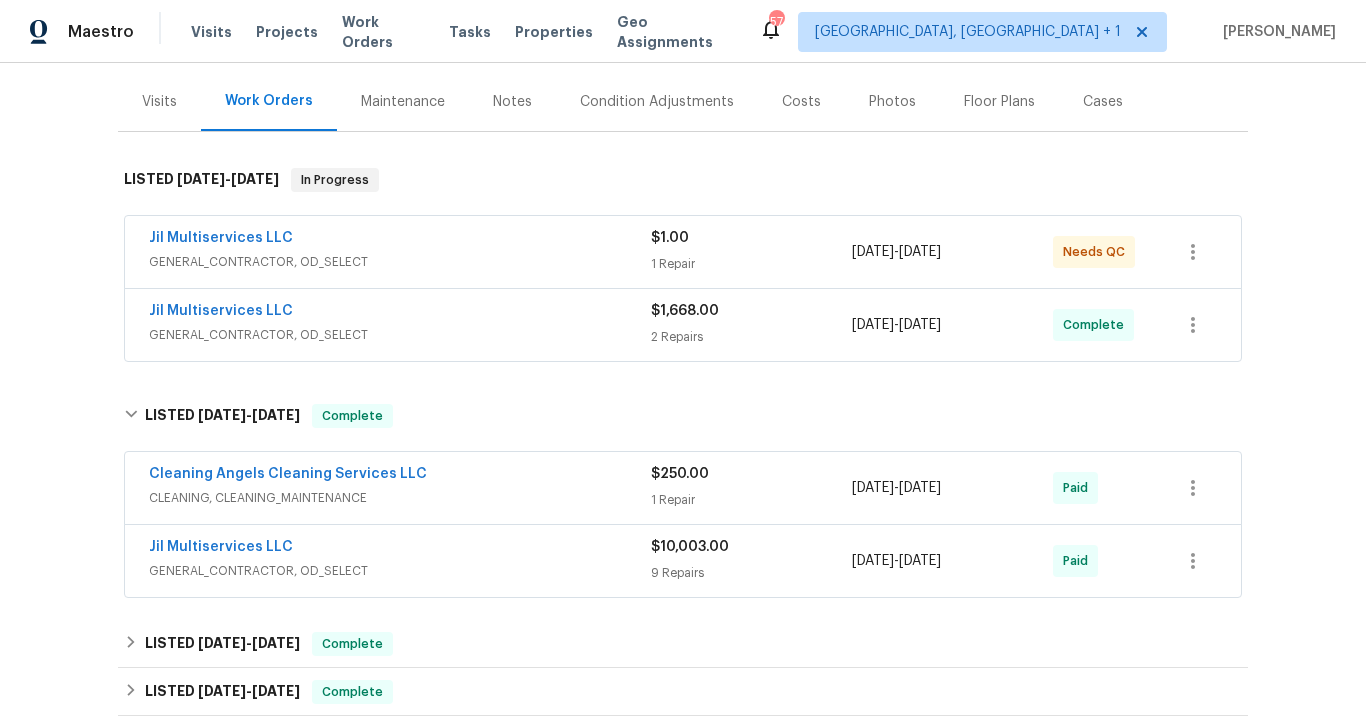 click on "Jil Multiservices LLC" at bounding box center (400, 549) 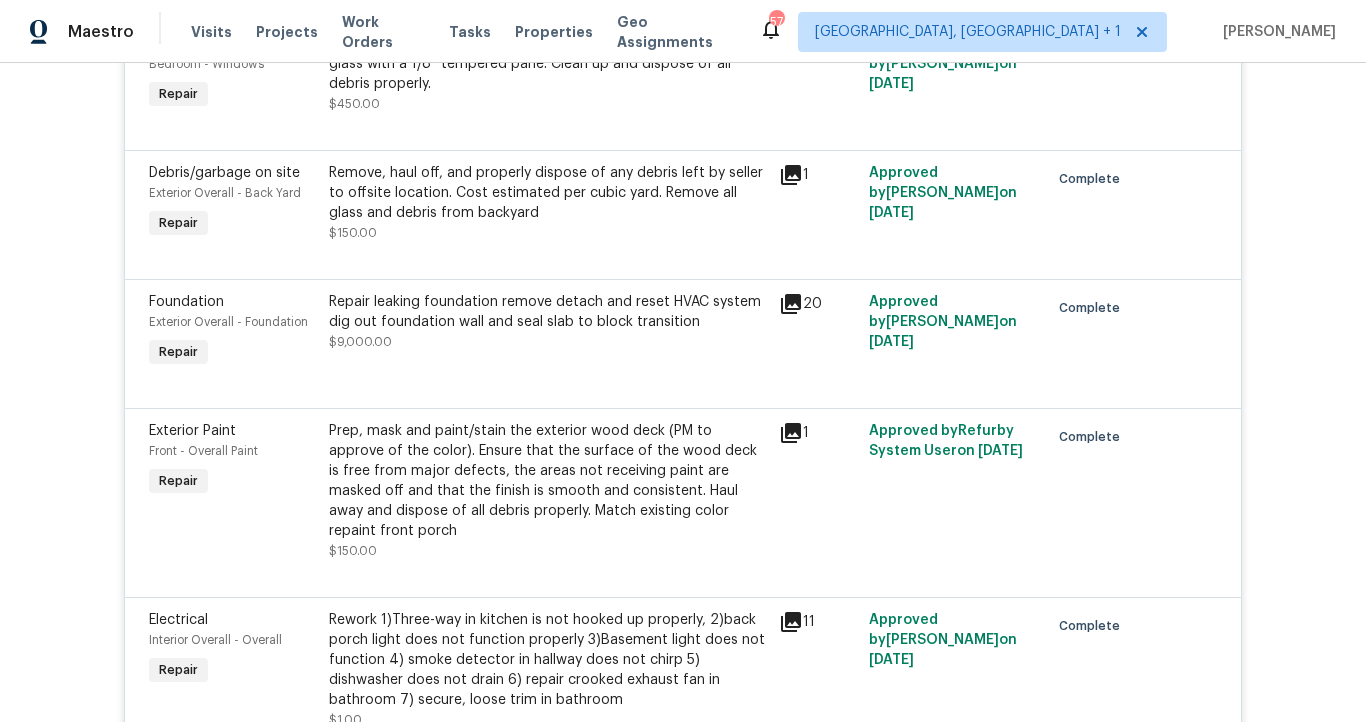 scroll, scrollTop: 877, scrollLeft: 0, axis: vertical 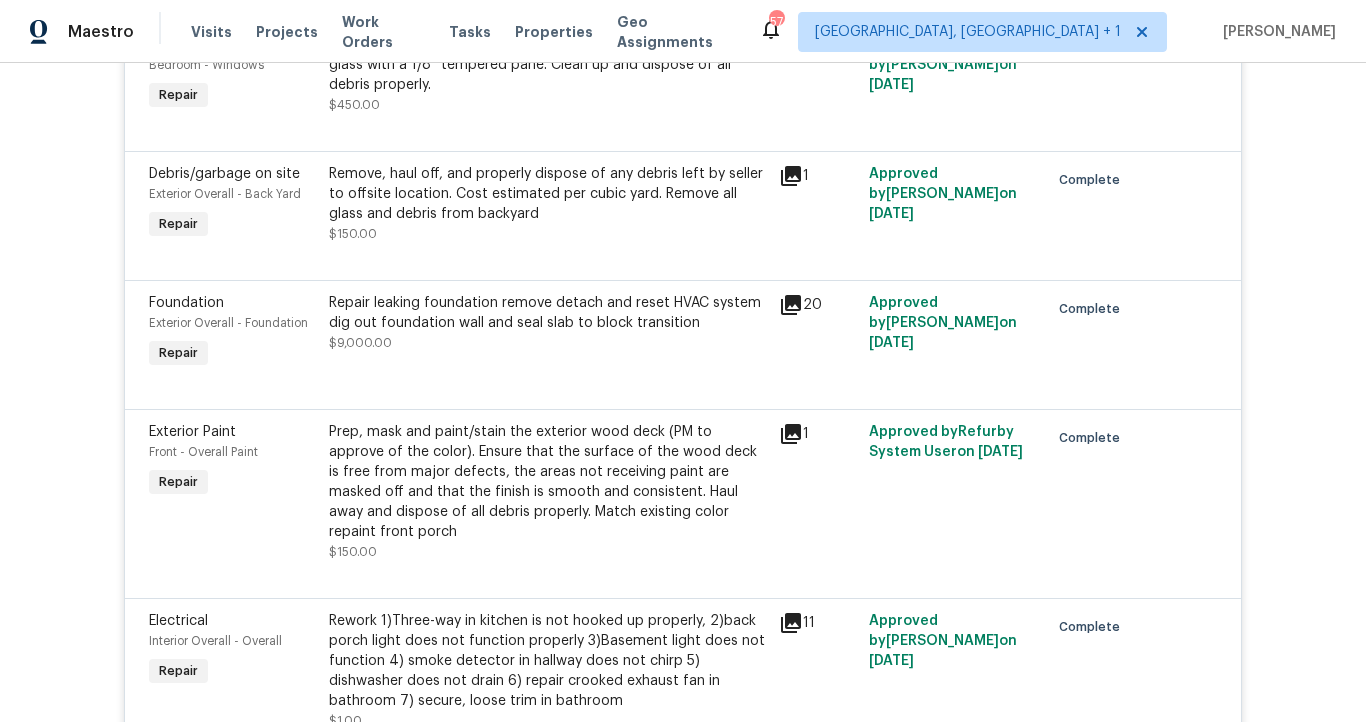 click 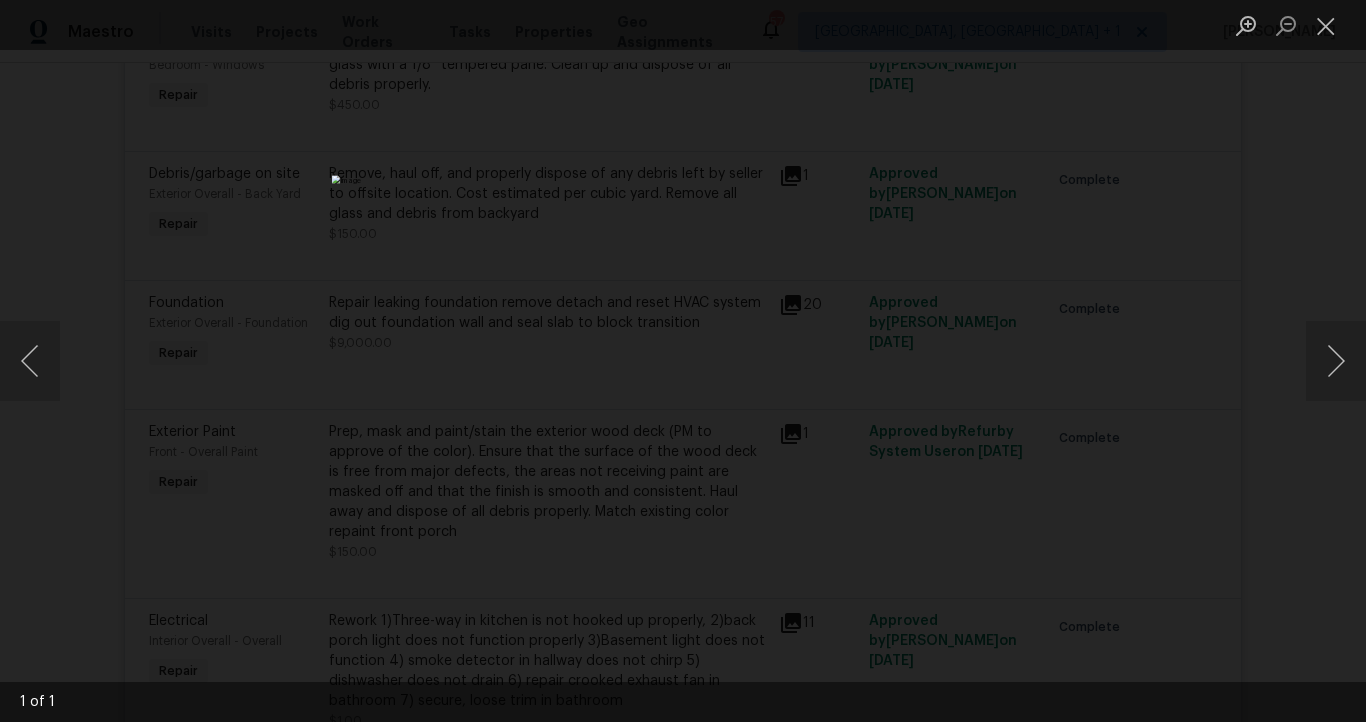 click at bounding box center (683, 361) 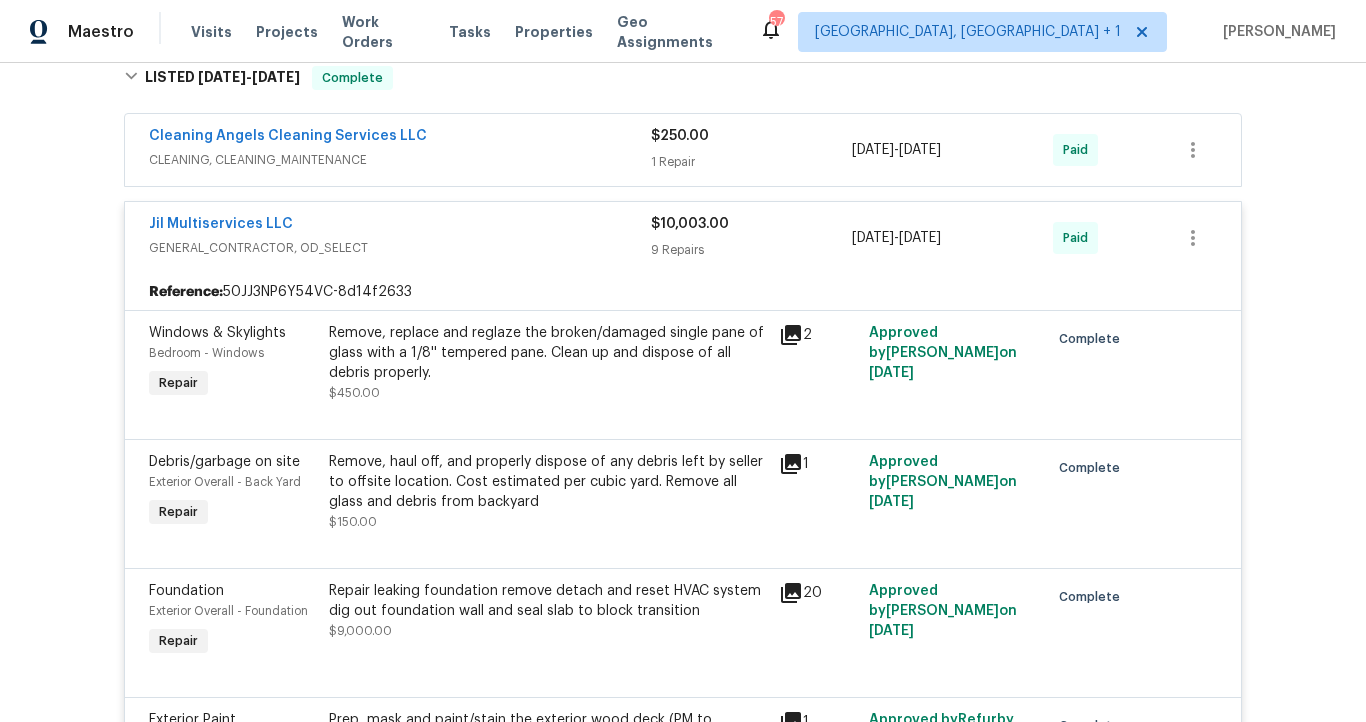 scroll, scrollTop: 501, scrollLeft: 0, axis: vertical 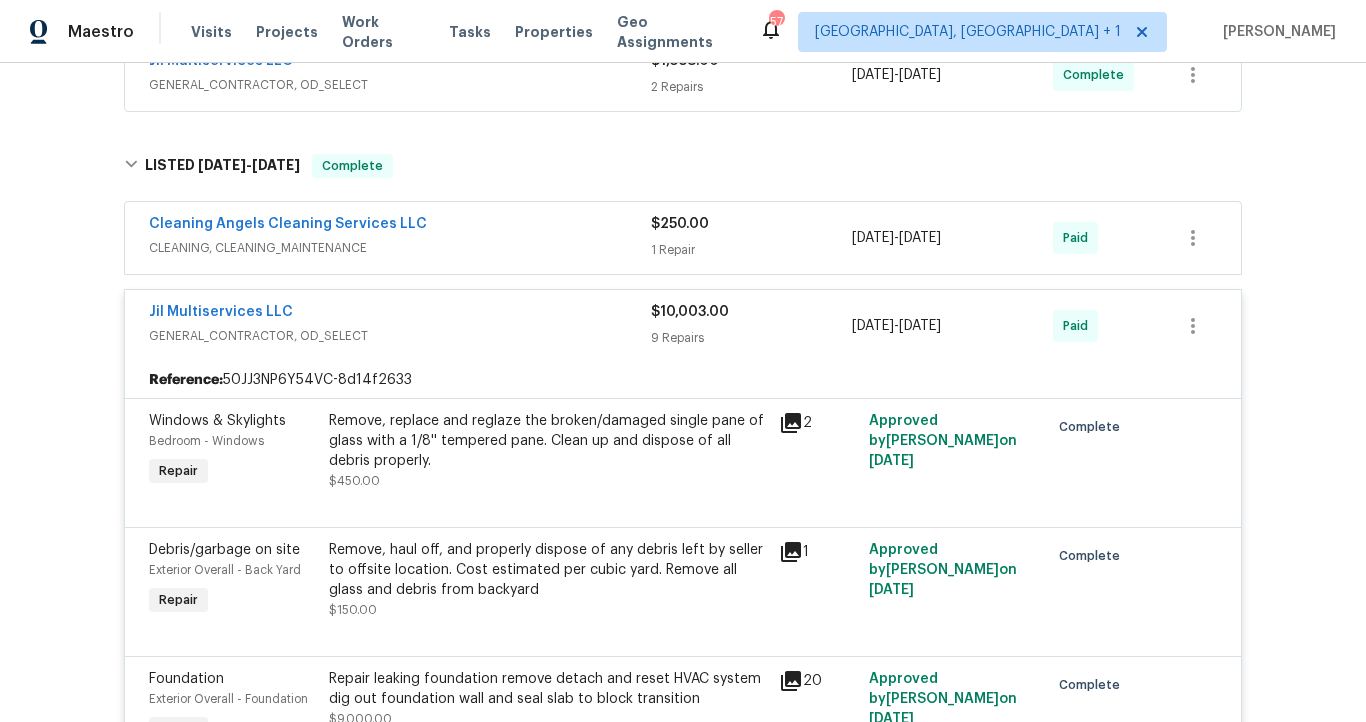 click on "GENERAL_CONTRACTOR, OD_SELECT" at bounding box center [400, 336] 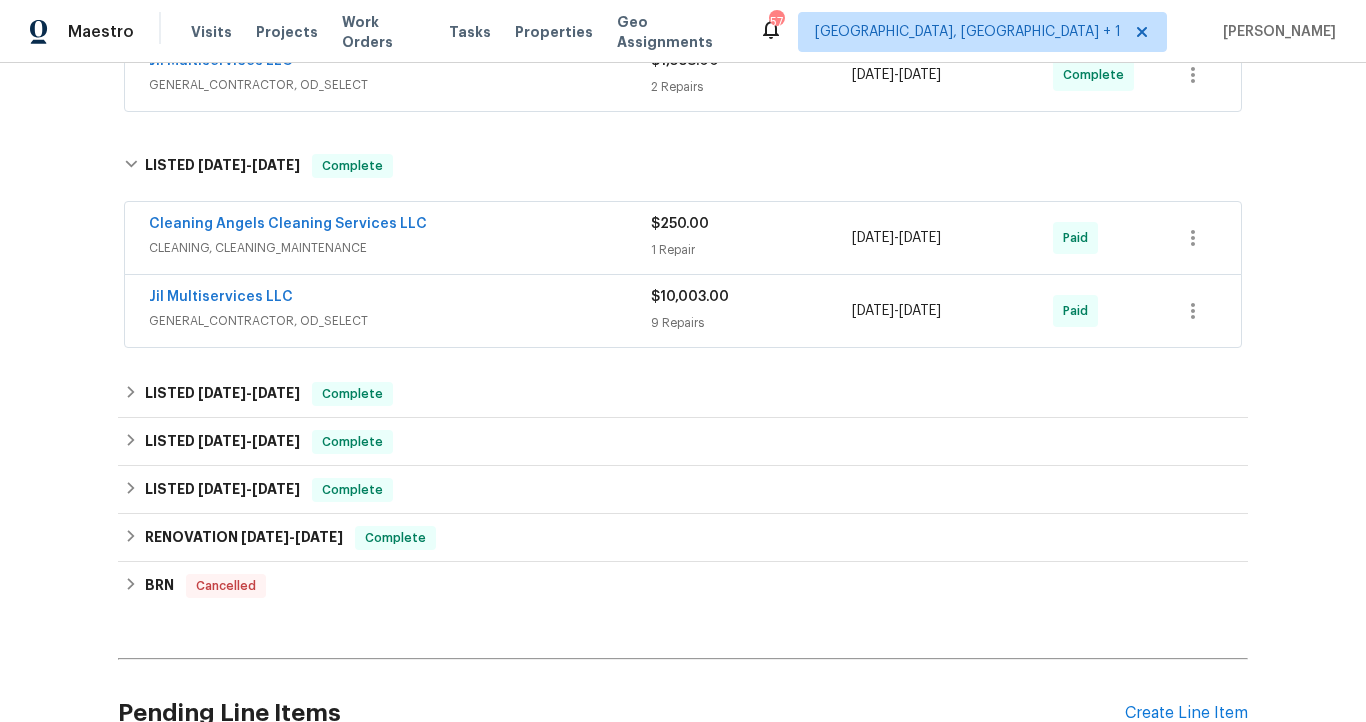 click on "CLEANING, CLEANING_MAINTENANCE" at bounding box center (400, 248) 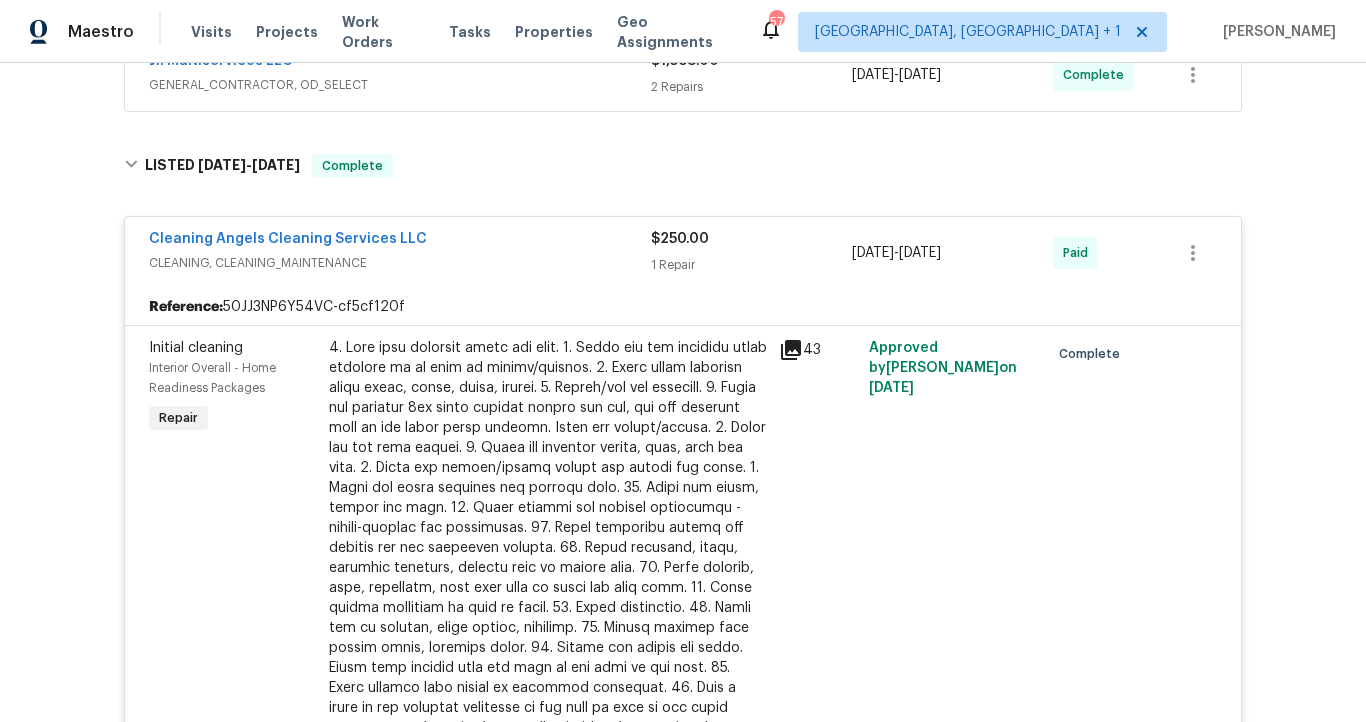 click on "Cleaning Angels Cleaning Services LLC" at bounding box center (400, 241) 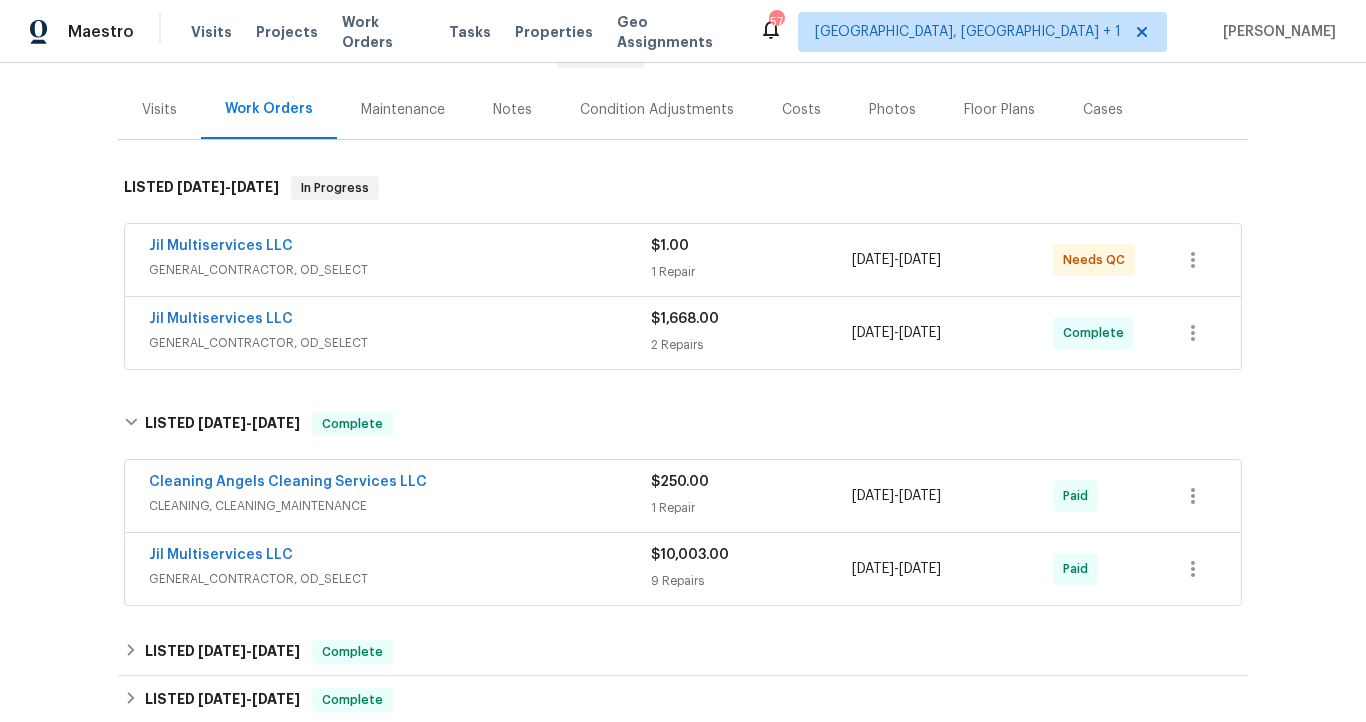 scroll, scrollTop: 233, scrollLeft: 0, axis: vertical 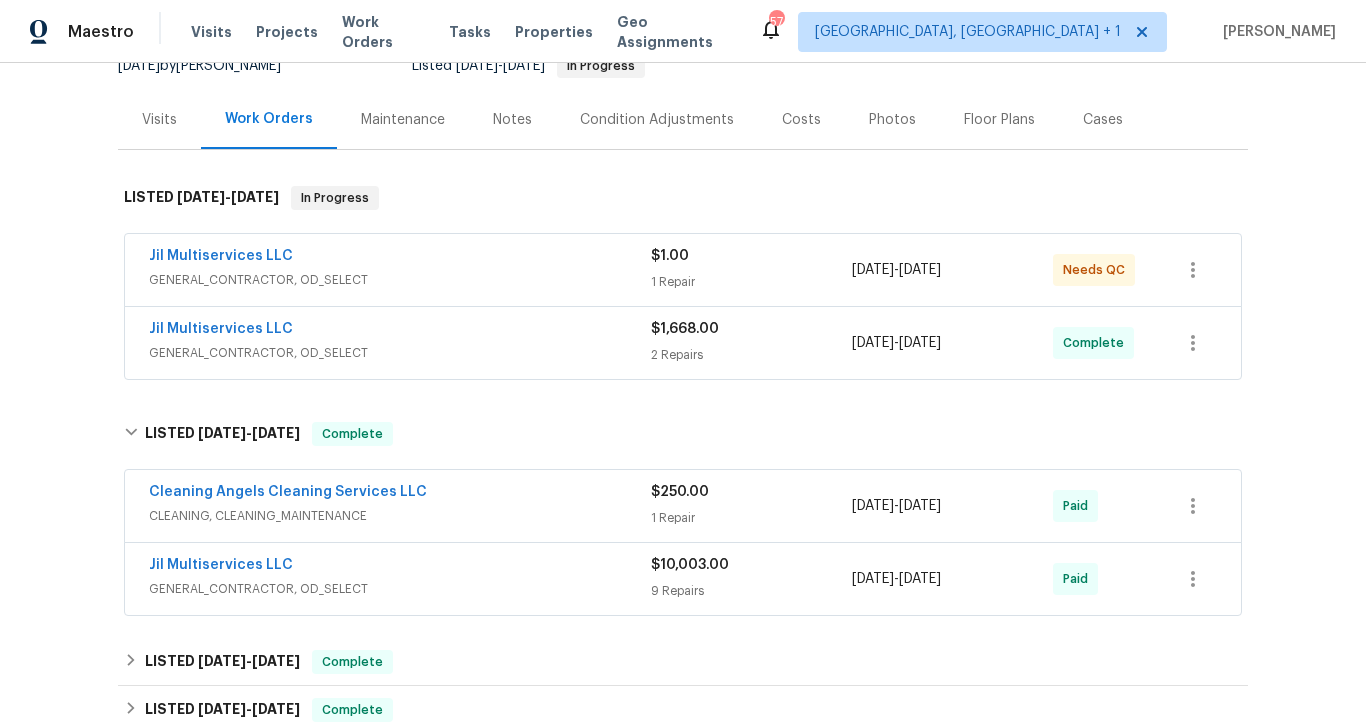 click on "Jil Multiservices LLC" at bounding box center [400, 331] 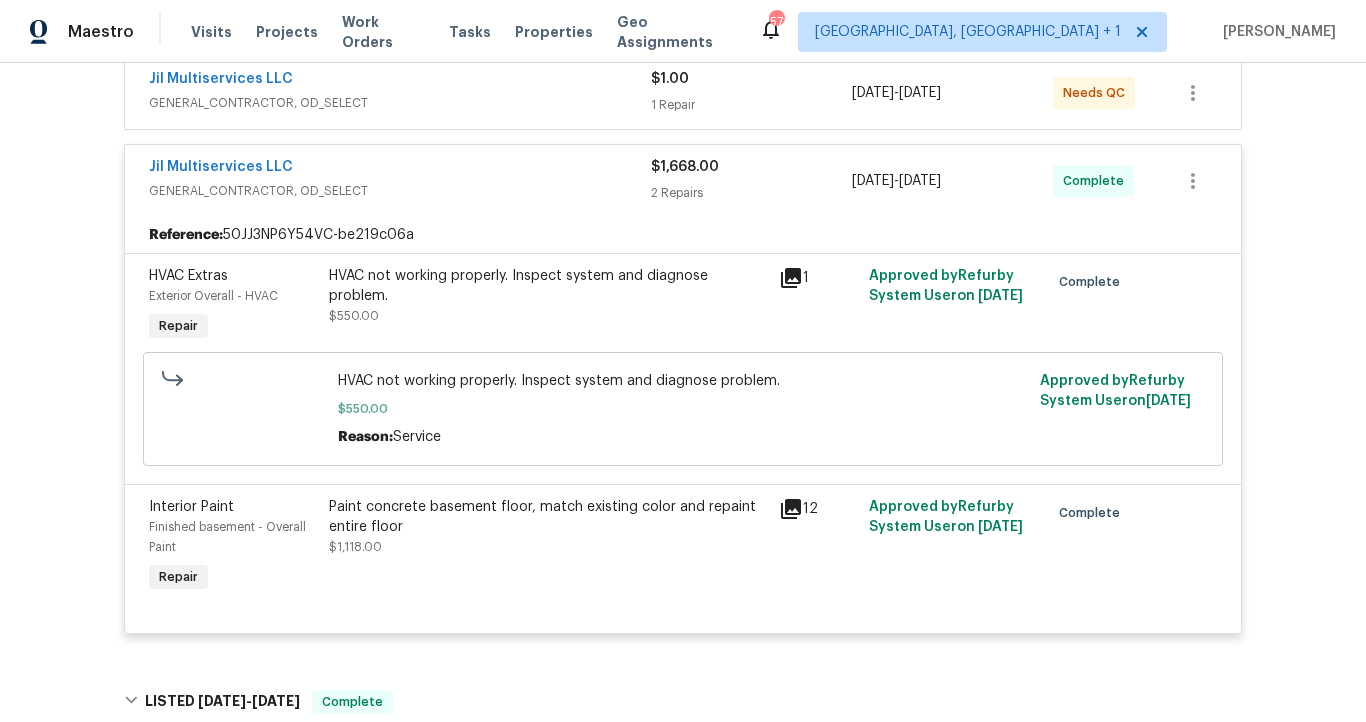 scroll, scrollTop: 422, scrollLeft: 0, axis: vertical 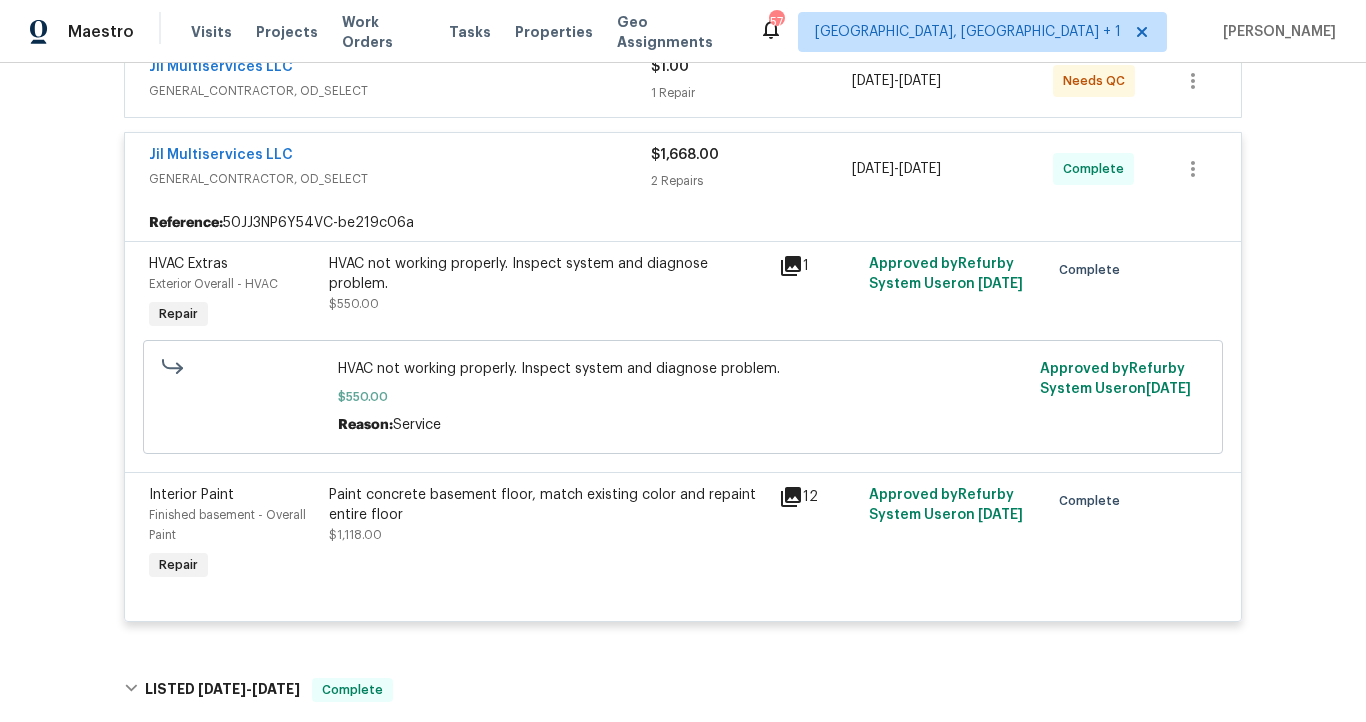 click 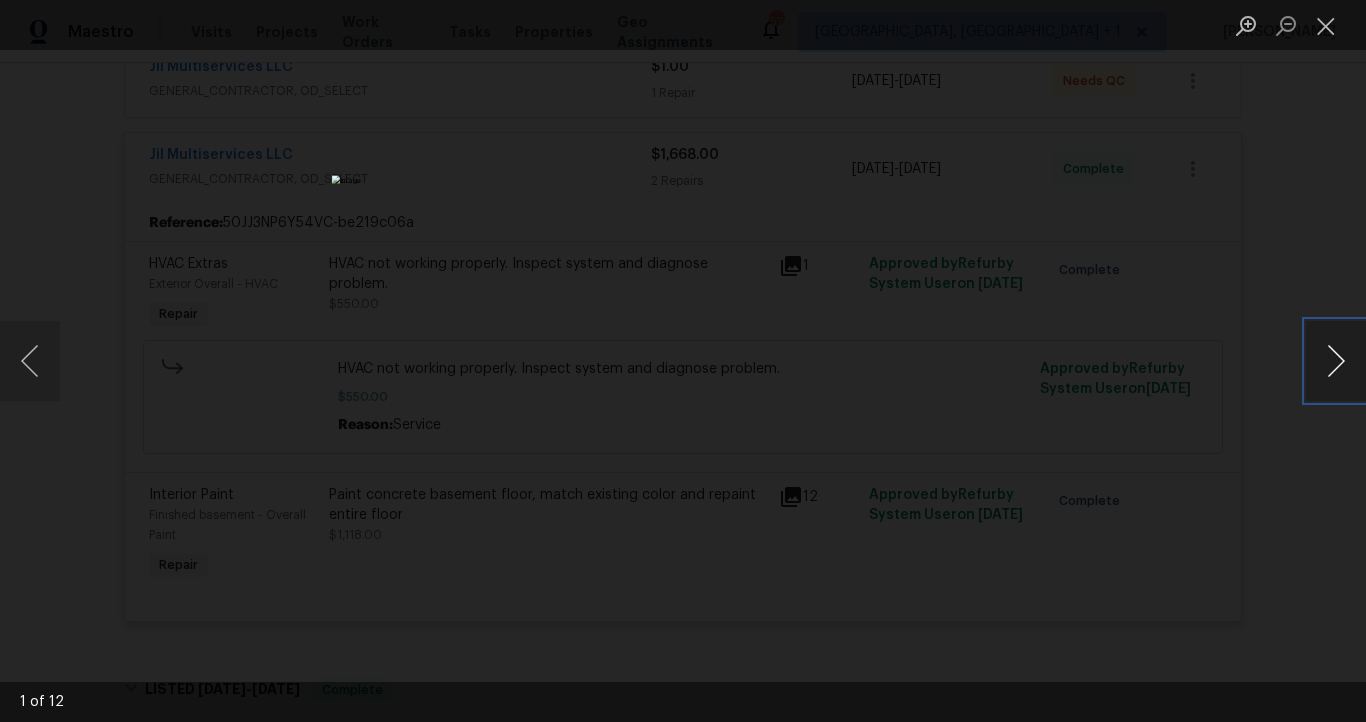 click at bounding box center [1336, 361] 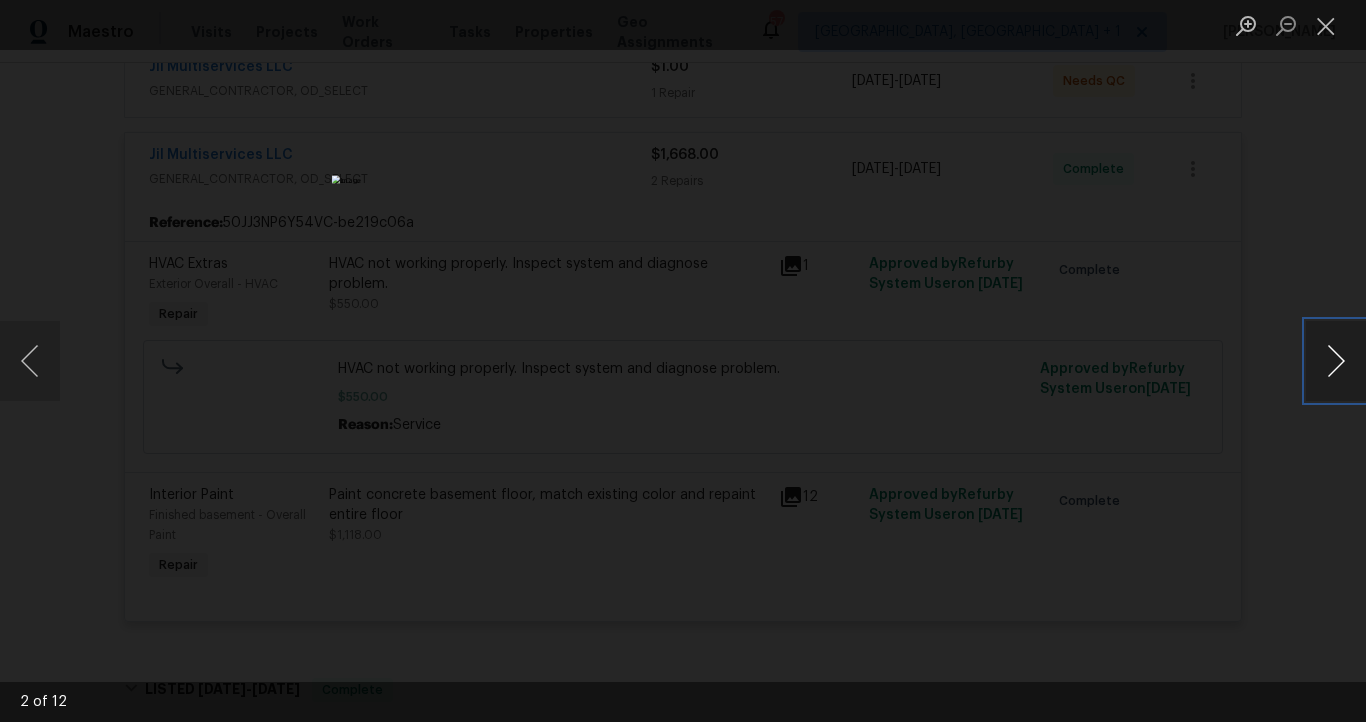 click at bounding box center [1336, 361] 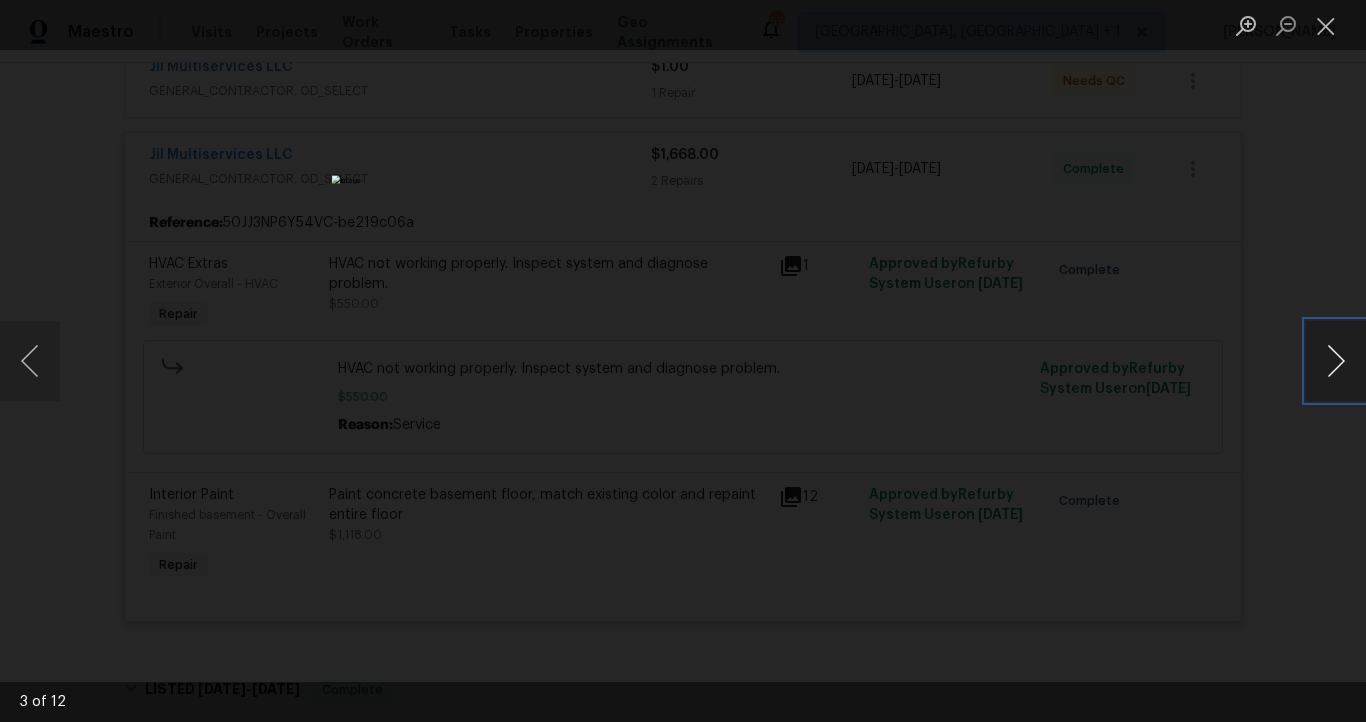 click at bounding box center [1336, 361] 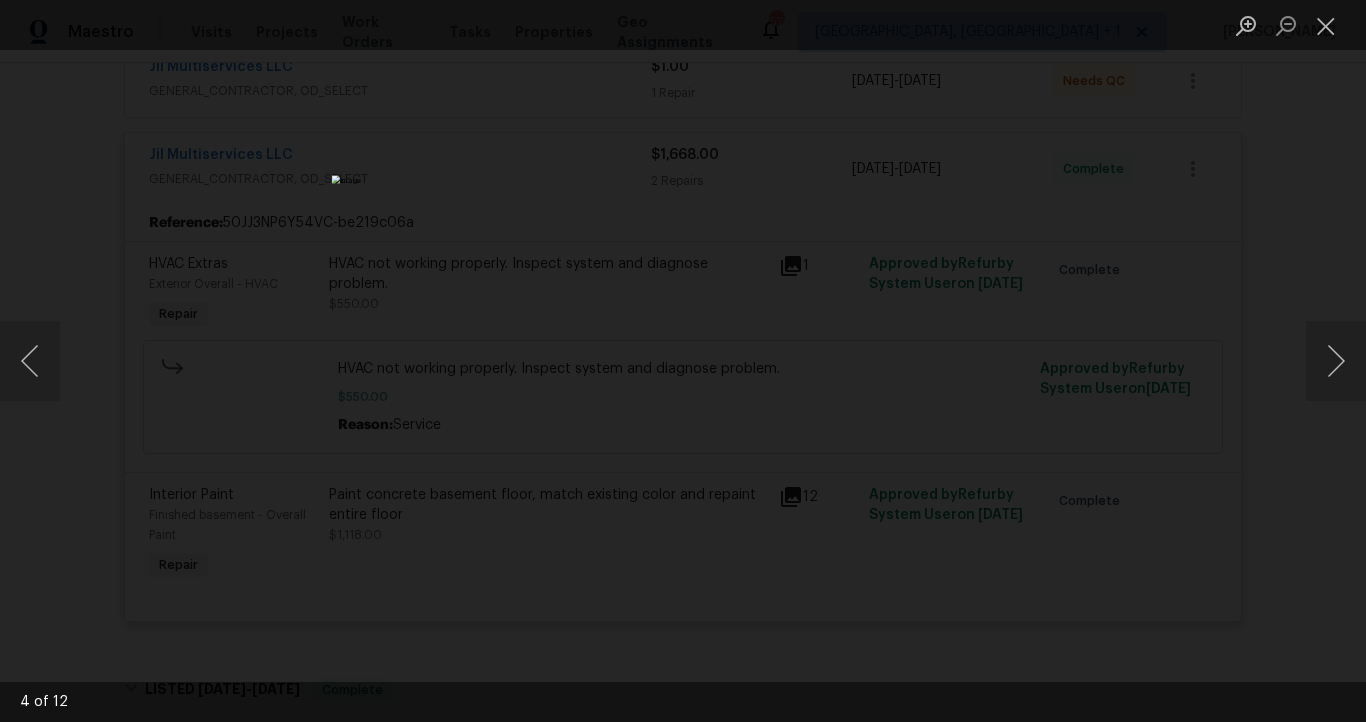 click at bounding box center [683, 361] 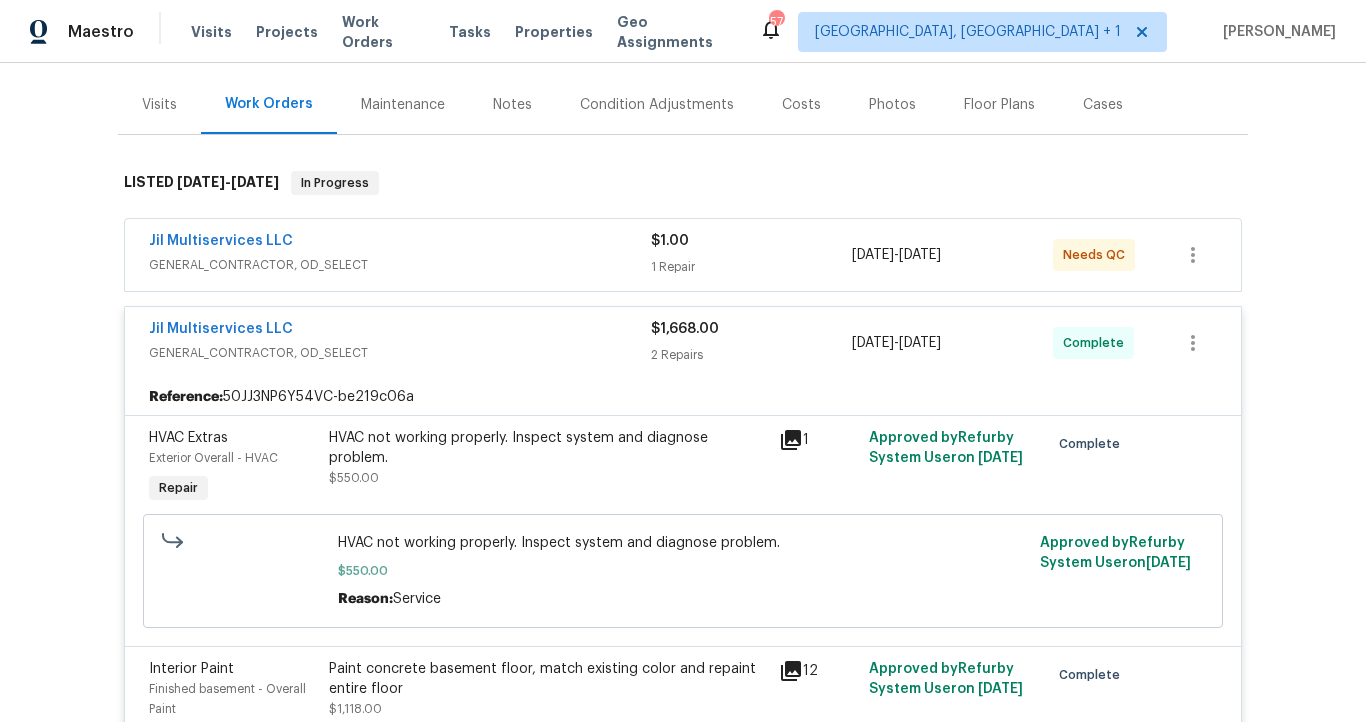 scroll, scrollTop: 183, scrollLeft: 0, axis: vertical 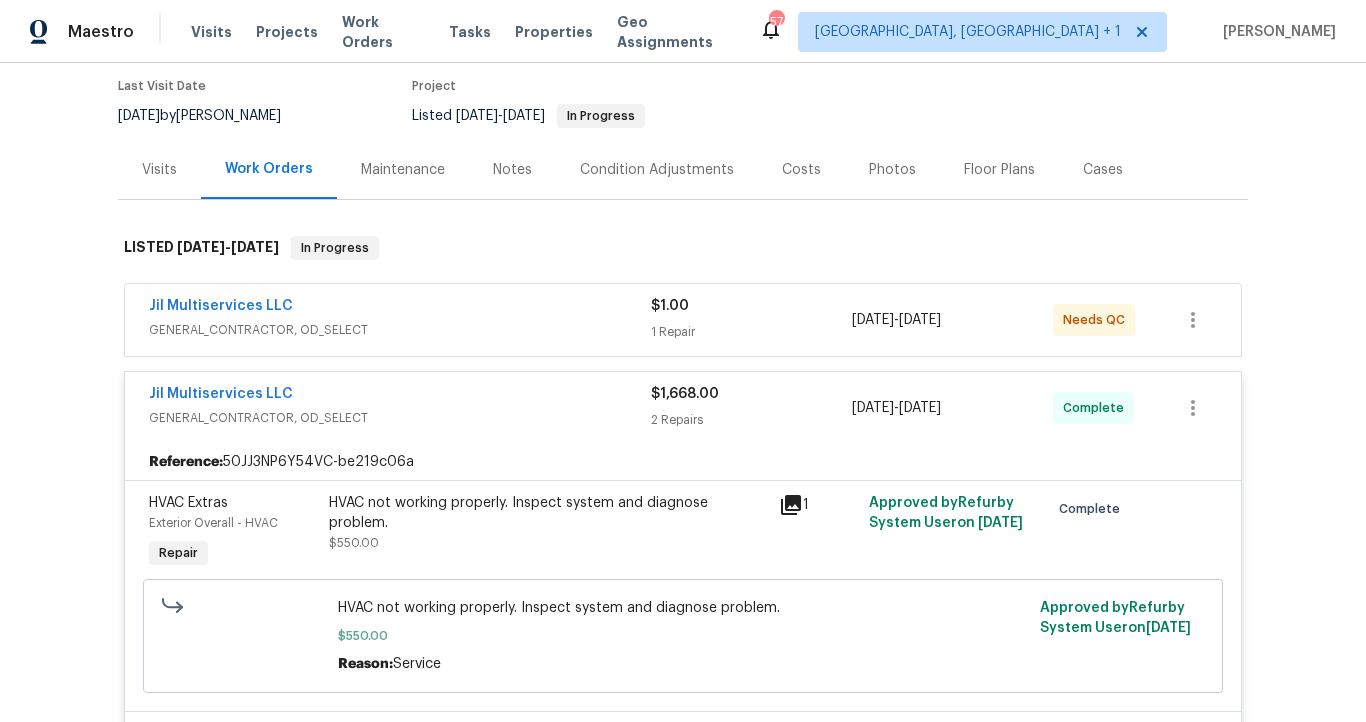 click on "Jil Multiservices LLC" at bounding box center (400, 396) 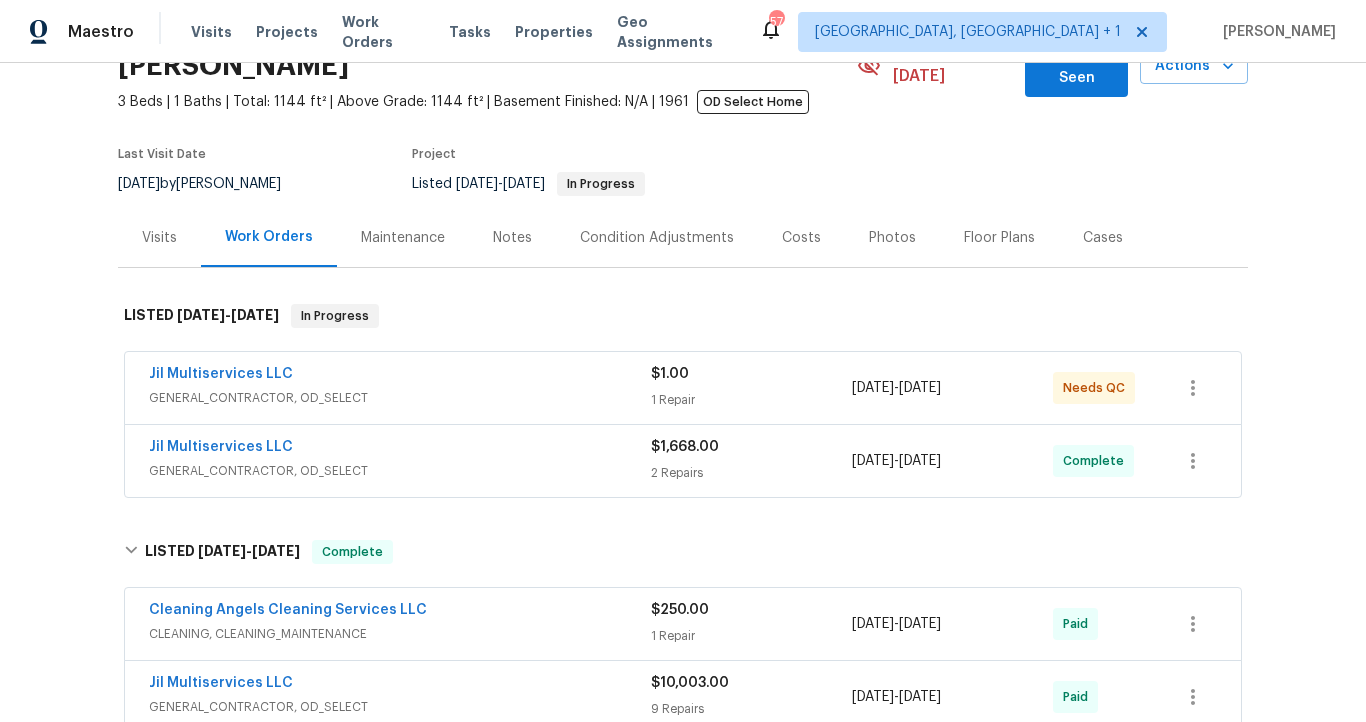 scroll, scrollTop: 108, scrollLeft: 0, axis: vertical 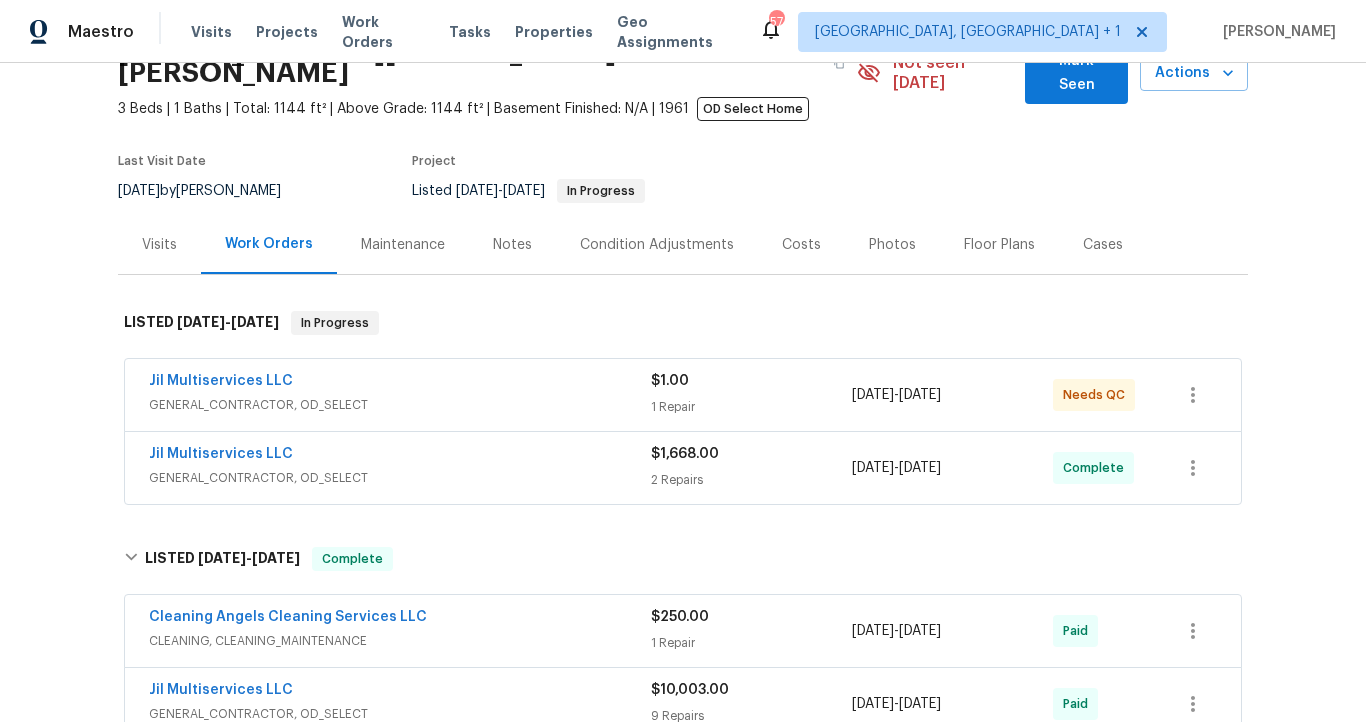 click on "Jil Multiservices LLC" at bounding box center [400, 383] 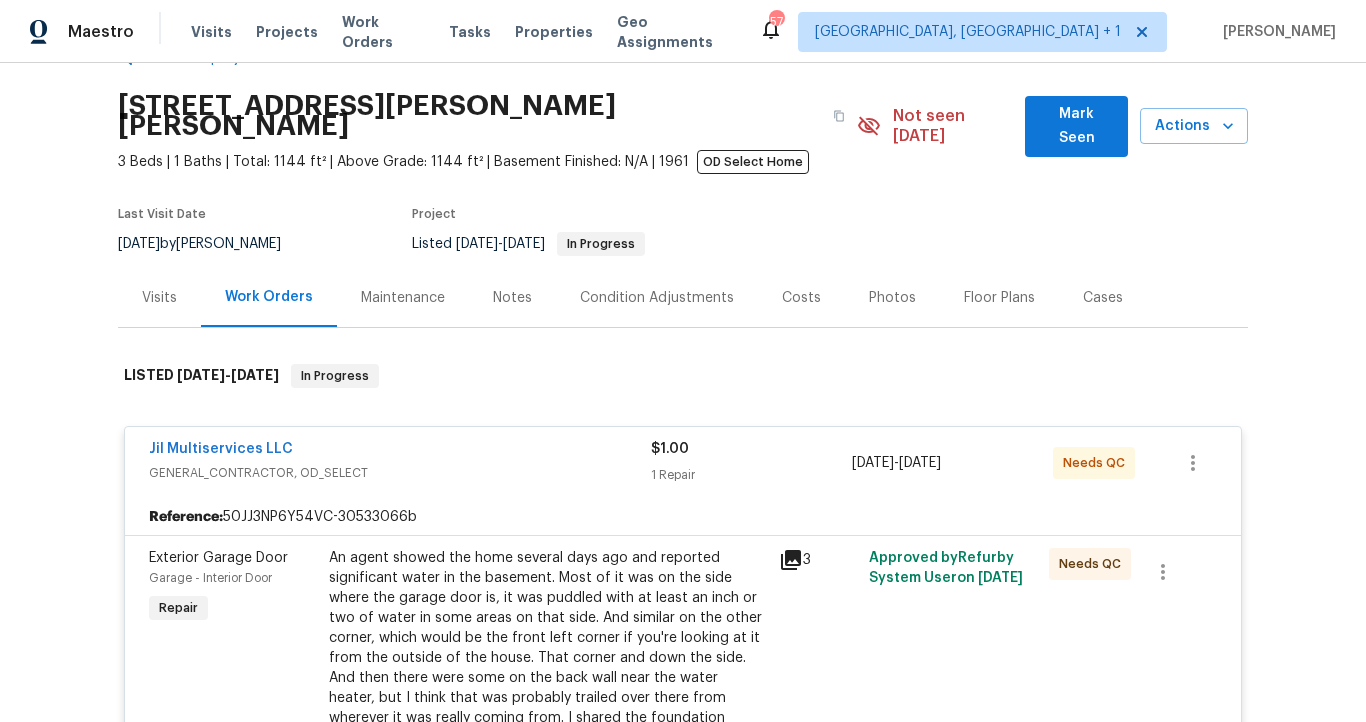 scroll, scrollTop: 0, scrollLeft: 0, axis: both 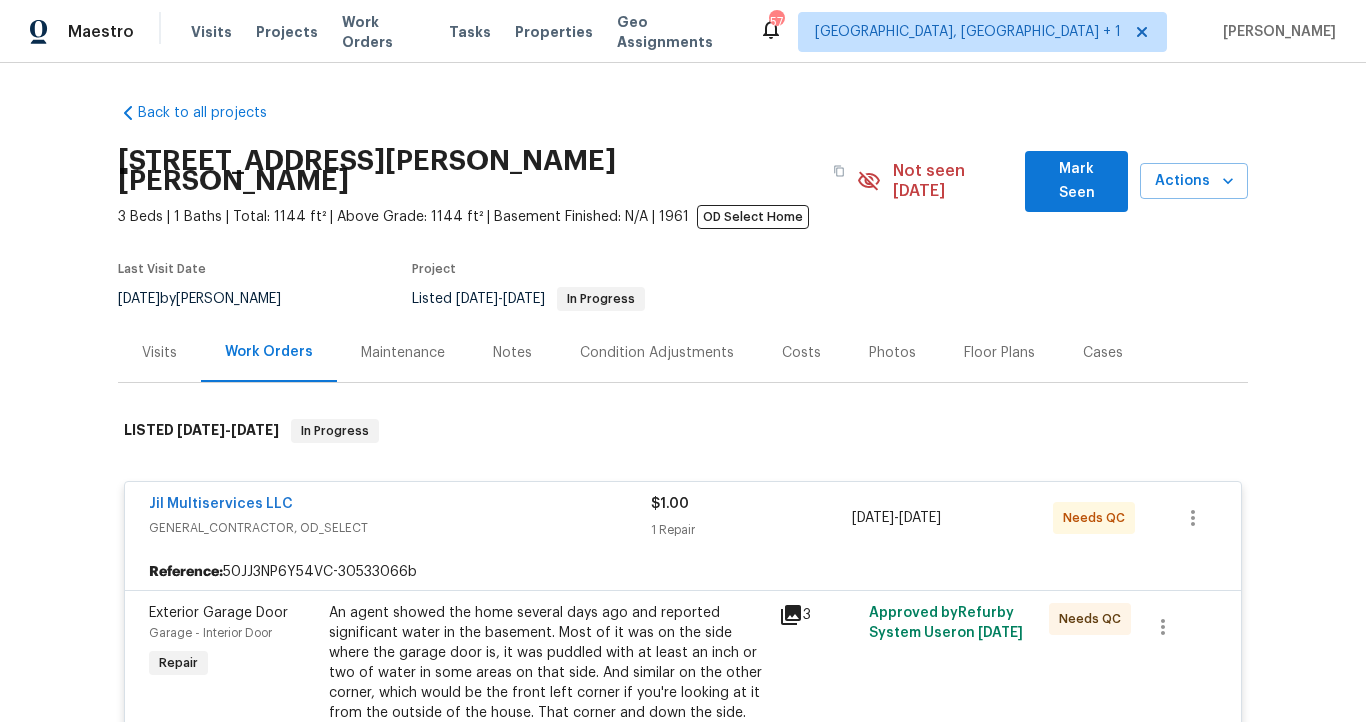click on "GENERAL_CONTRACTOR, OD_SELECT" at bounding box center [400, 528] 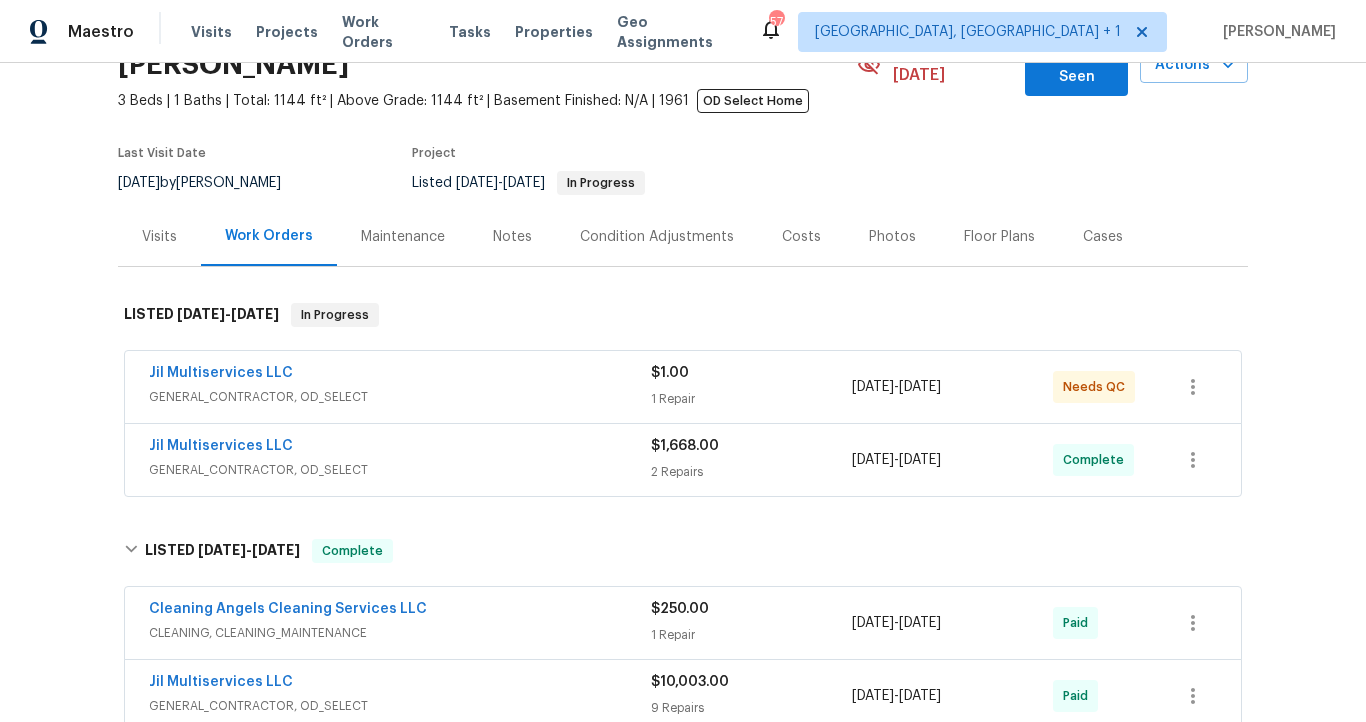 scroll, scrollTop: 146, scrollLeft: 0, axis: vertical 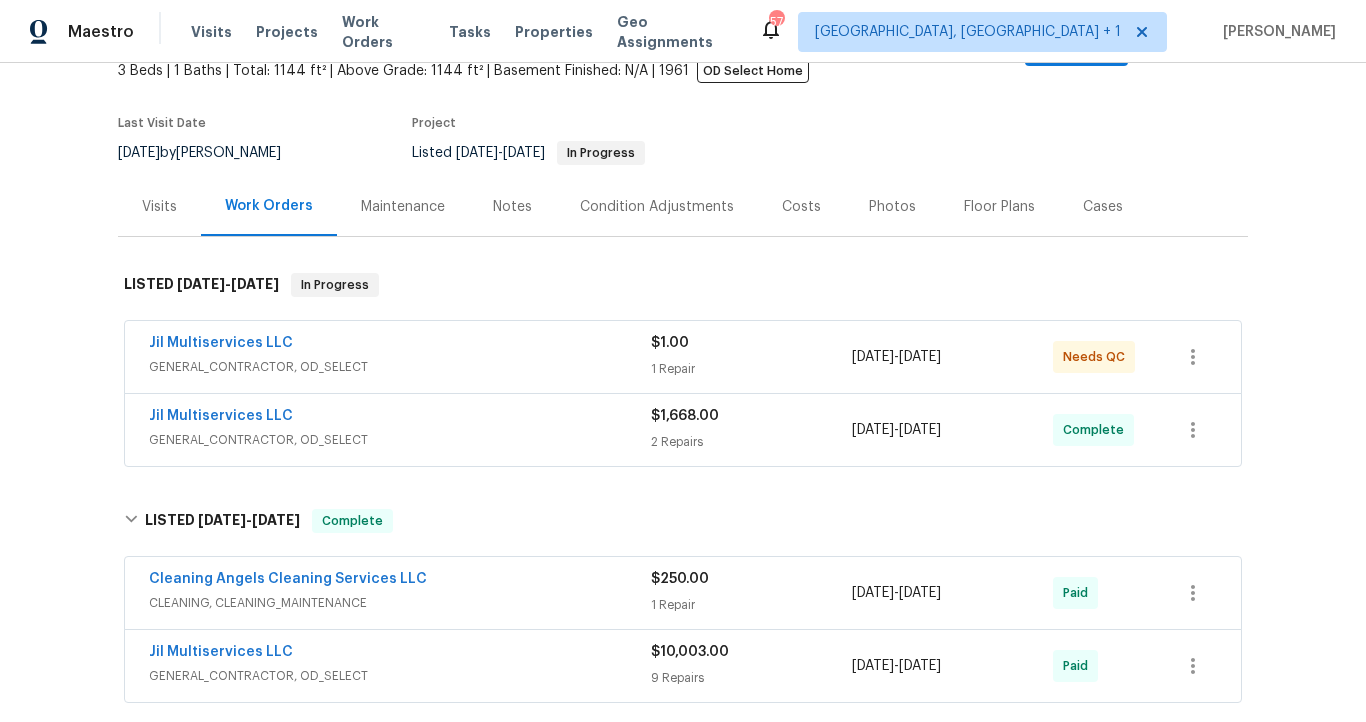 click on "Jil Multiservices LLC" at bounding box center (400, 418) 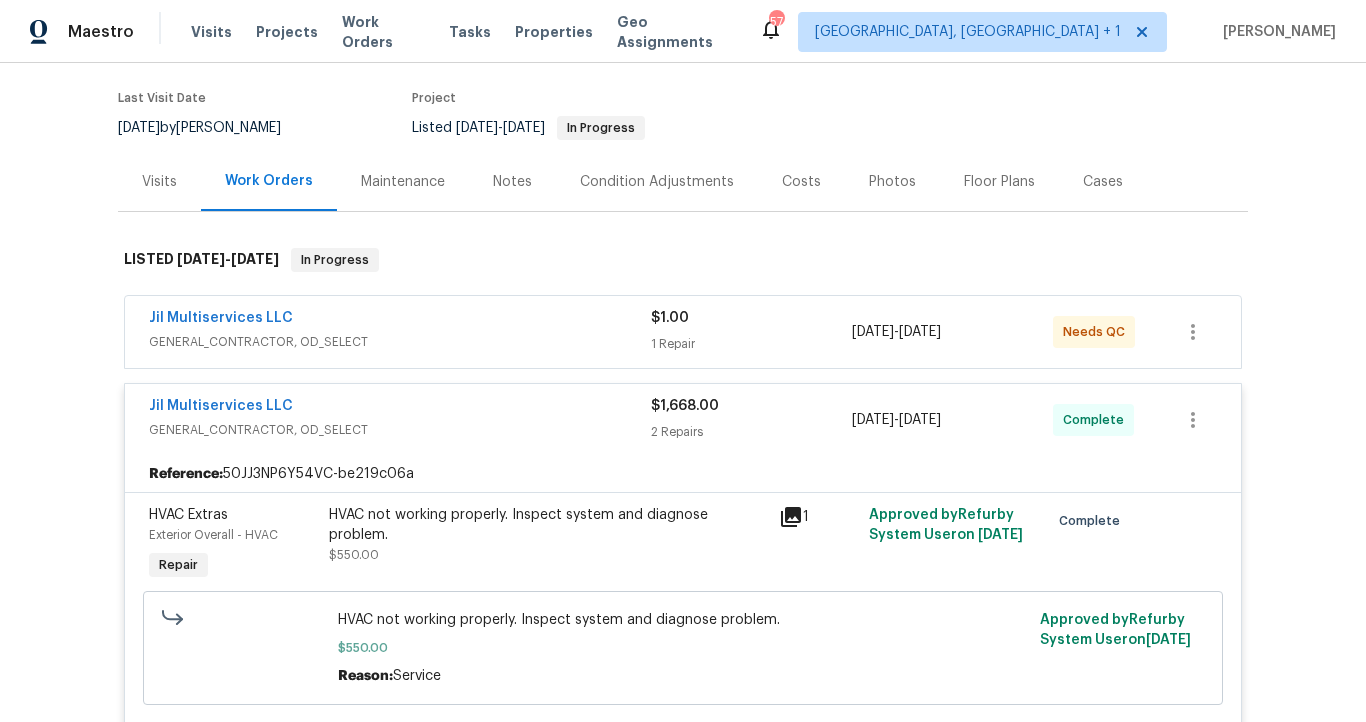 scroll, scrollTop: 173, scrollLeft: 0, axis: vertical 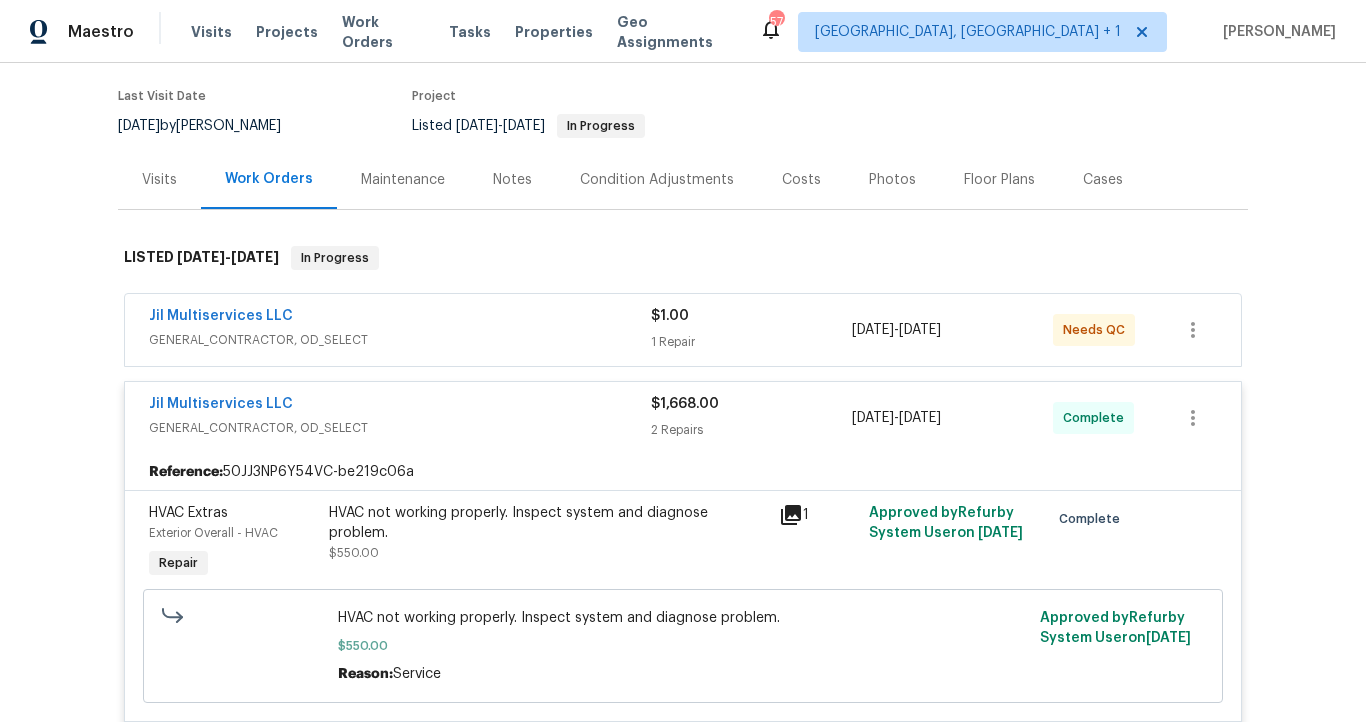 click on "Jil Multiservices LLC" at bounding box center [400, 406] 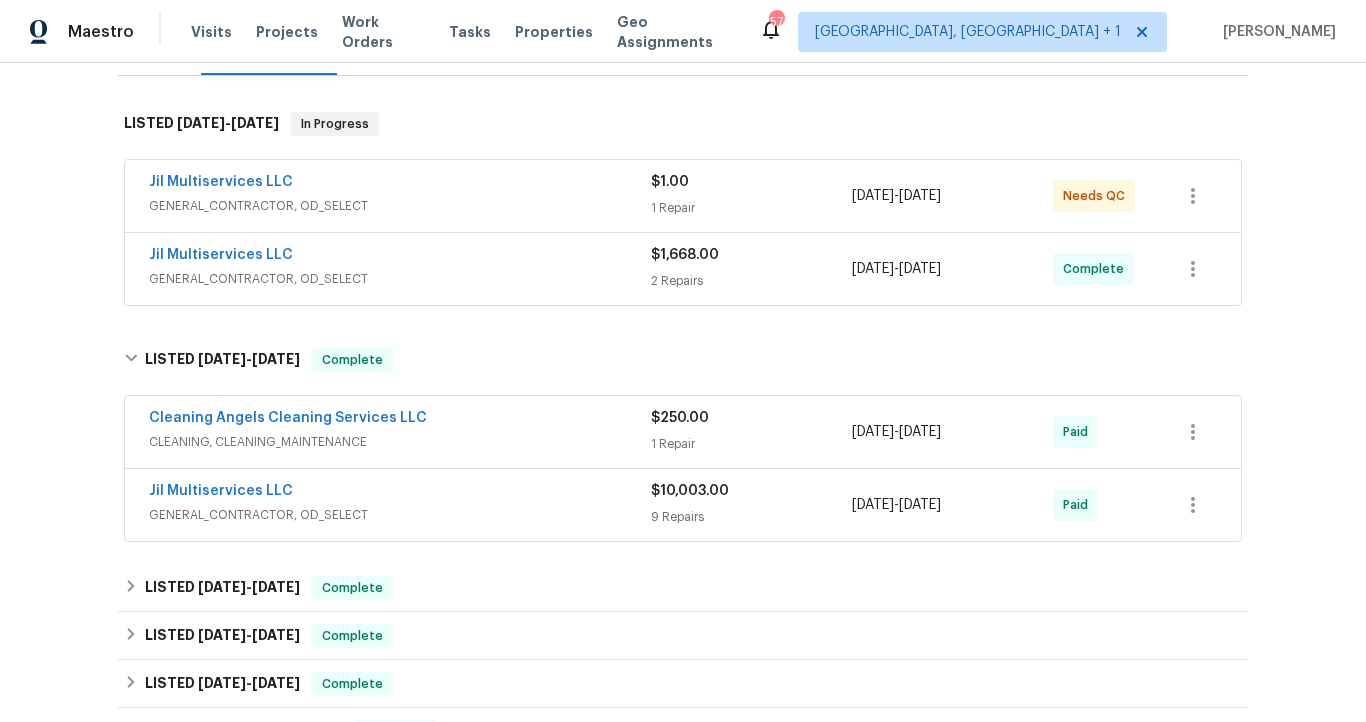 scroll, scrollTop: 312, scrollLeft: 0, axis: vertical 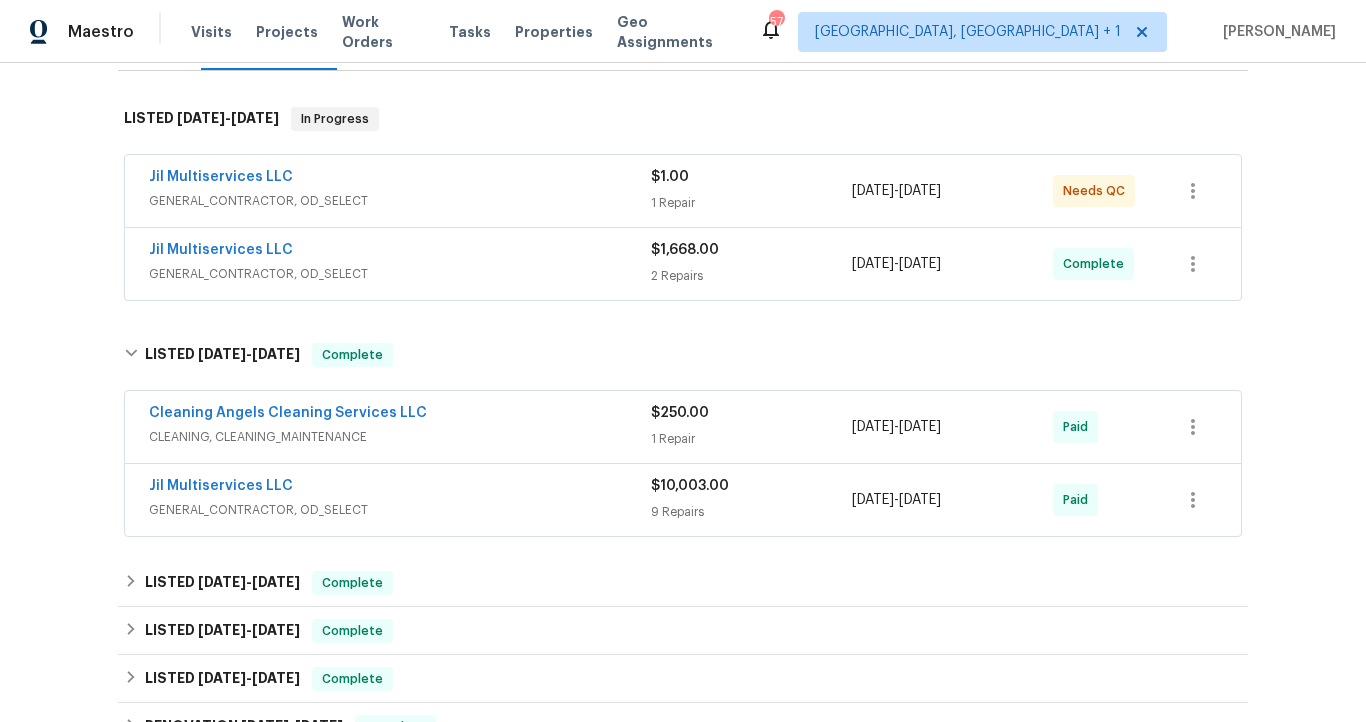 click on "Jil Multiservices LLC" at bounding box center (400, 488) 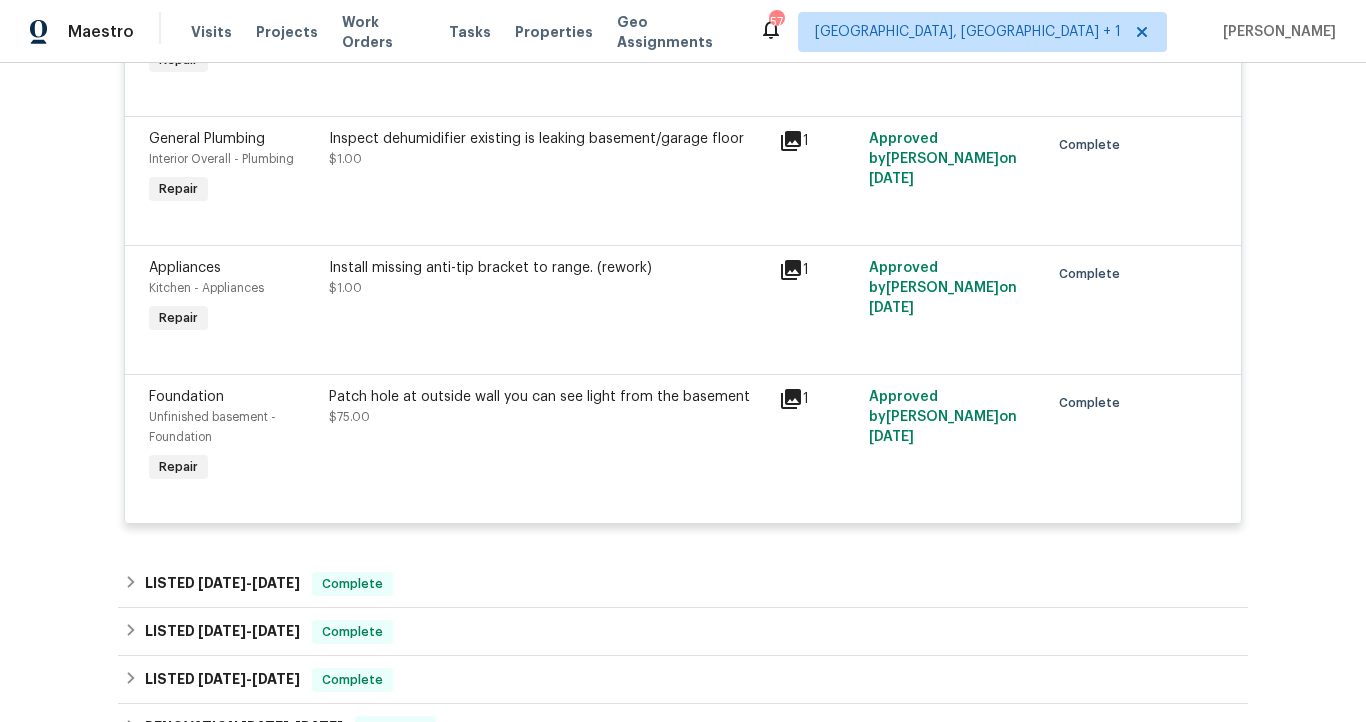 scroll, scrollTop: 1658, scrollLeft: 0, axis: vertical 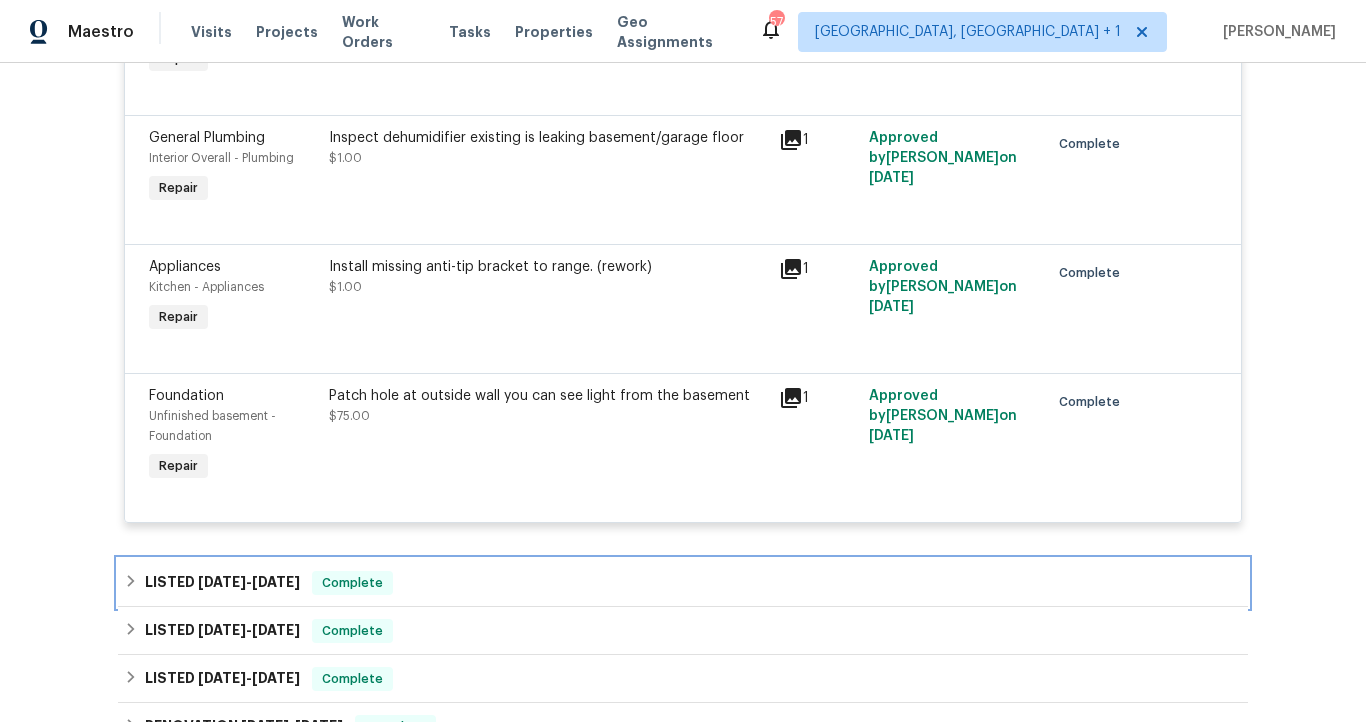click on "LISTED   [DATE]  -  [DATE] Complete" at bounding box center (683, 583) 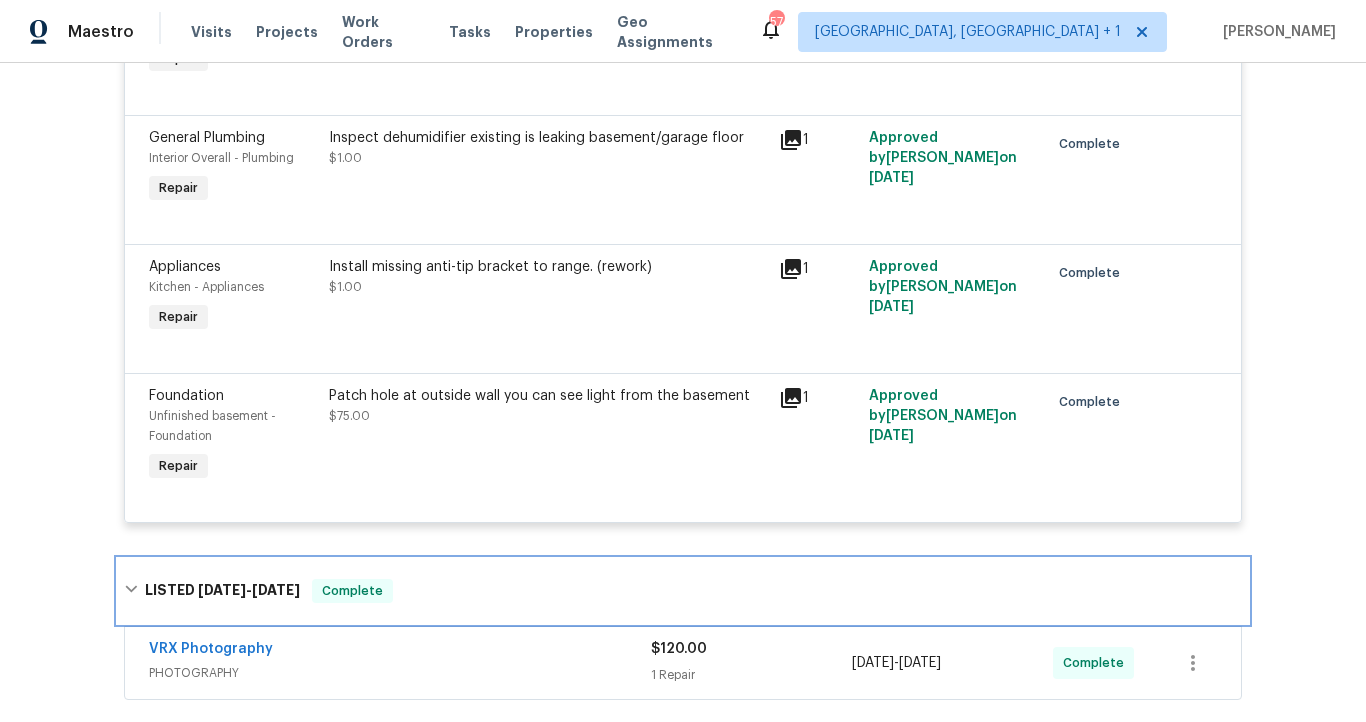 click on "LISTED   [DATE]  -  [DATE] Complete" at bounding box center (683, 591) 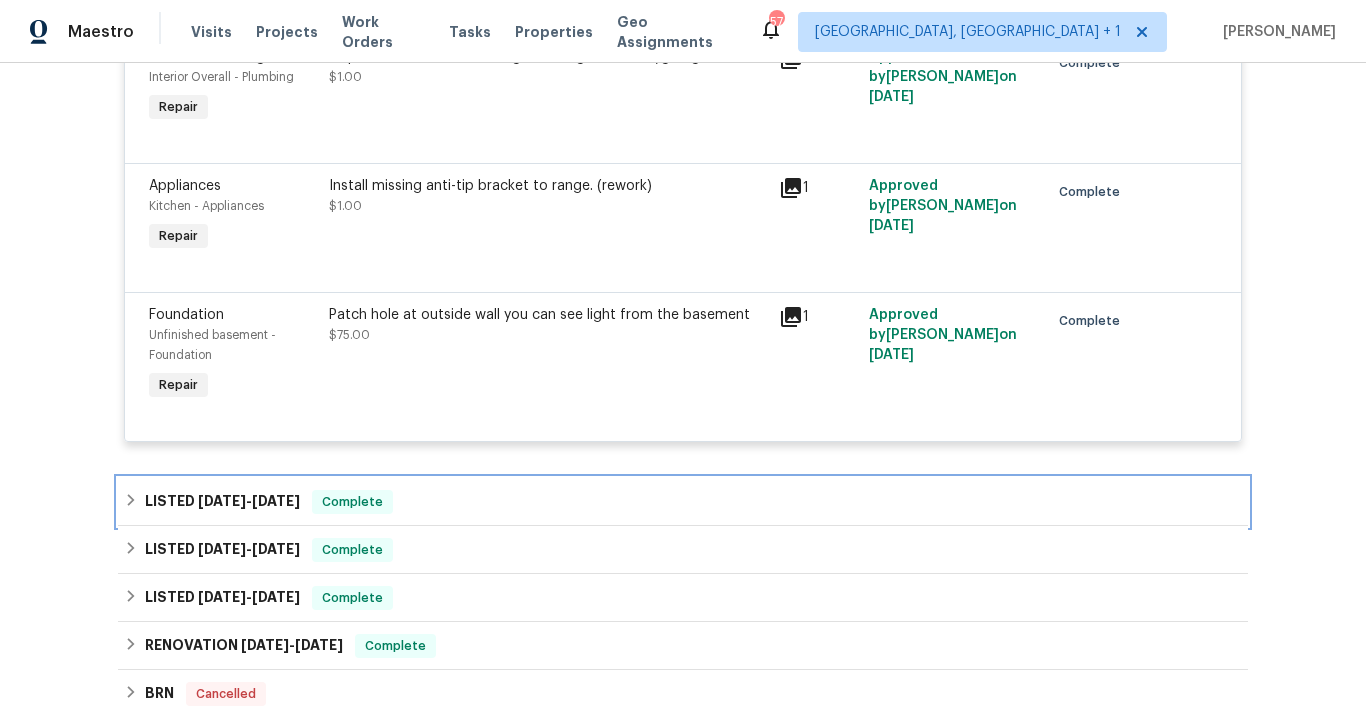 scroll, scrollTop: 1740, scrollLeft: 0, axis: vertical 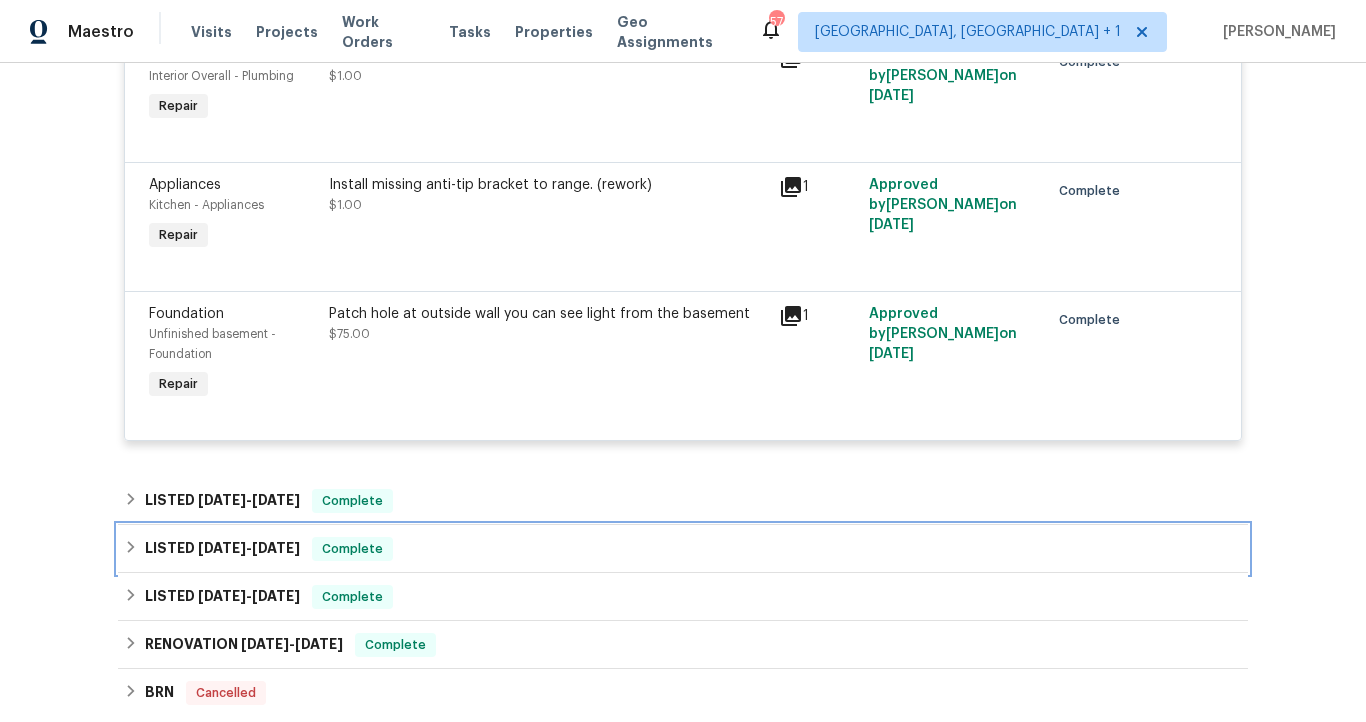 click on "LISTED   [DATE]  -  [DATE] Complete" at bounding box center [683, 549] 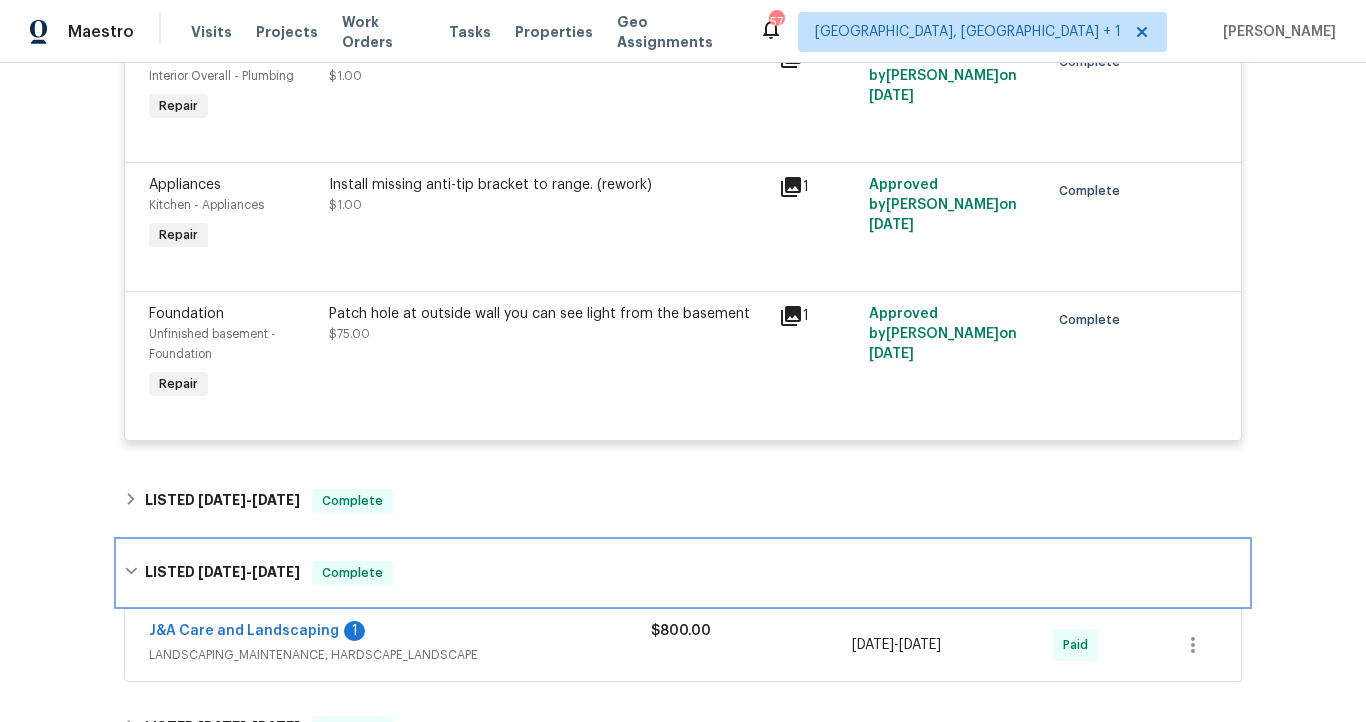 drag, startPoint x: 470, startPoint y: 526, endPoint x: 485, endPoint y: 560, distance: 37.161808 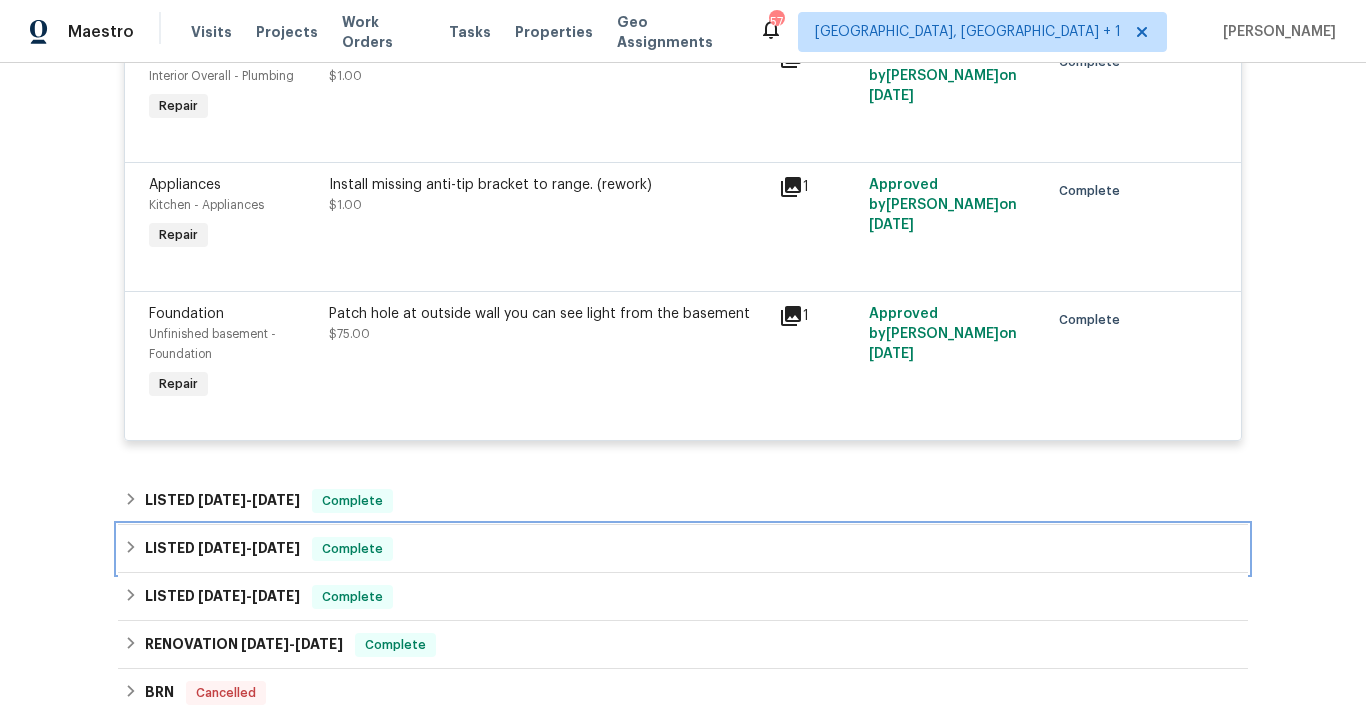 click on "LISTED   [DATE]  -  [DATE] Complete" at bounding box center (683, 549) 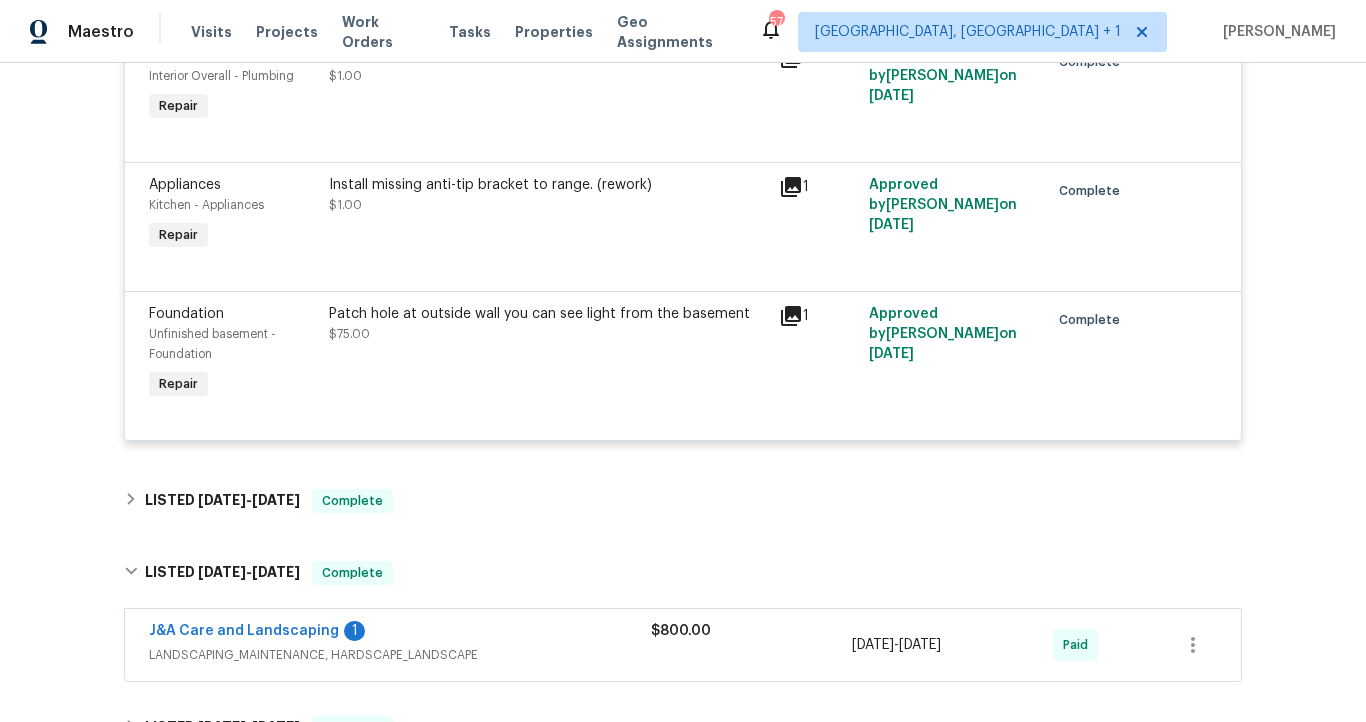 click on "LANDSCAPING_MAINTENANCE, HARDSCAPE_LANDSCAPE" at bounding box center (400, 655) 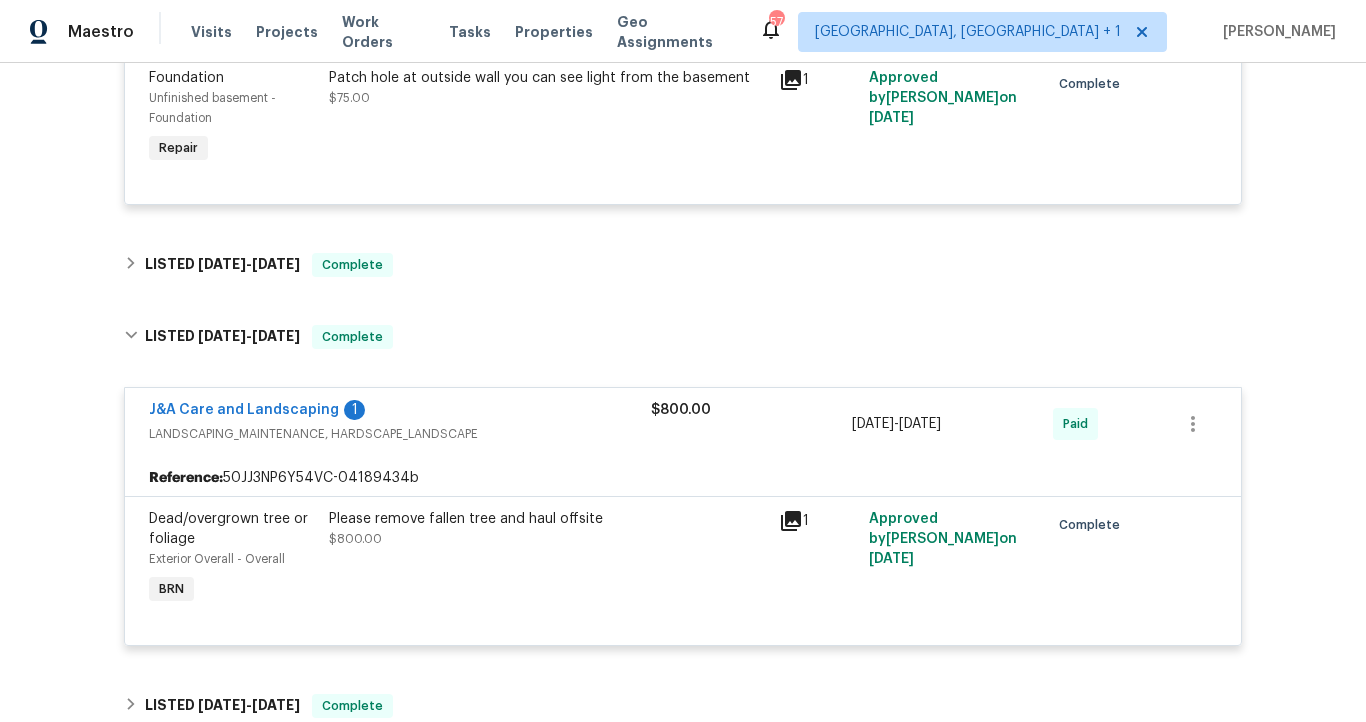 scroll, scrollTop: 2133, scrollLeft: 0, axis: vertical 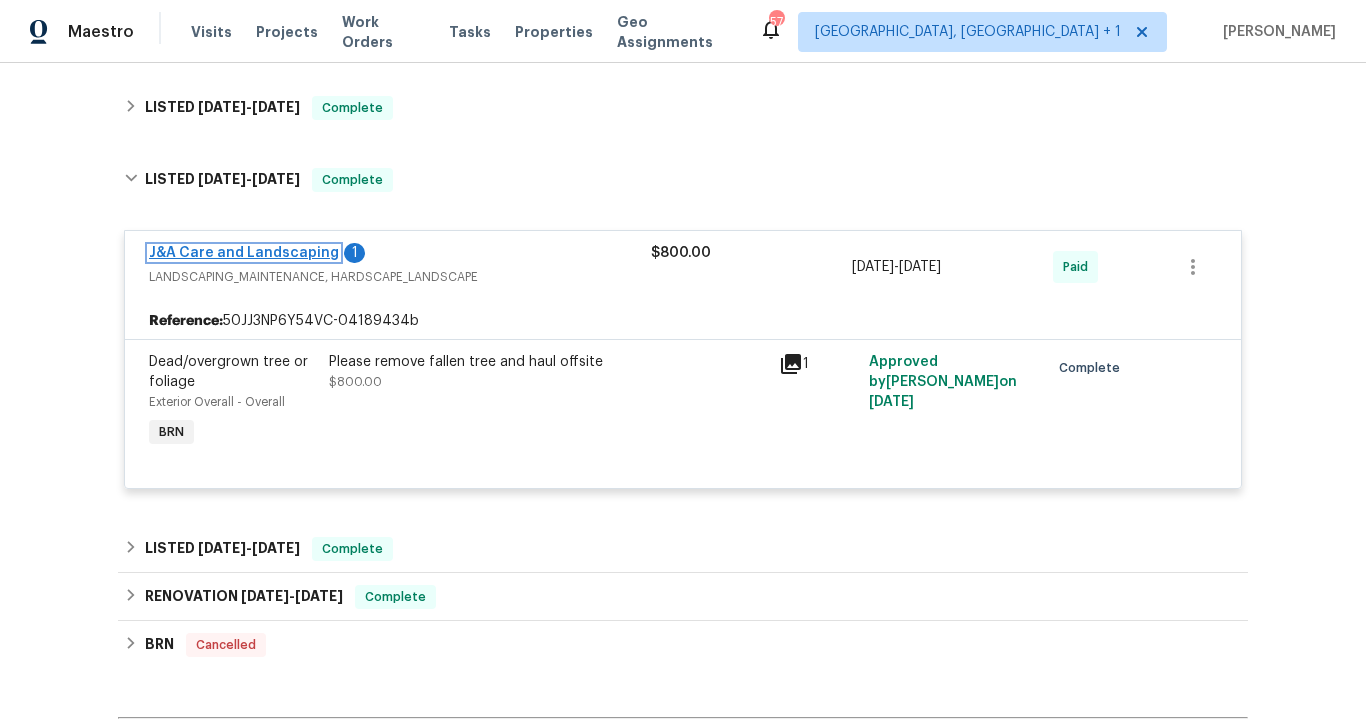 click on "J&A Care and Landscaping" at bounding box center (244, 253) 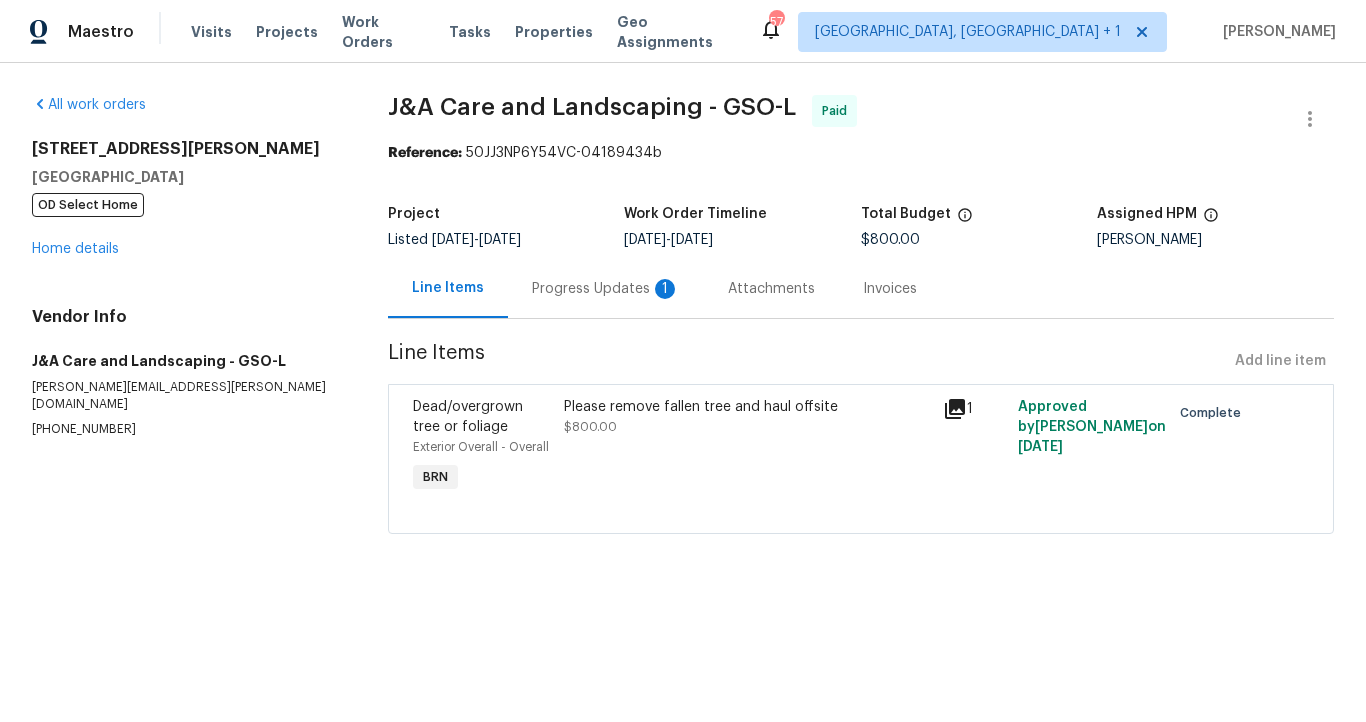 click on "Progress Updates 1" at bounding box center (606, 289) 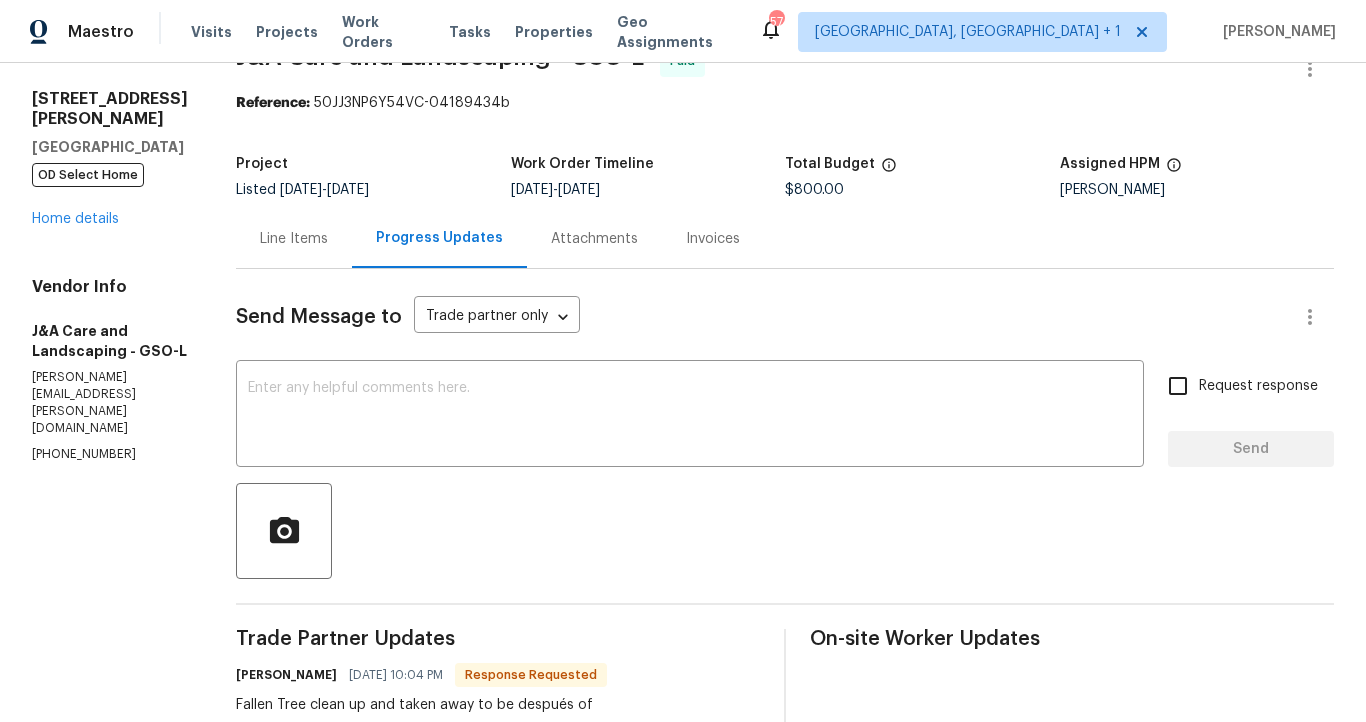 scroll, scrollTop: 0, scrollLeft: 0, axis: both 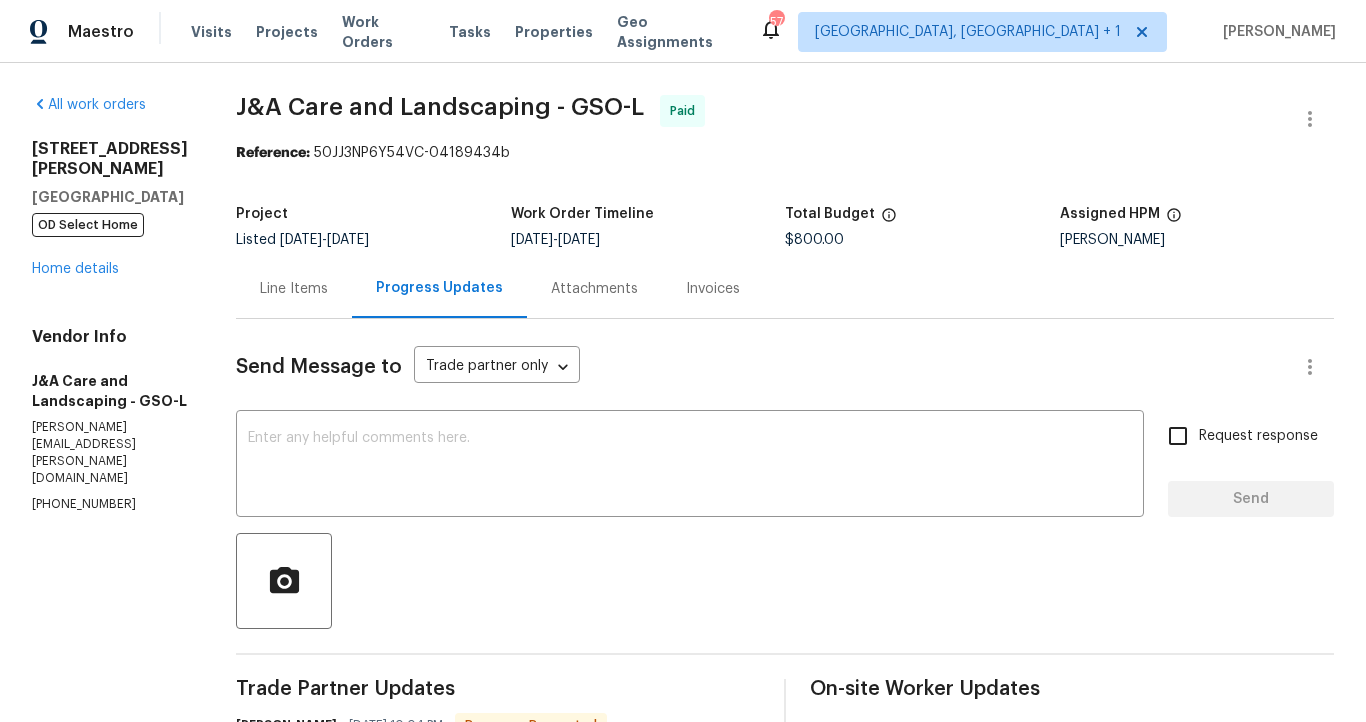 click on "Line Items" at bounding box center [294, 288] 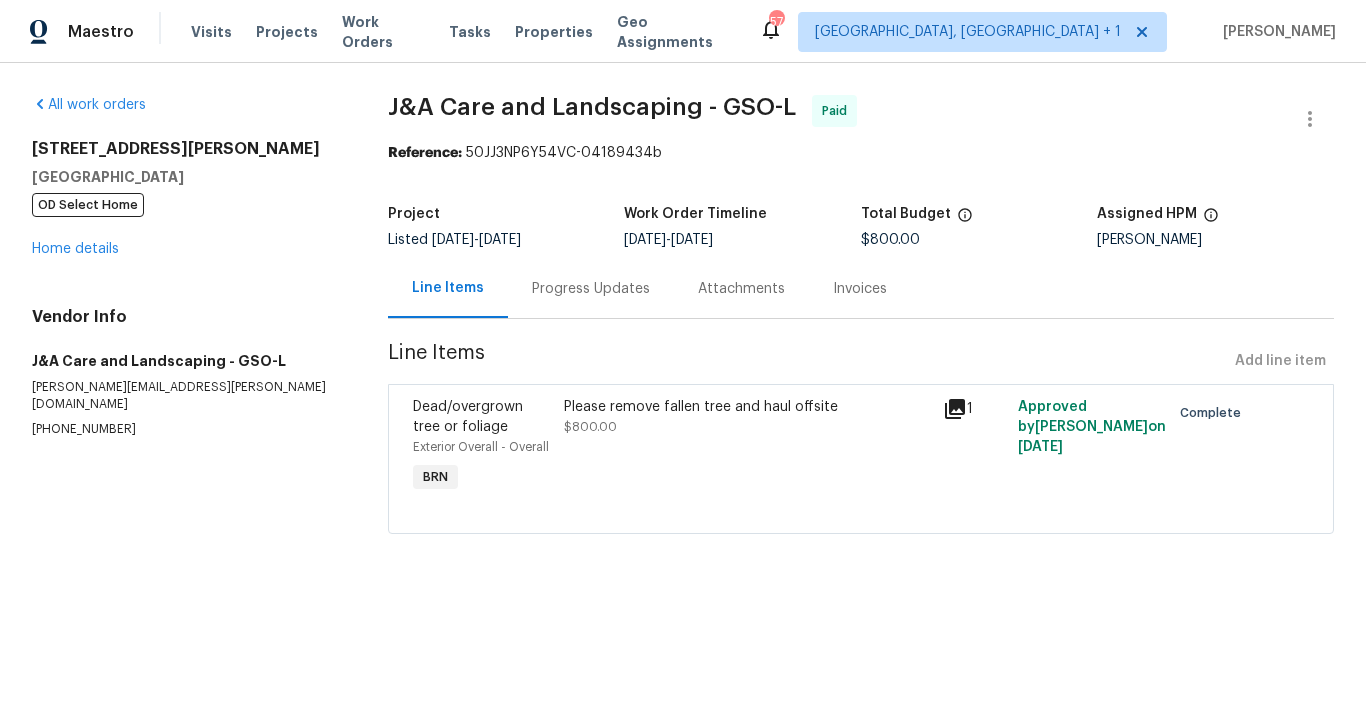 click 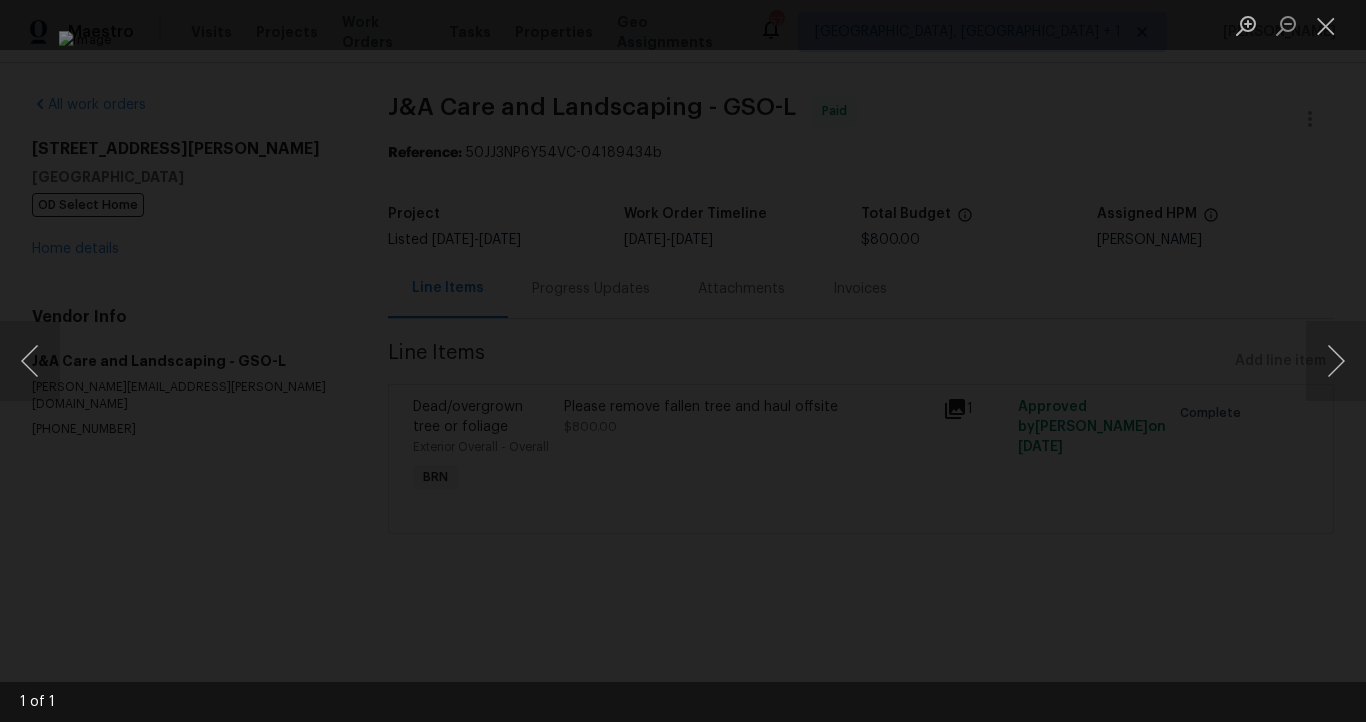 click at bounding box center [683, 361] 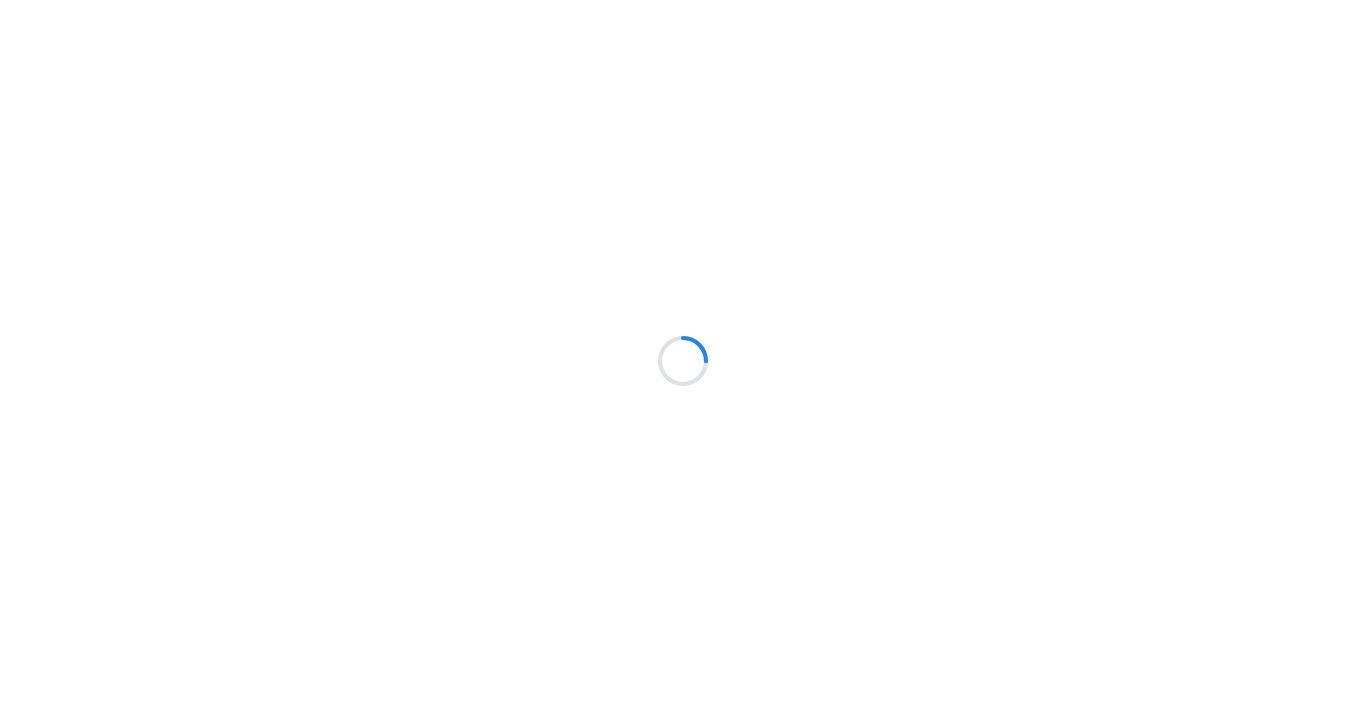 scroll, scrollTop: 0, scrollLeft: 0, axis: both 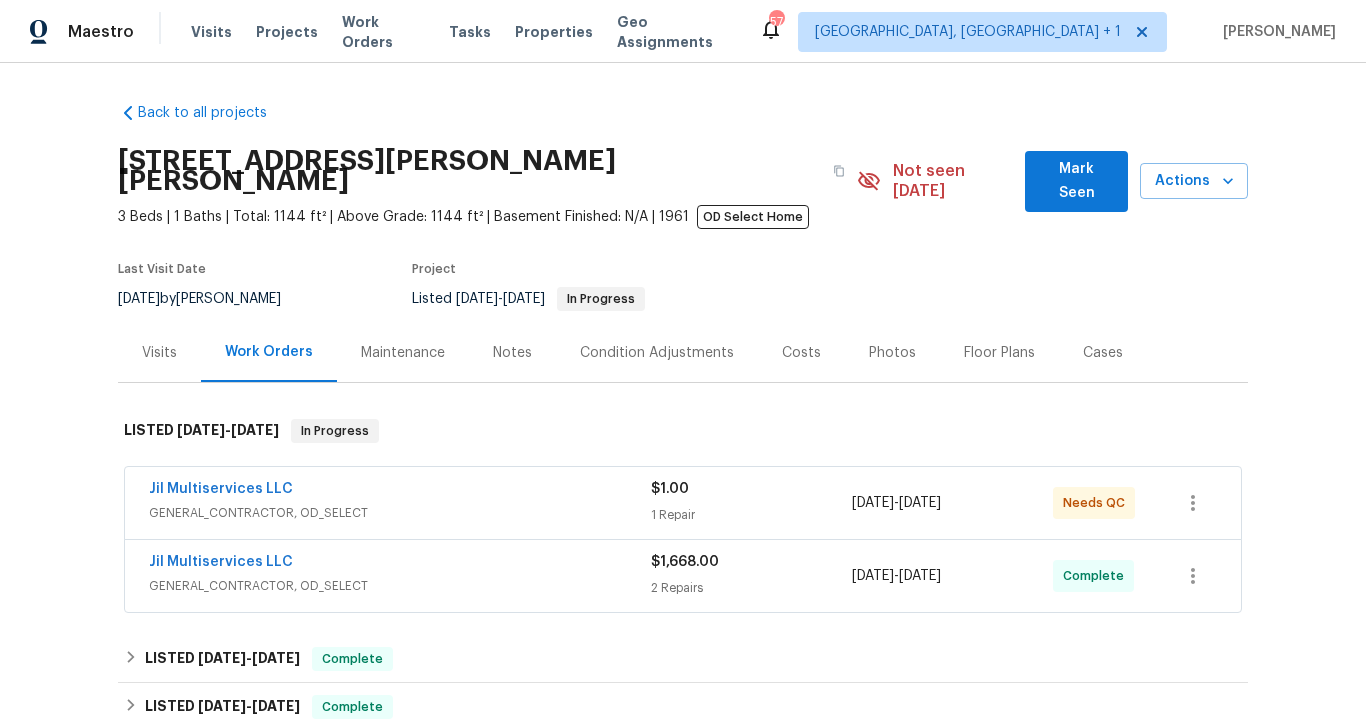 click on "Jil Multiservices LLC" at bounding box center (400, 491) 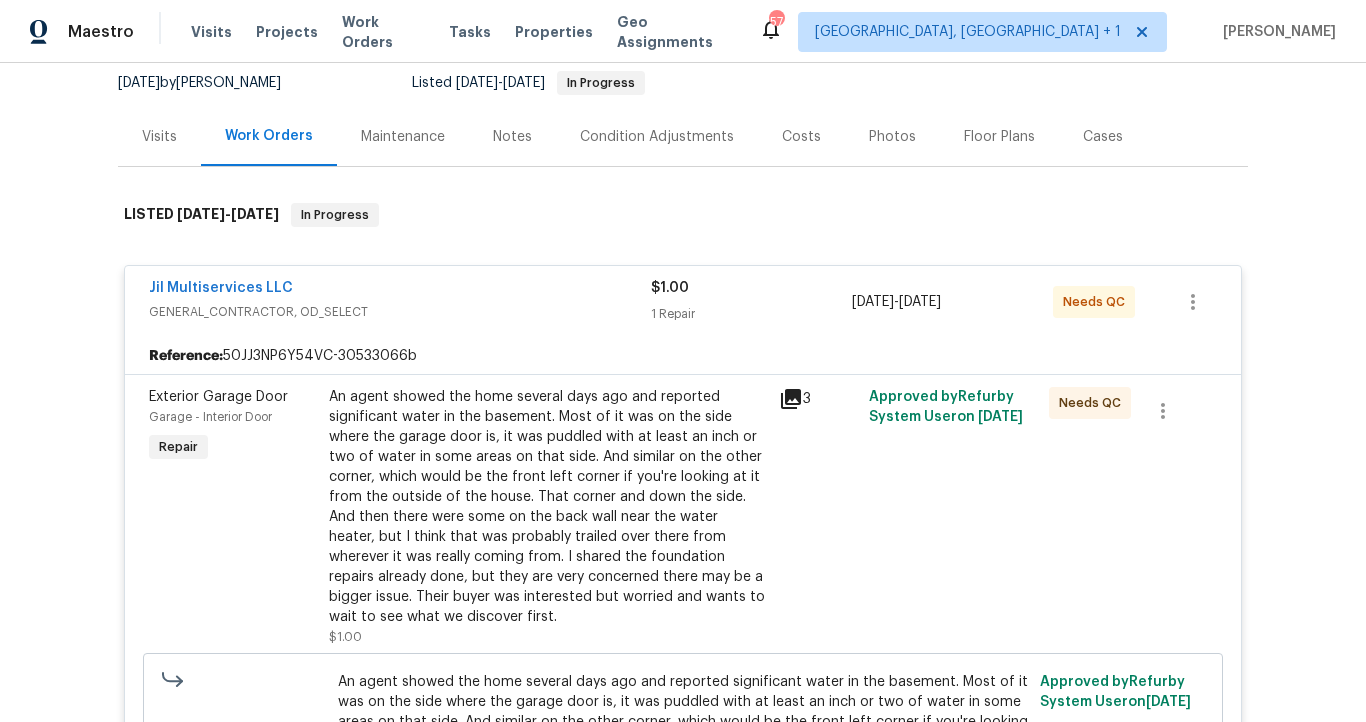 scroll, scrollTop: 230, scrollLeft: 0, axis: vertical 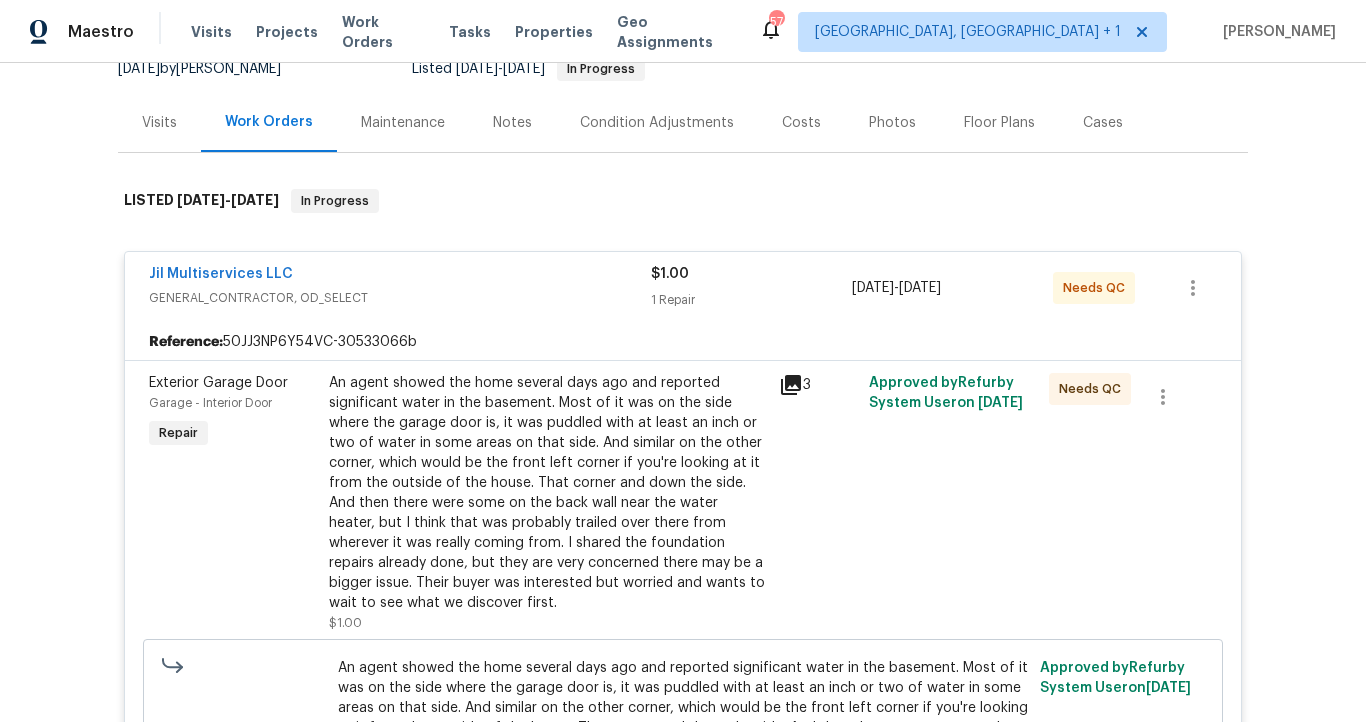 click 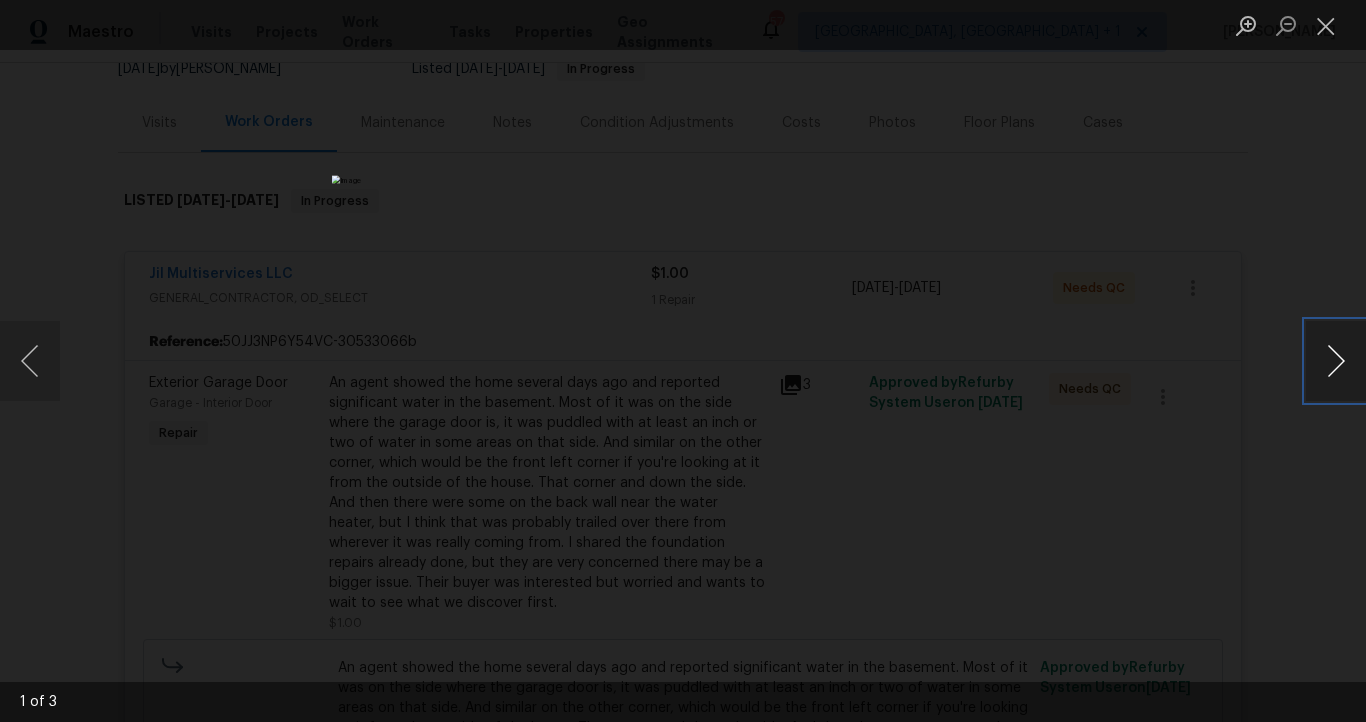 click at bounding box center (1336, 361) 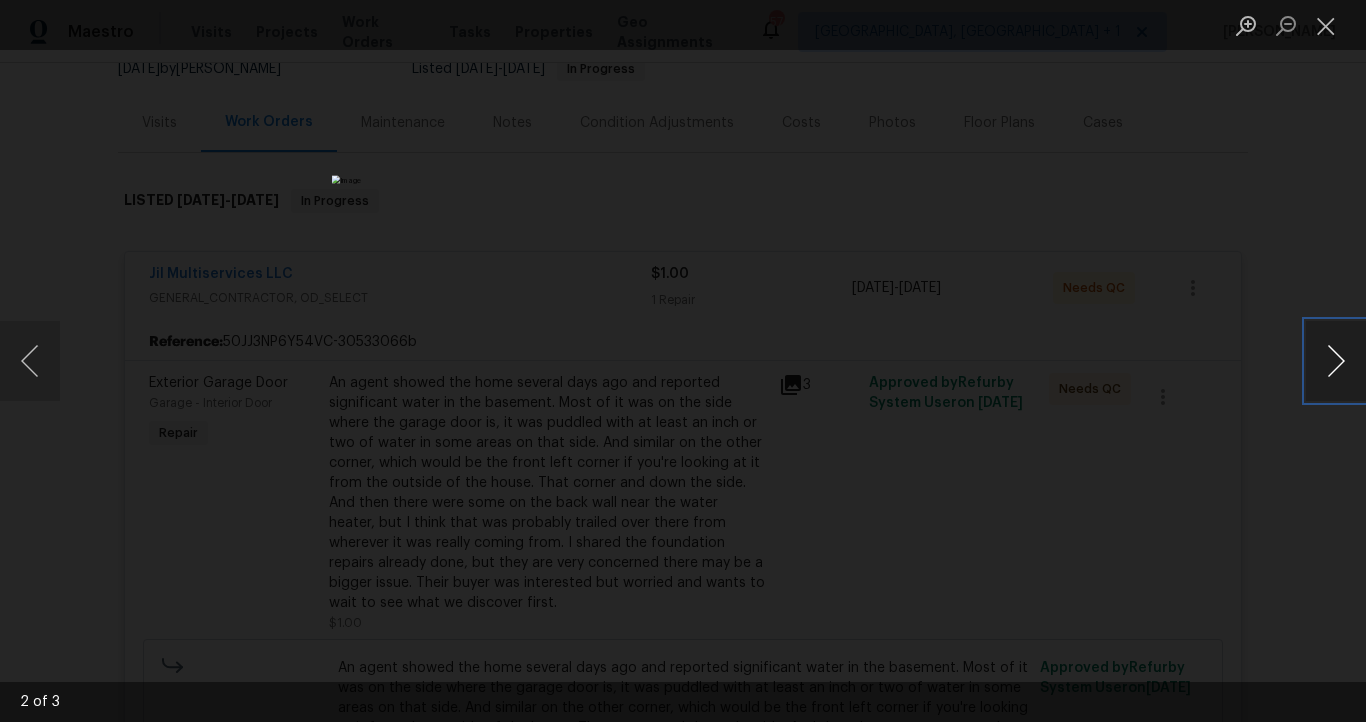 click at bounding box center [1336, 361] 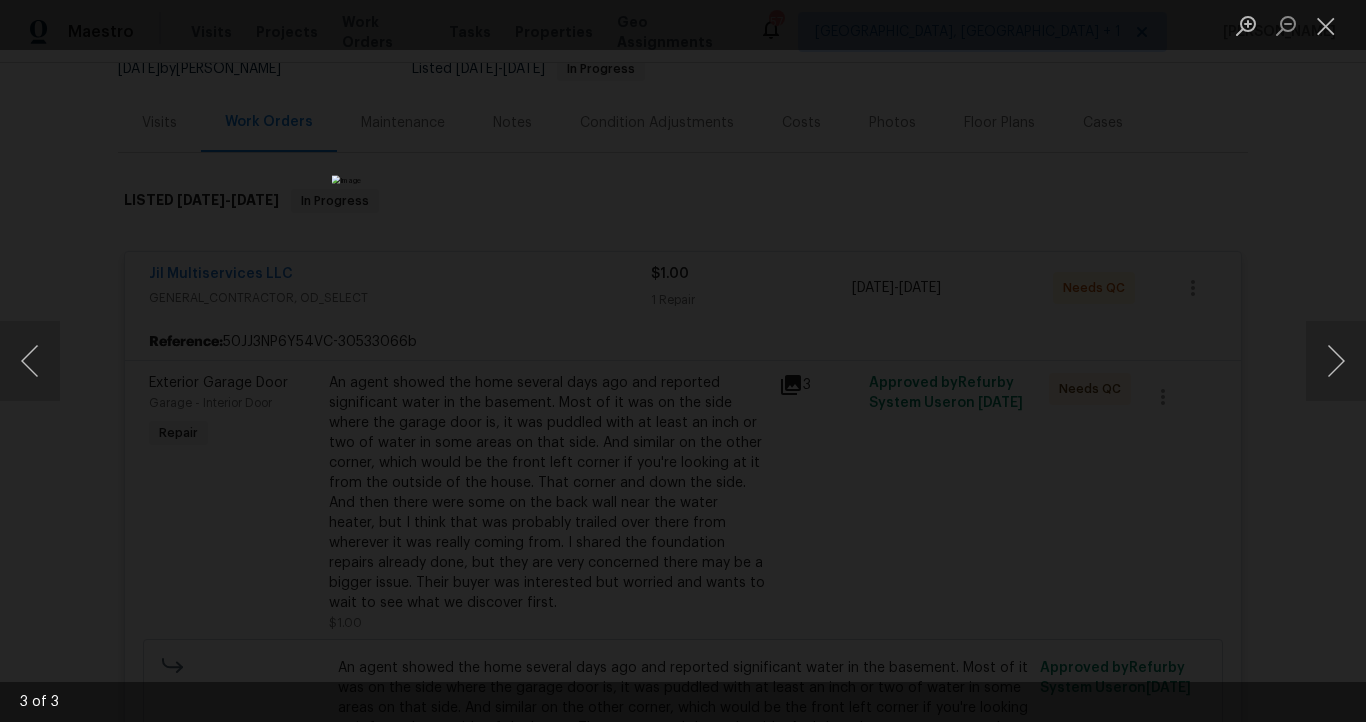 click at bounding box center [683, 361] 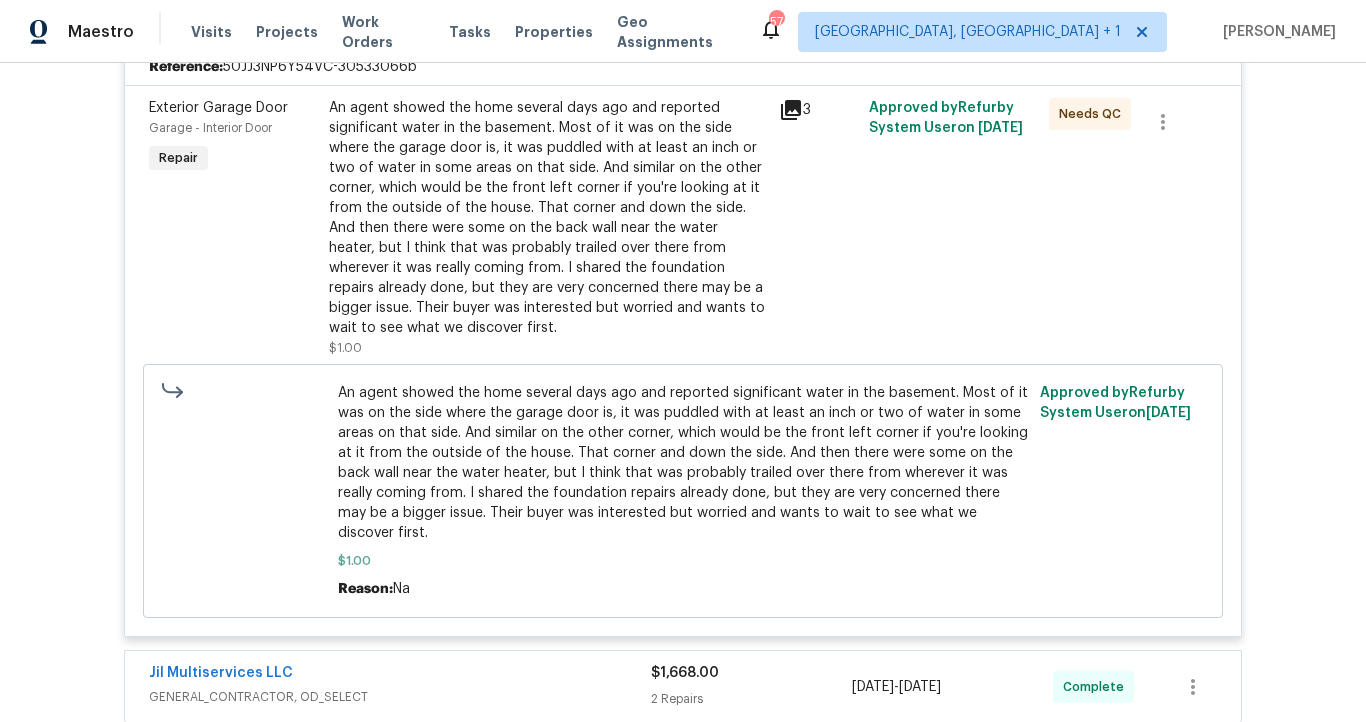 scroll, scrollTop: 117, scrollLeft: 0, axis: vertical 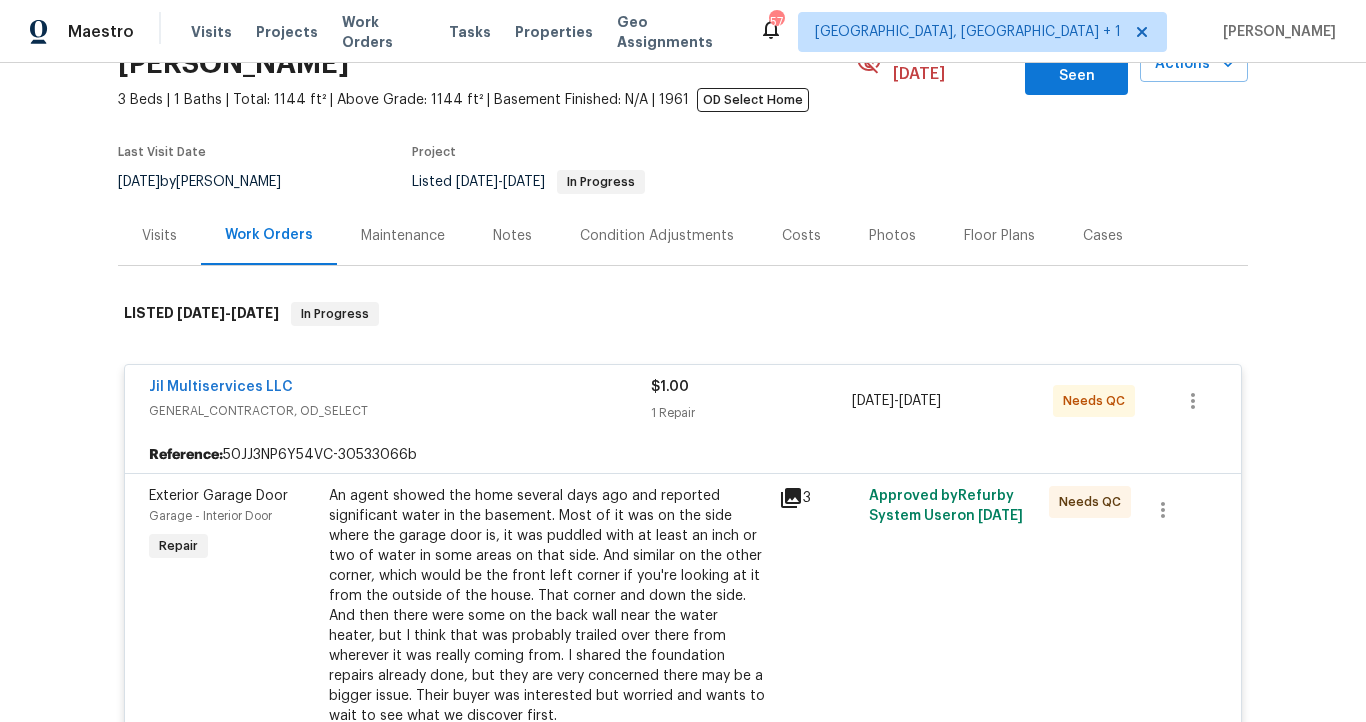click on "Jil Multiservices LLC" at bounding box center (400, 389) 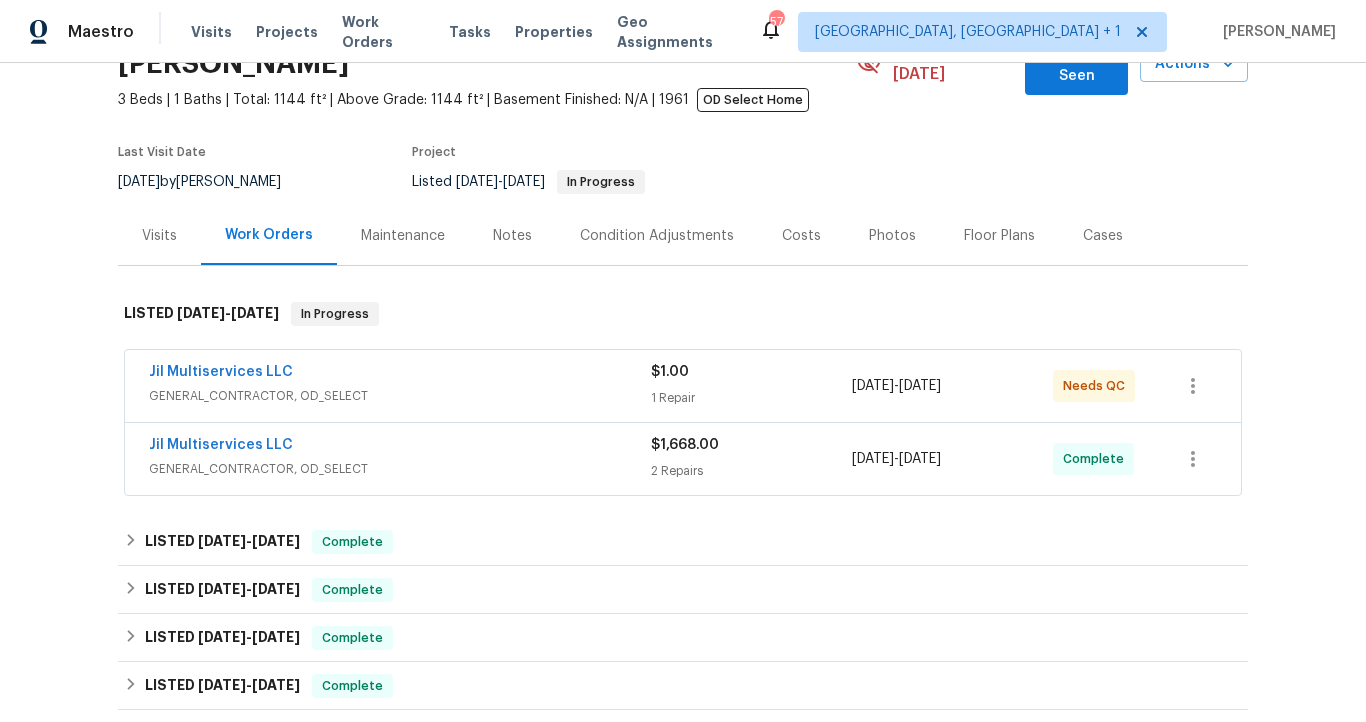 click on "Jil Multiservices LLC" at bounding box center (400, 447) 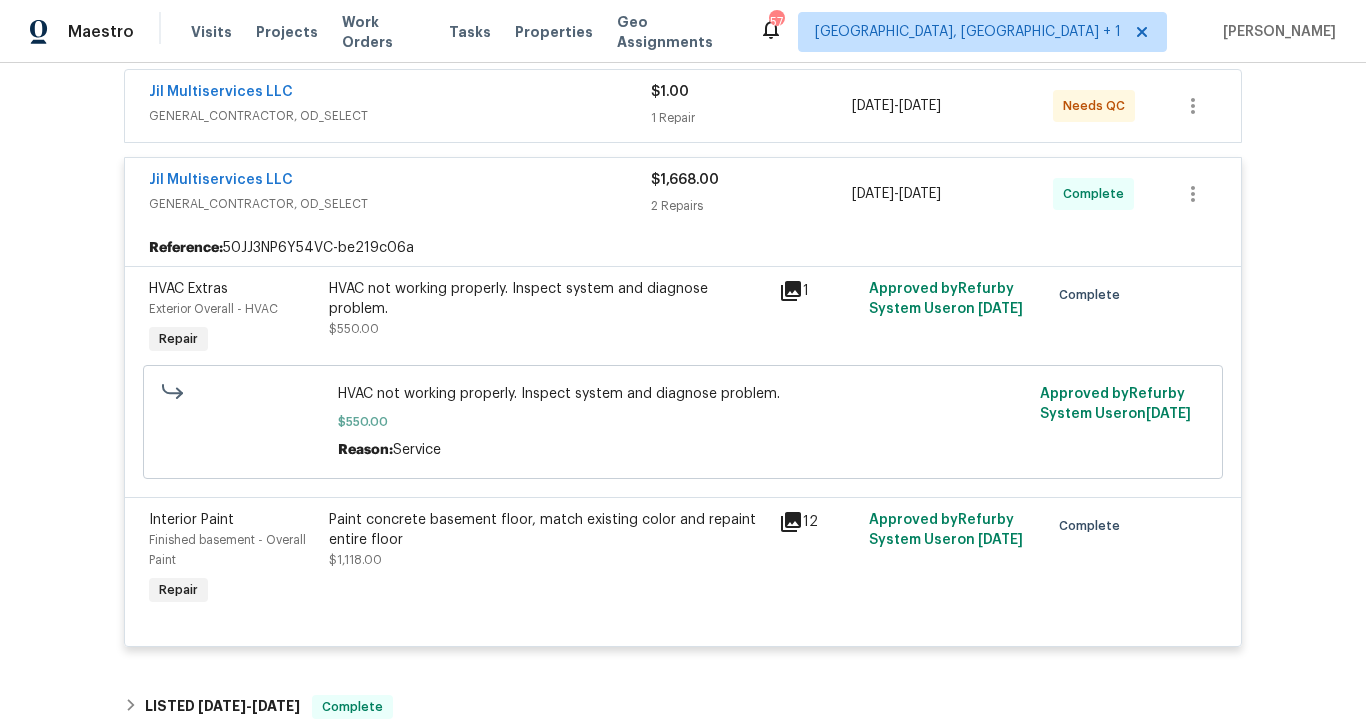 scroll, scrollTop: 268, scrollLeft: 0, axis: vertical 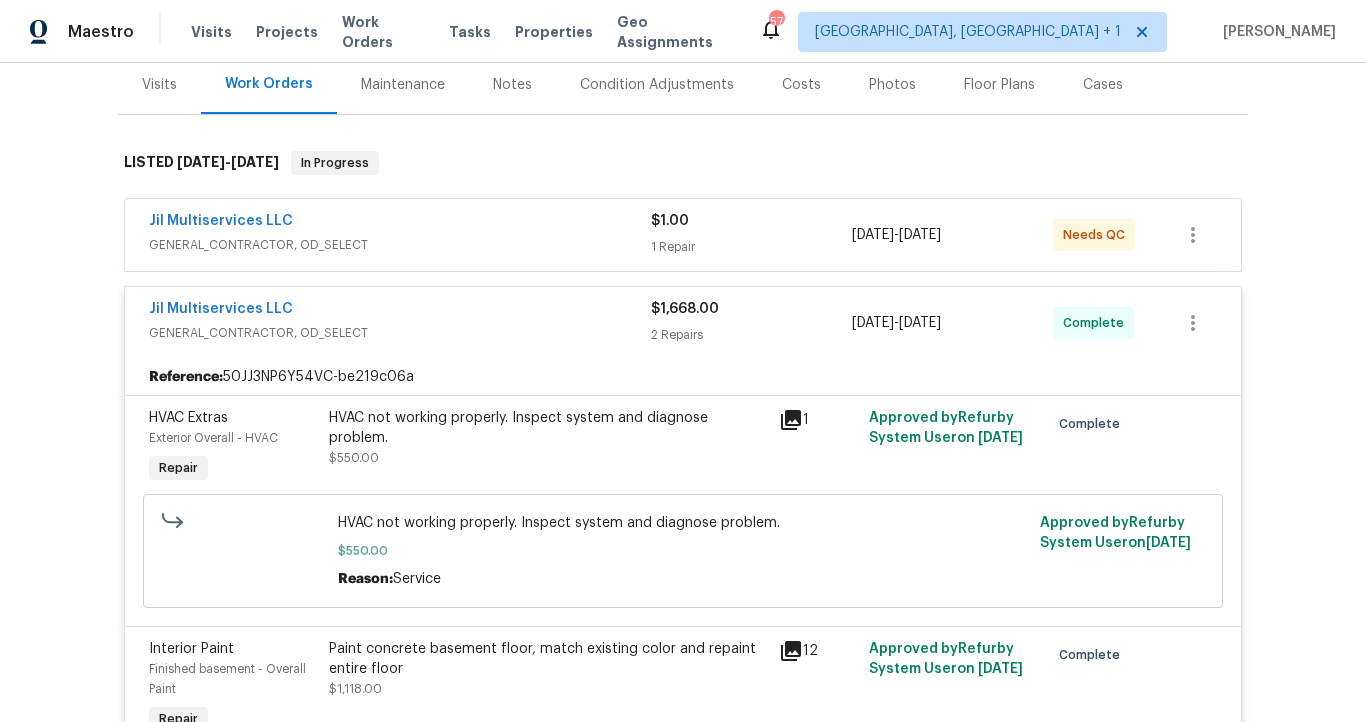 click on "GENERAL_CONTRACTOR, OD_SELECT" at bounding box center (400, 333) 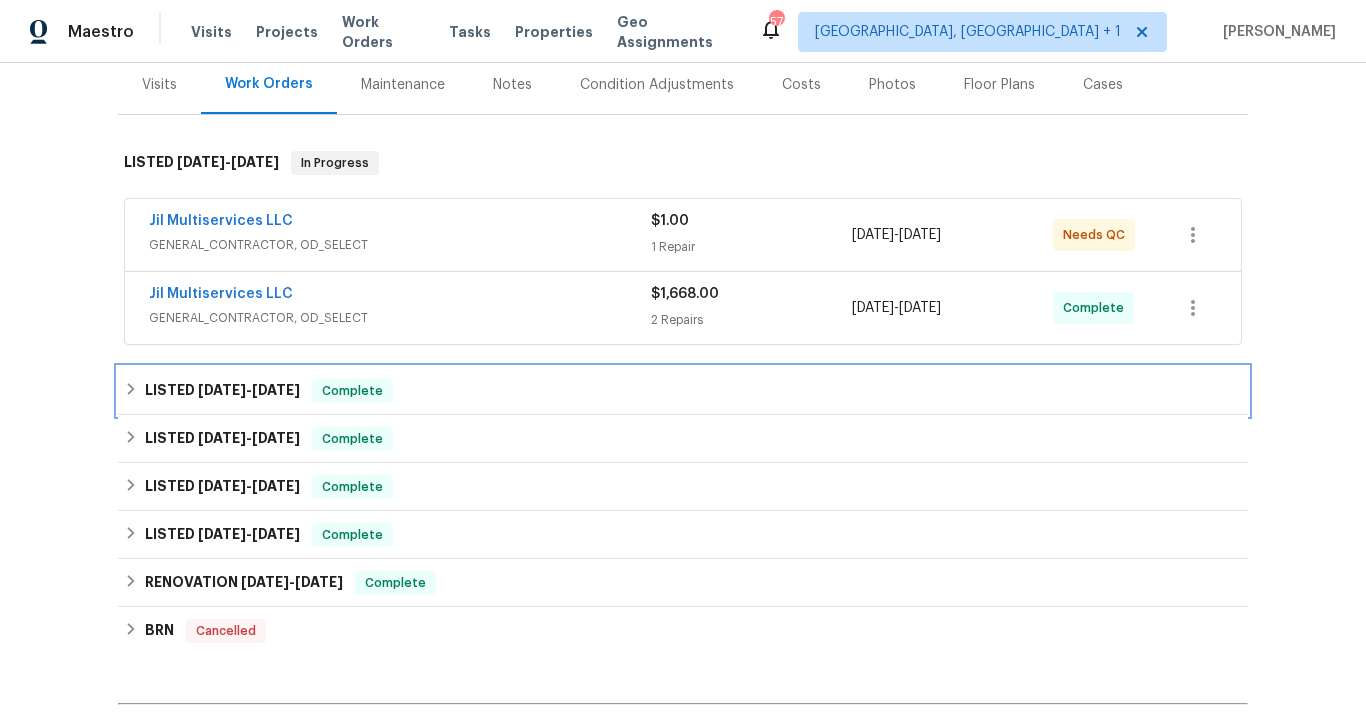 click on "LISTED   [DATE]  -  [DATE] Complete" at bounding box center [683, 391] 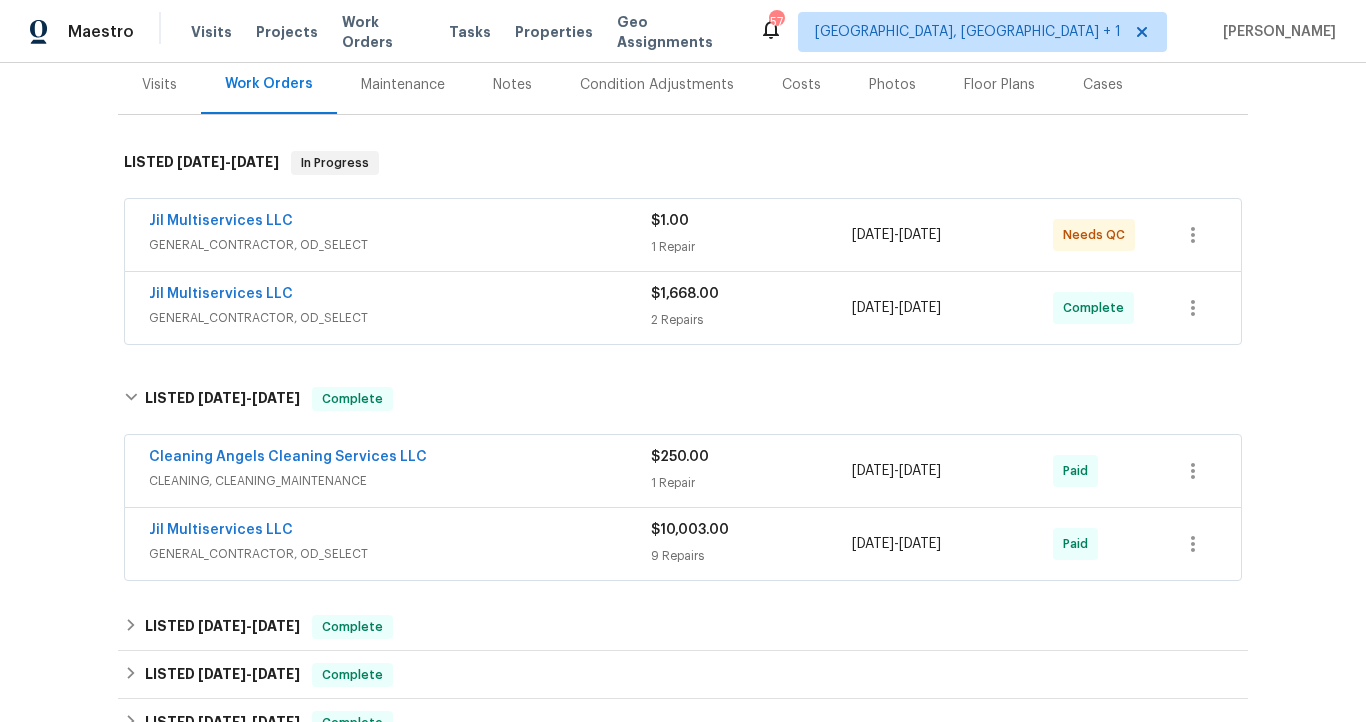 click on "Jil Multiservices LLC" at bounding box center [400, 532] 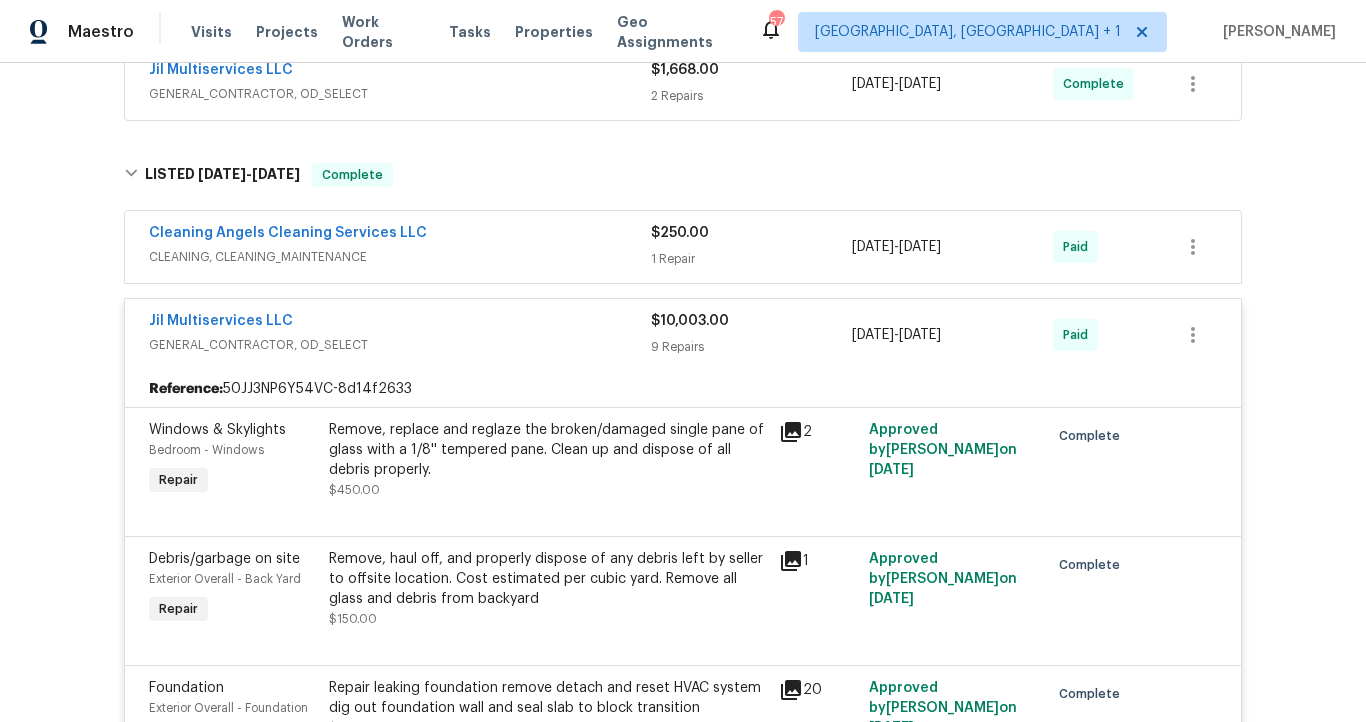 scroll, scrollTop: 469, scrollLeft: 0, axis: vertical 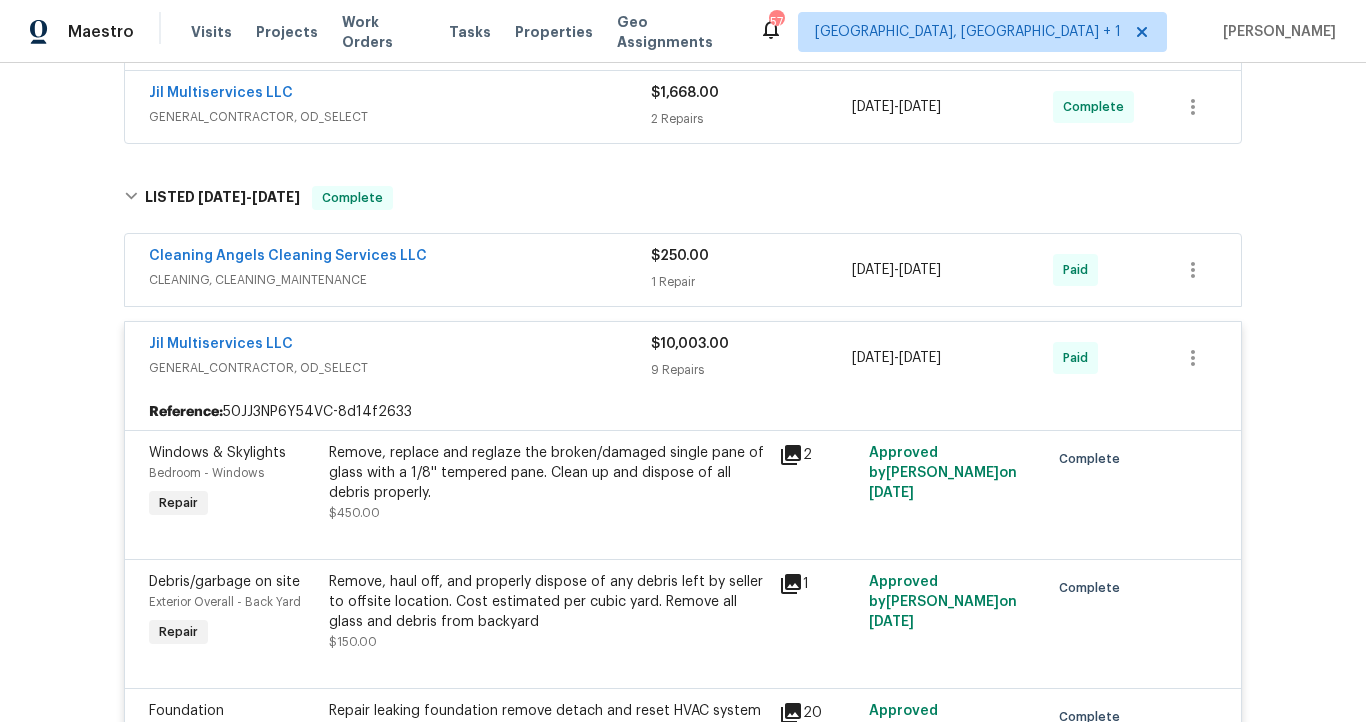 click on "Jil Multiservices LLC" at bounding box center [400, 346] 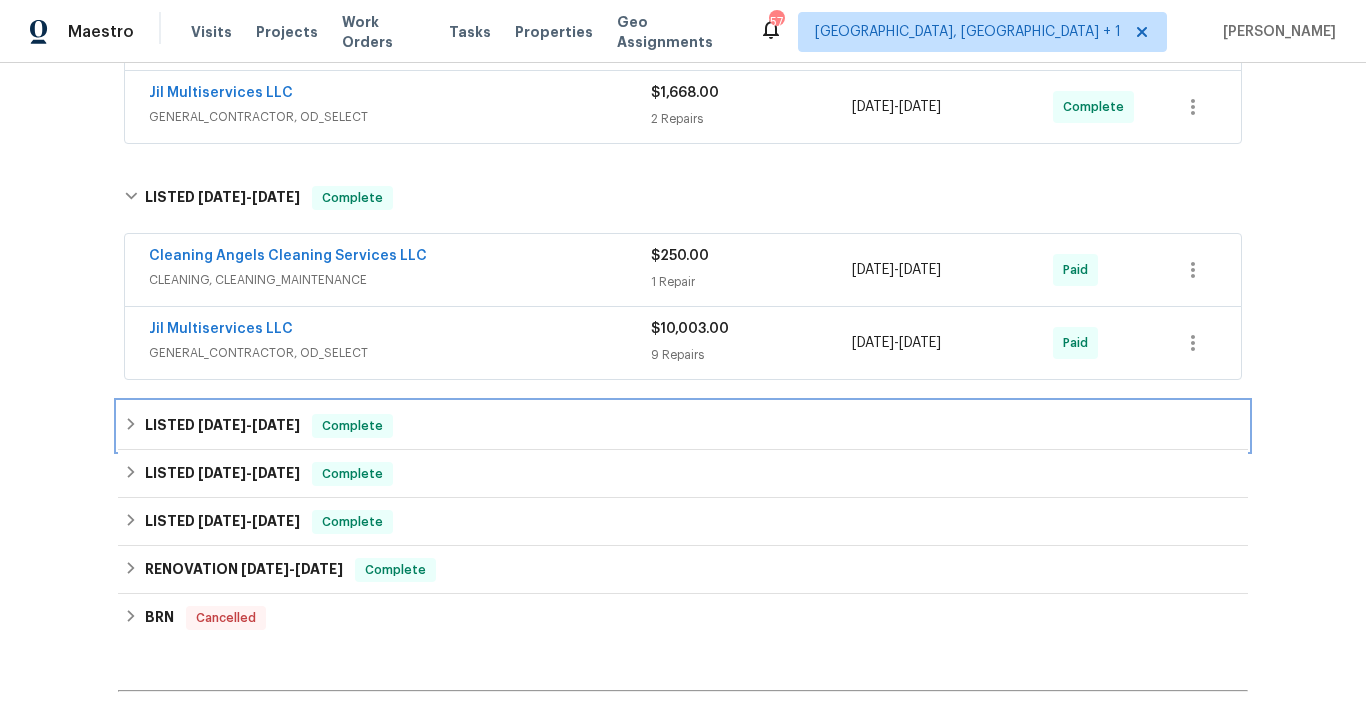 click on "LISTED   [DATE]  -  [DATE] Complete" at bounding box center [683, 426] 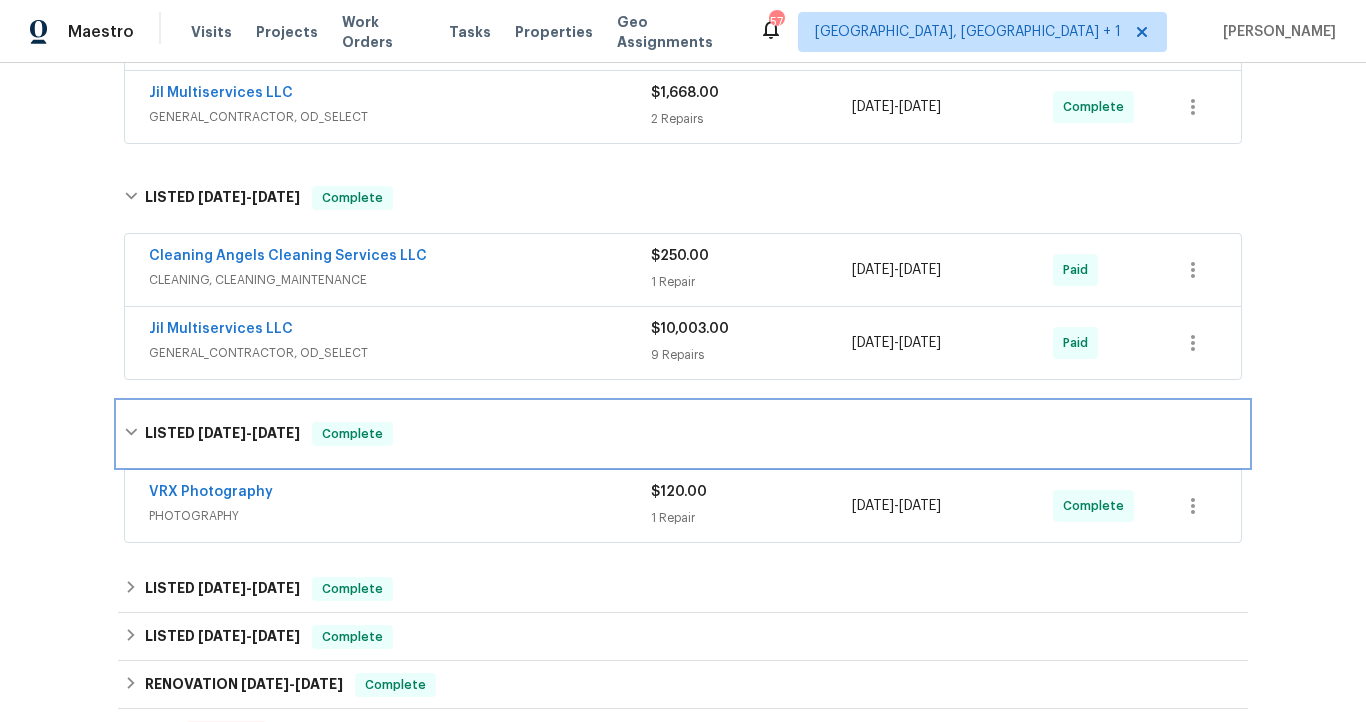 click on "LISTED   [DATE]  -  [DATE] Complete" at bounding box center (683, 434) 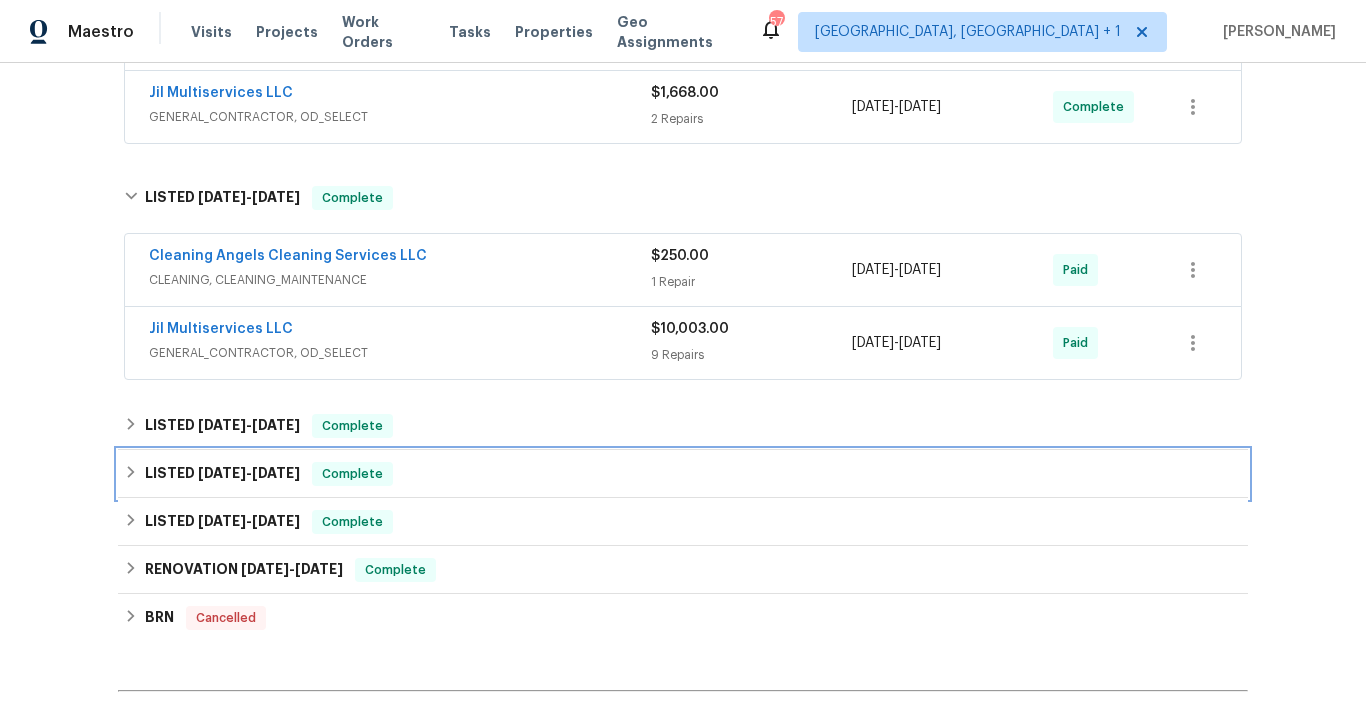 click on "LISTED   [DATE]  -  [DATE] Complete" at bounding box center (683, 474) 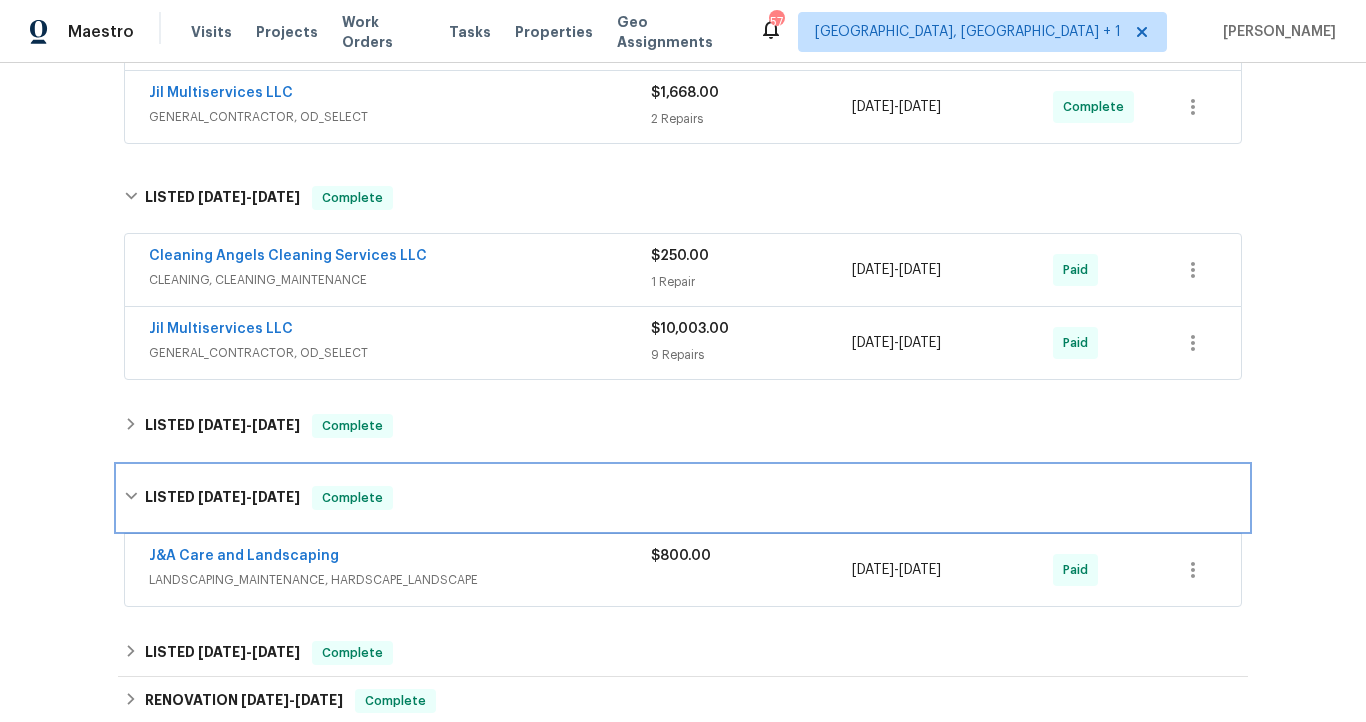 click on "LISTED   [DATE]  -  [DATE] Complete" at bounding box center [683, 498] 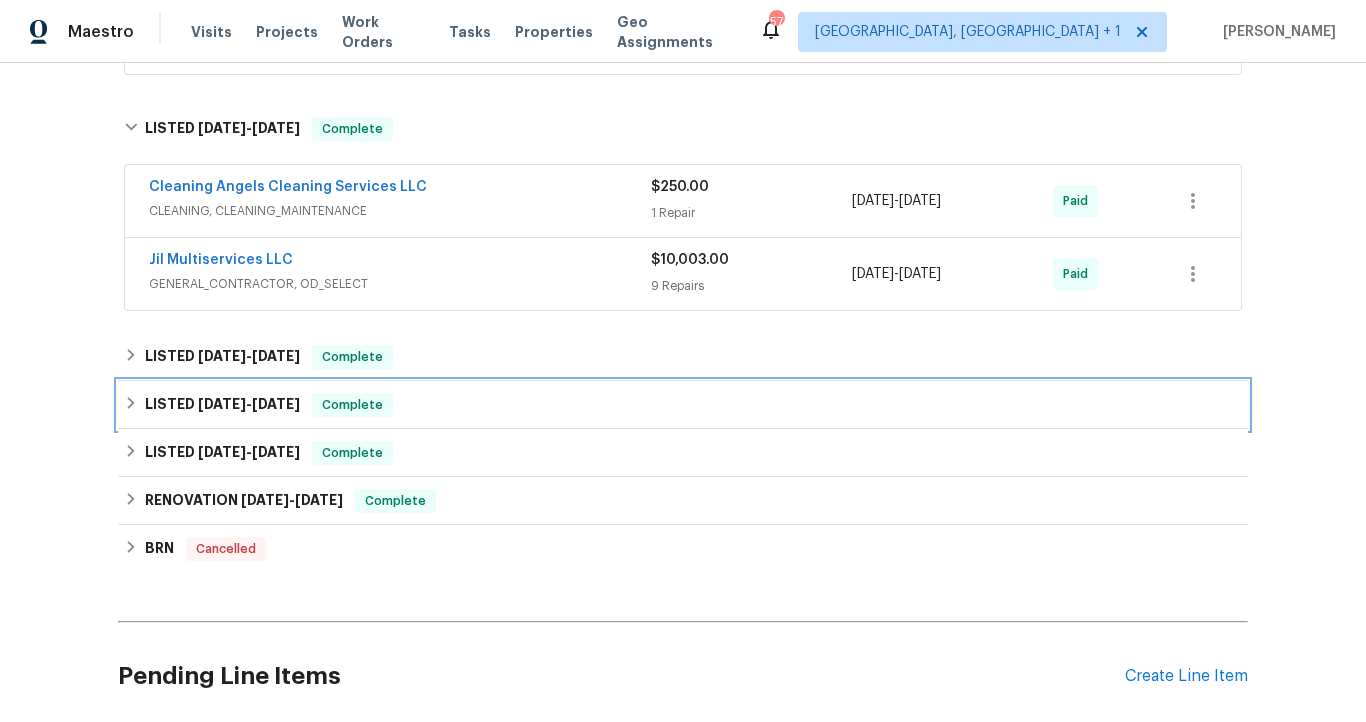 scroll, scrollTop: 539, scrollLeft: 0, axis: vertical 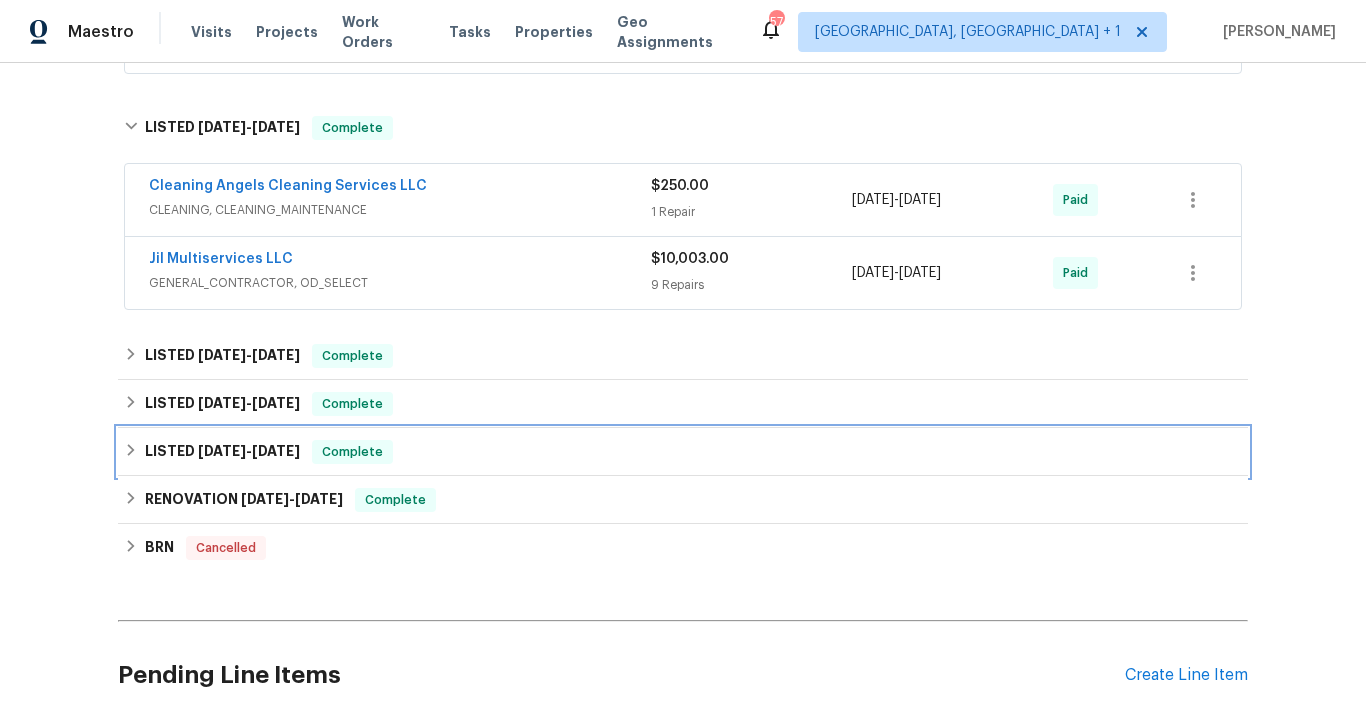 click on "LISTED   [DATE]  -  [DATE] Complete" at bounding box center [683, 452] 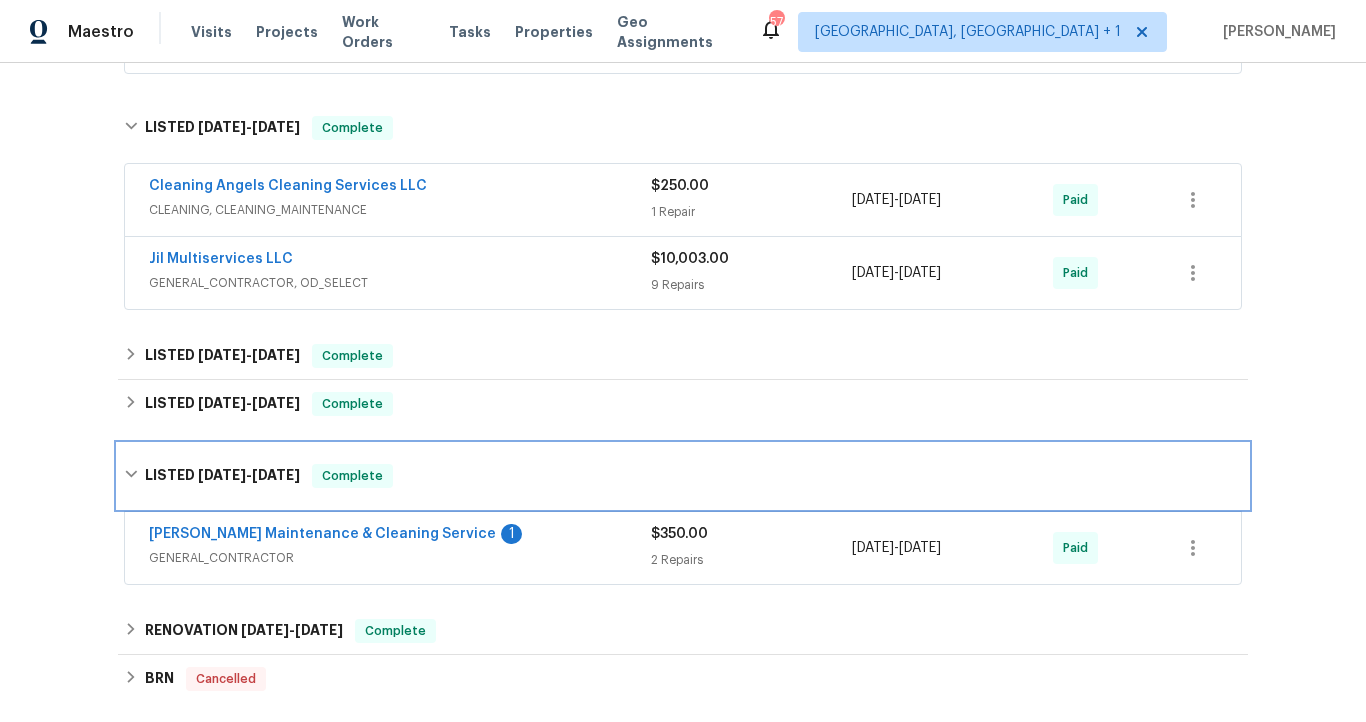 click on "LISTED   [DATE]  -  [DATE] Complete" at bounding box center [683, 476] 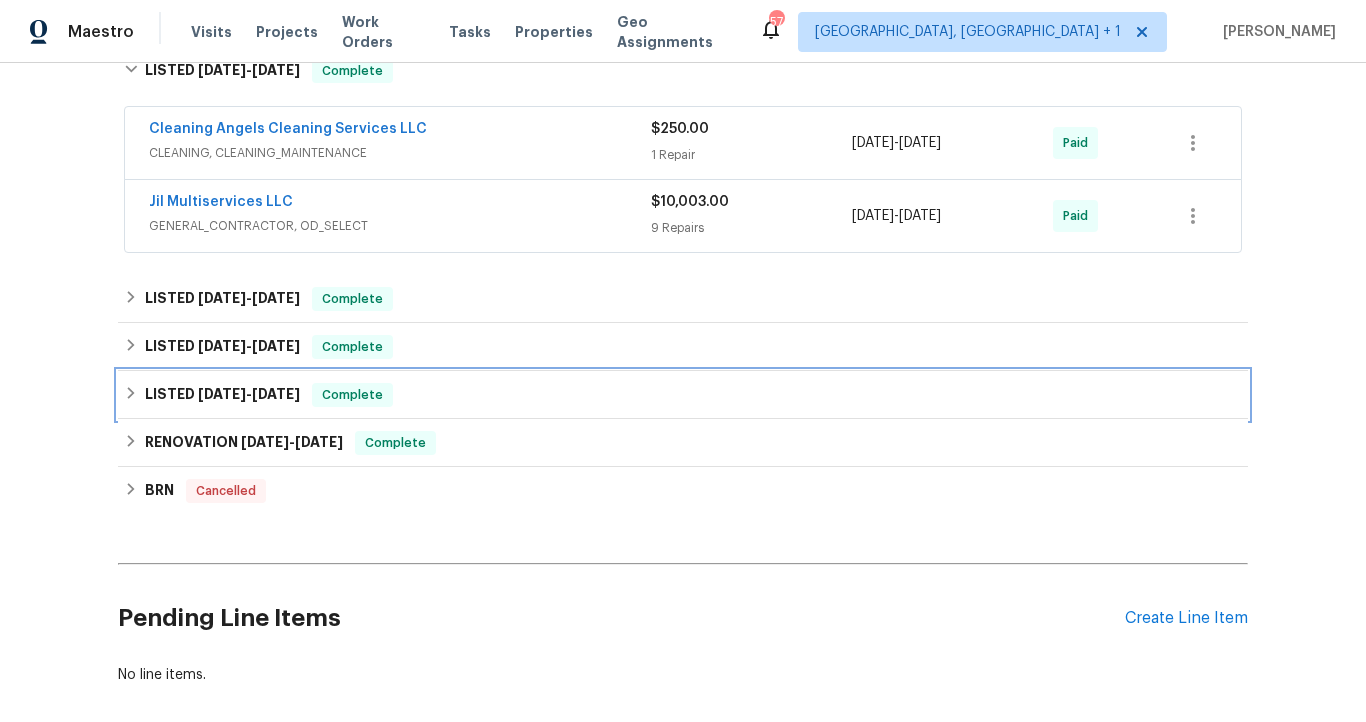 scroll, scrollTop: 606, scrollLeft: 0, axis: vertical 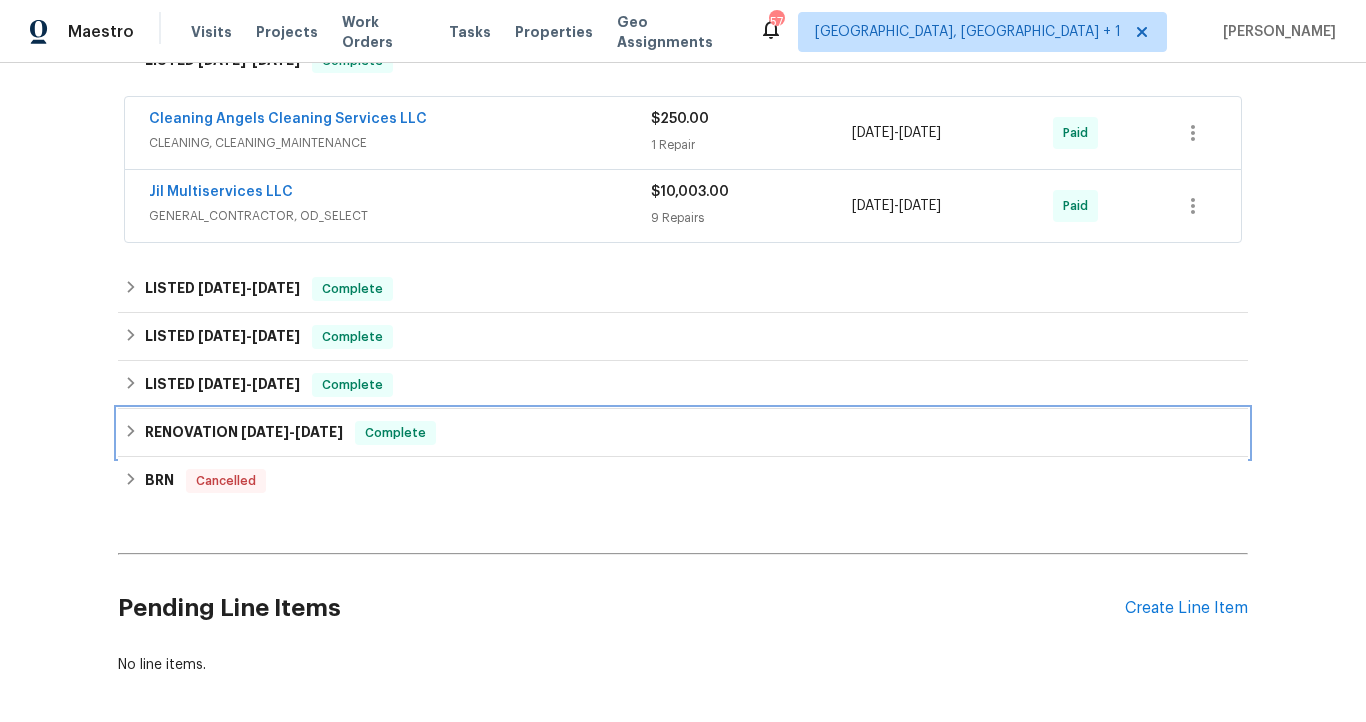 click on "RENOVATION   [DATE]  -  [DATE] Complete" at bounding box center [683, 433] 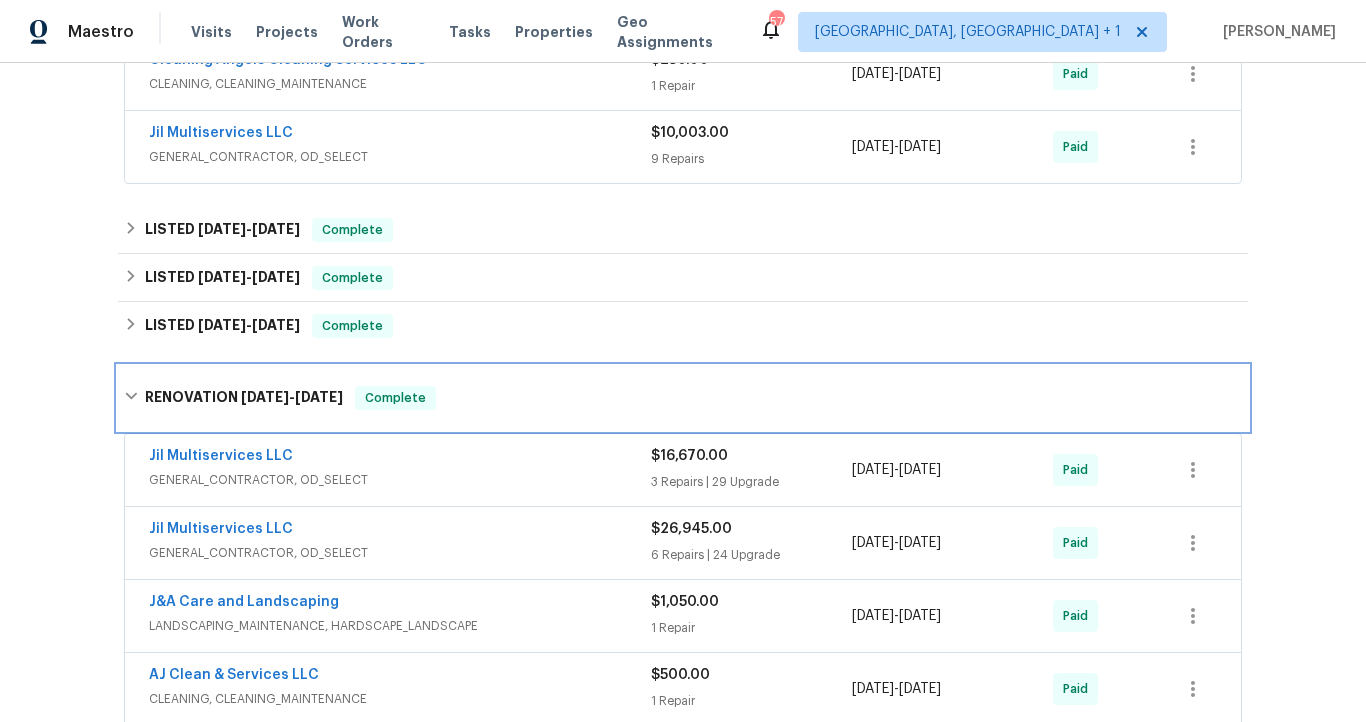 scroll, scrollTop: 661, scrollLeft: 0, axis: vertical 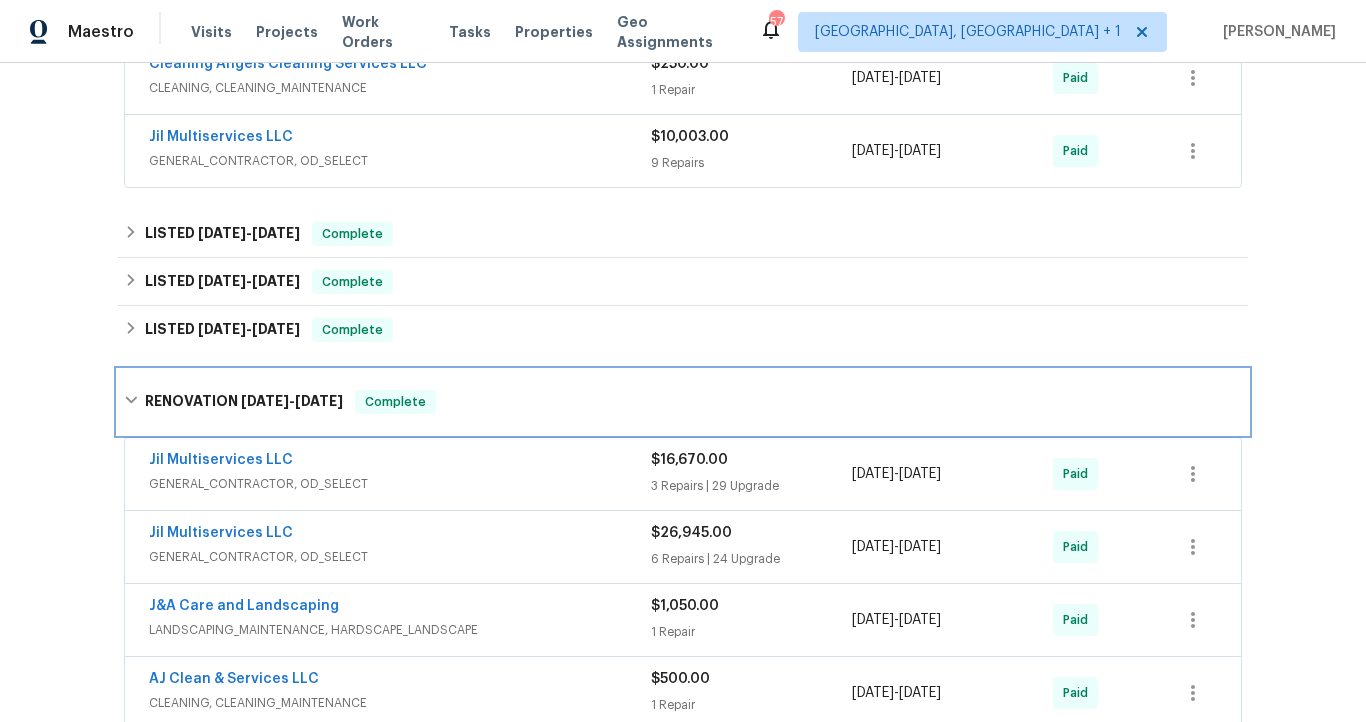 click on "RENOVATION   [DATE]  -  [DATE] Complete" at bounding box center [683, 402] 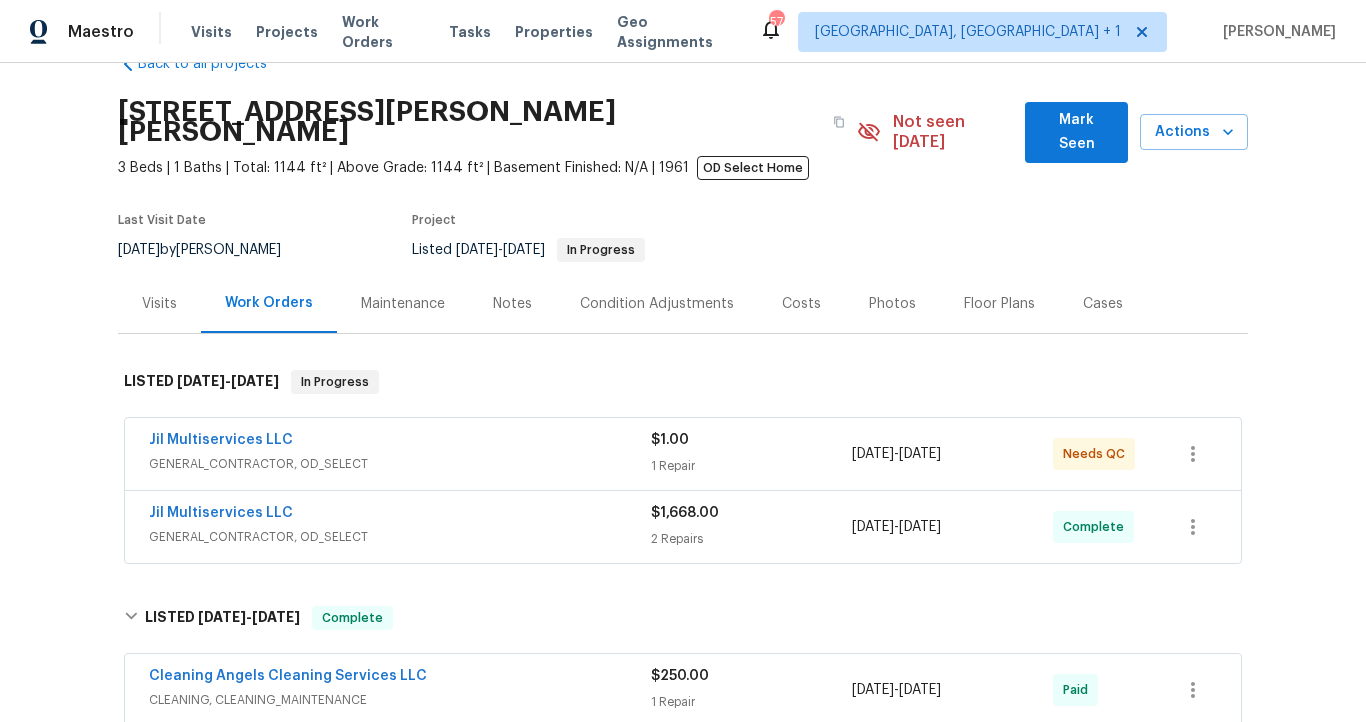 scroll, scrollTop: 0, scrollLeft: 0, axis: both 